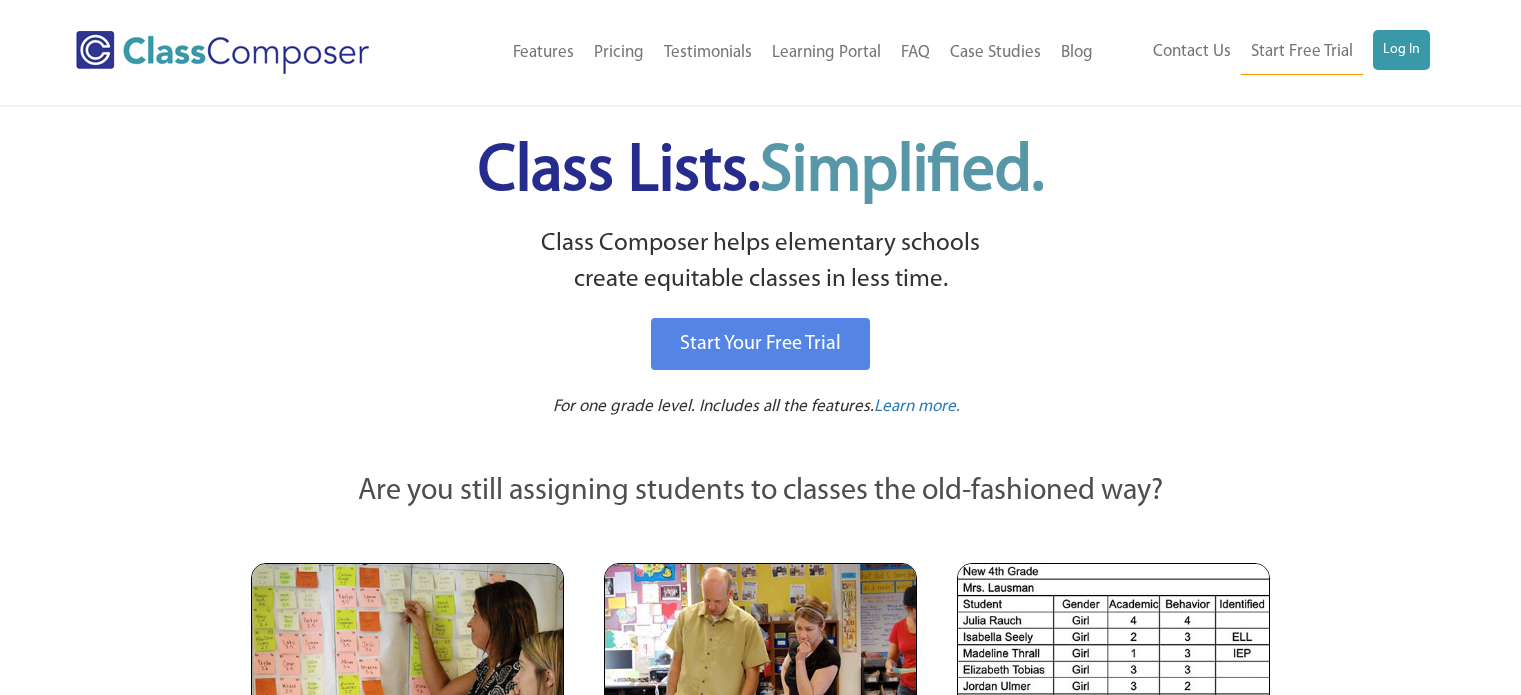 scroll, scrollTop: 0, scrollLeft: 0, axis: both 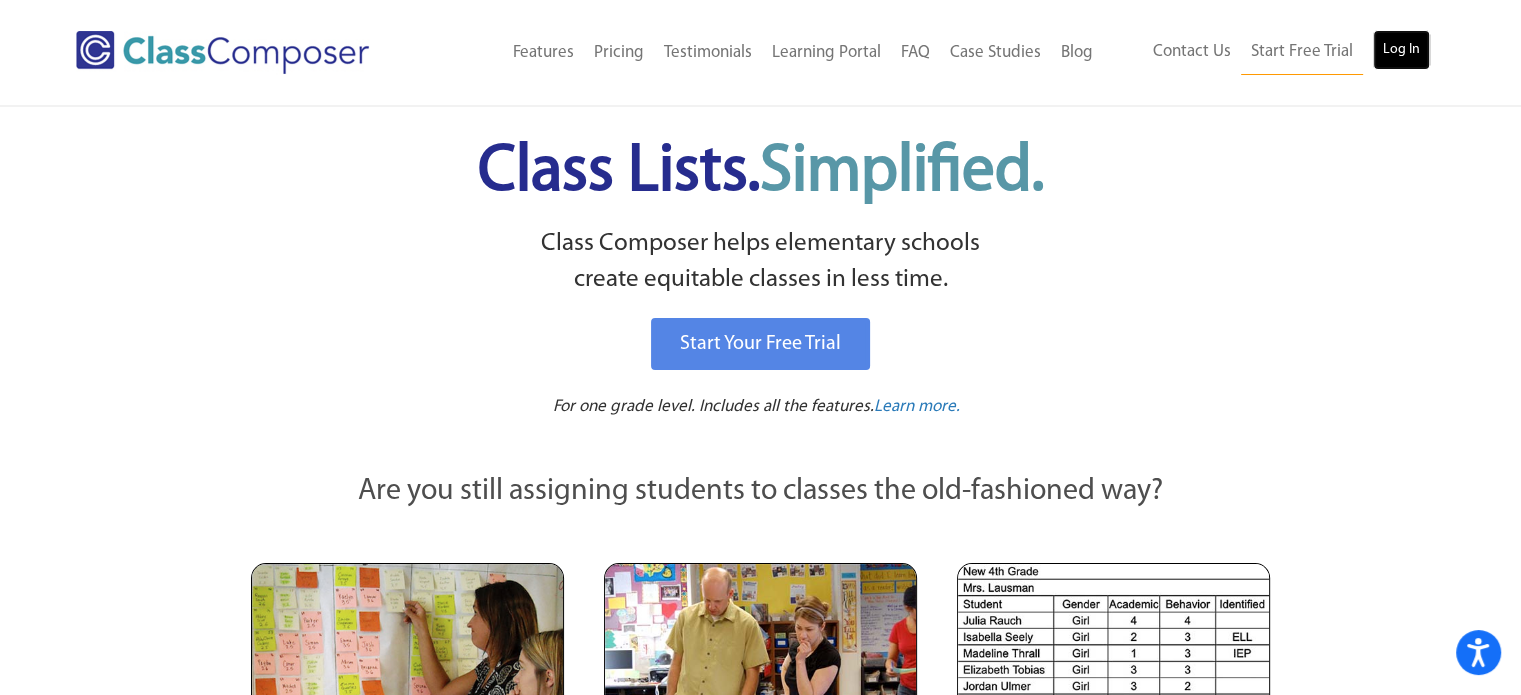 click on "Log In" at bounding box center [1401, 50] 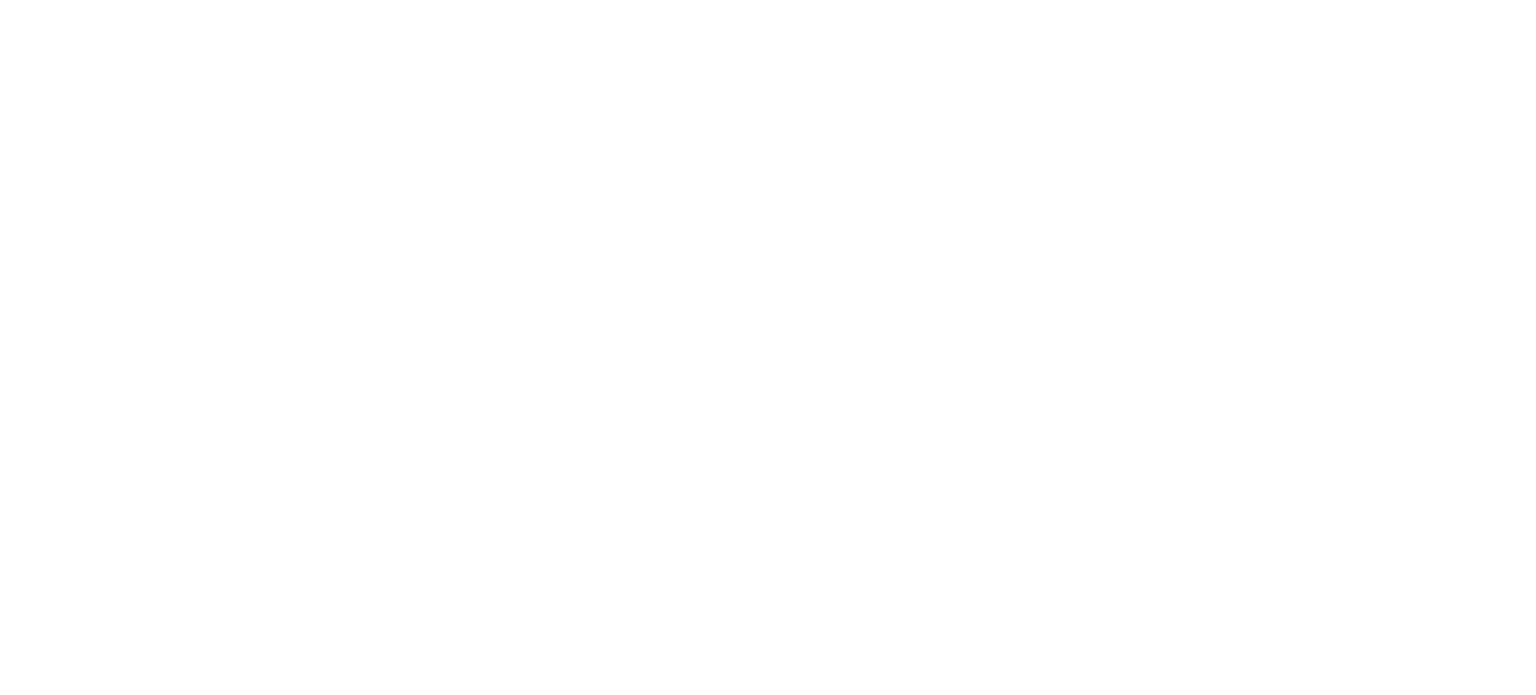 scroll, scrollTop: 0, scrollLeft: 0, axis: both 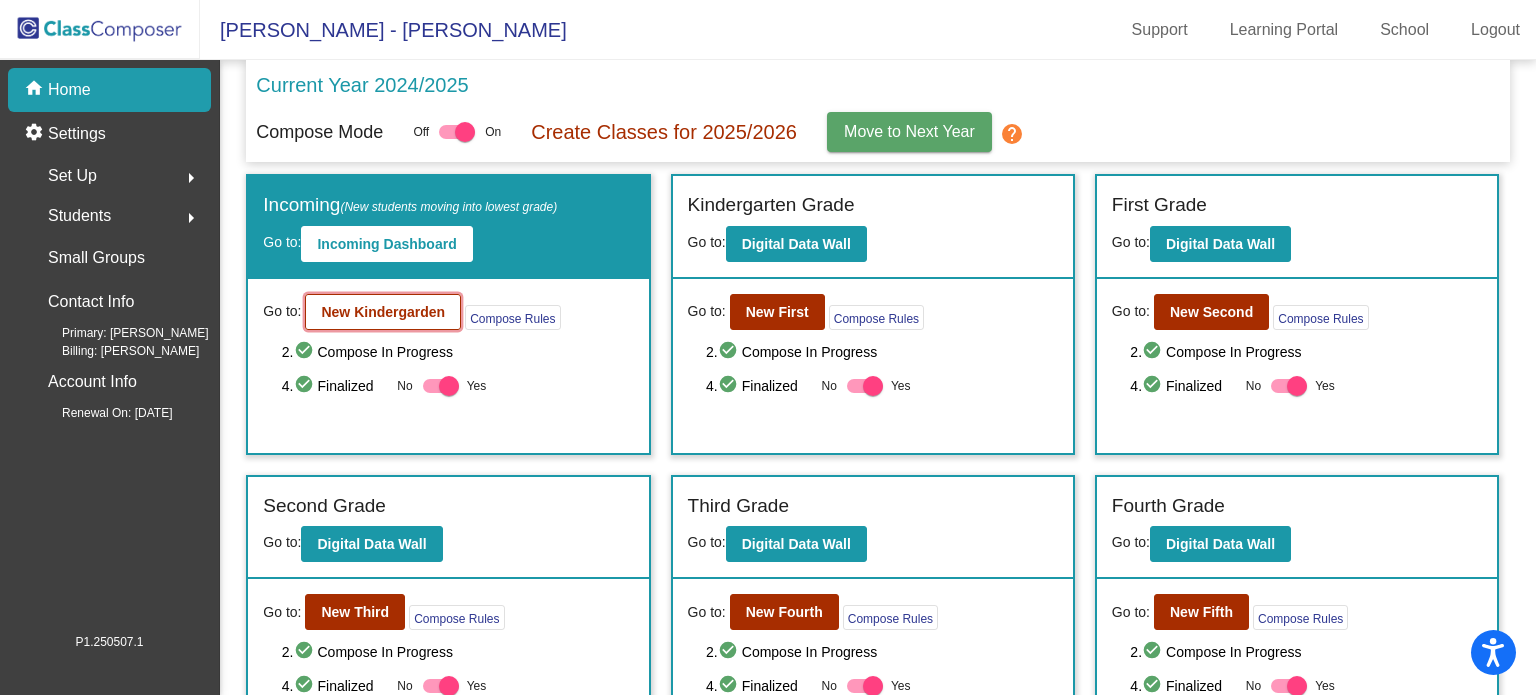 click on "New Kindergarden" 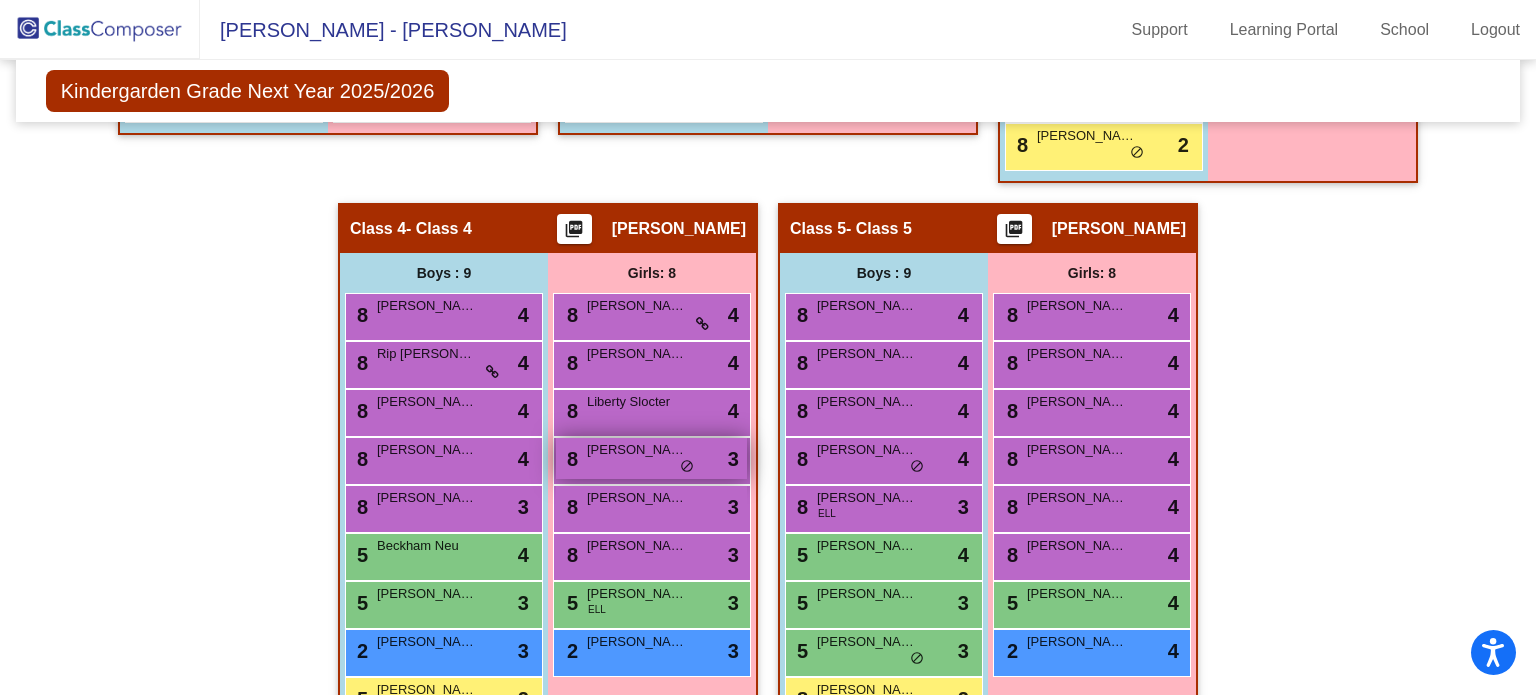 scroll, scrollTop: 1036, scrollLeft: 0, axis: vertical 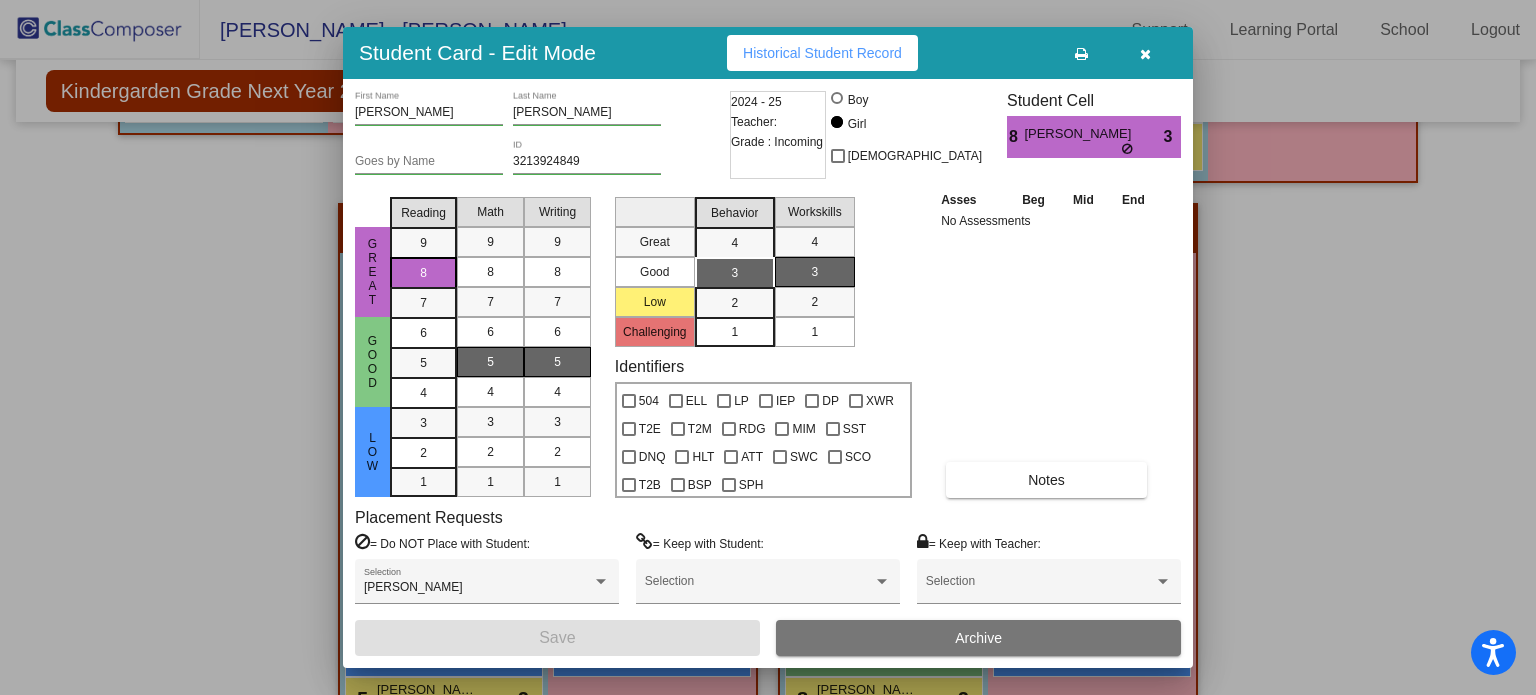 click at bounding box center (1145, 54) 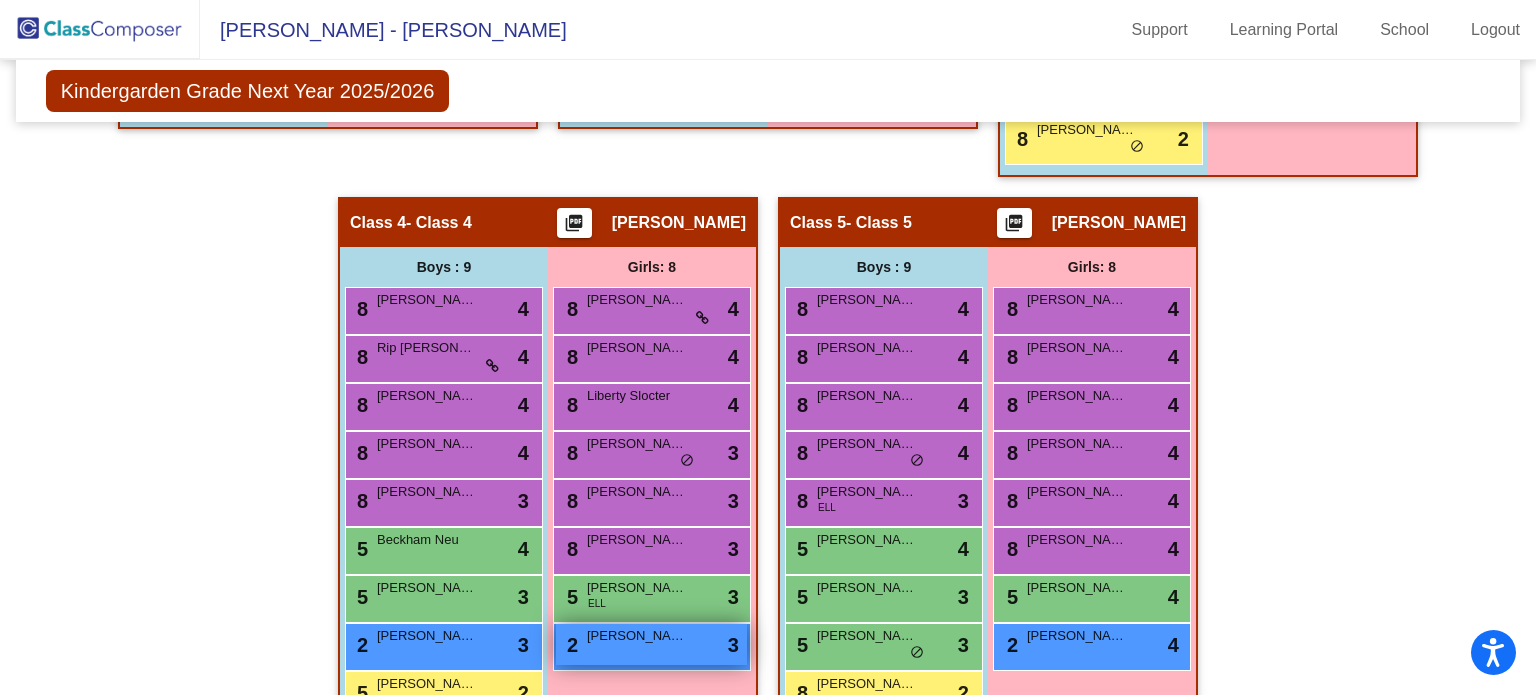scroll, scrollTop: 1092, scrollLeft: 0, axis: vertical 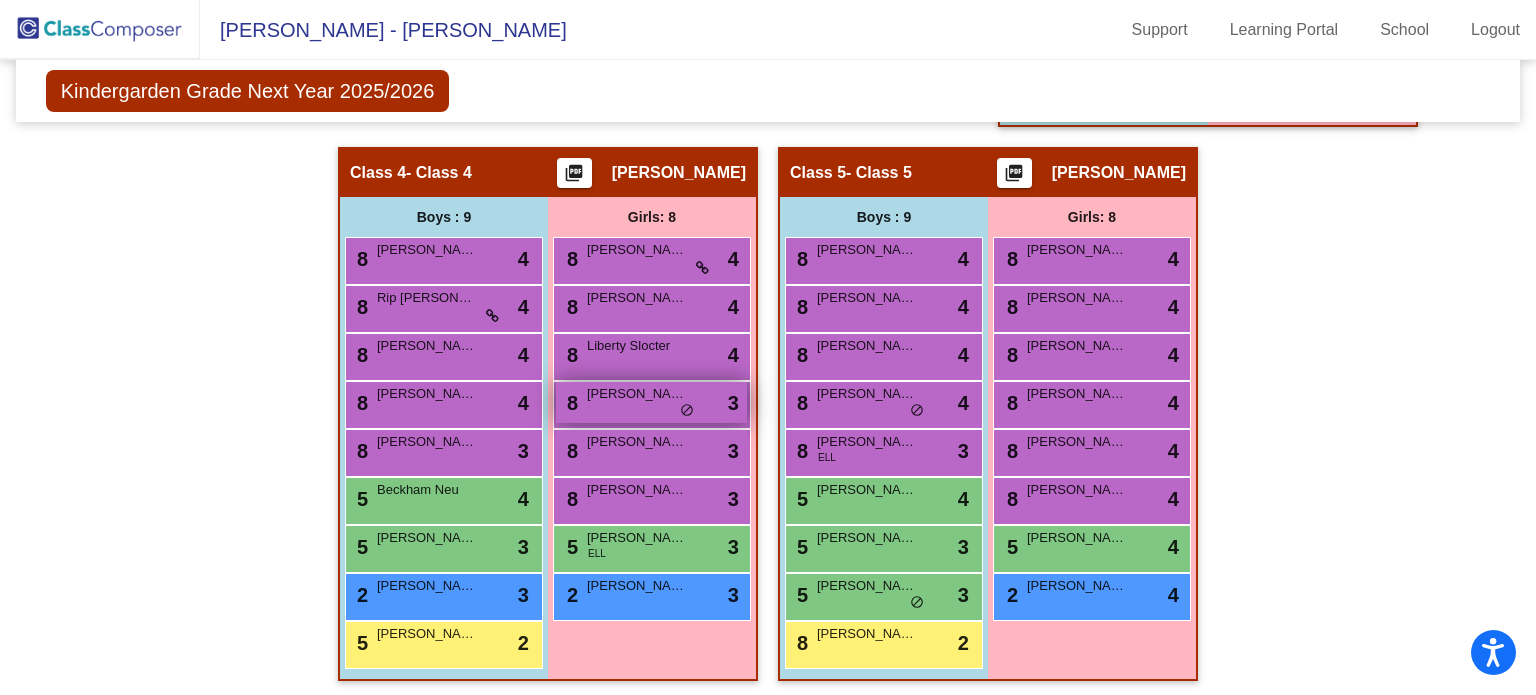 click on "Lottie Miller" at bounding box center (637, 394) 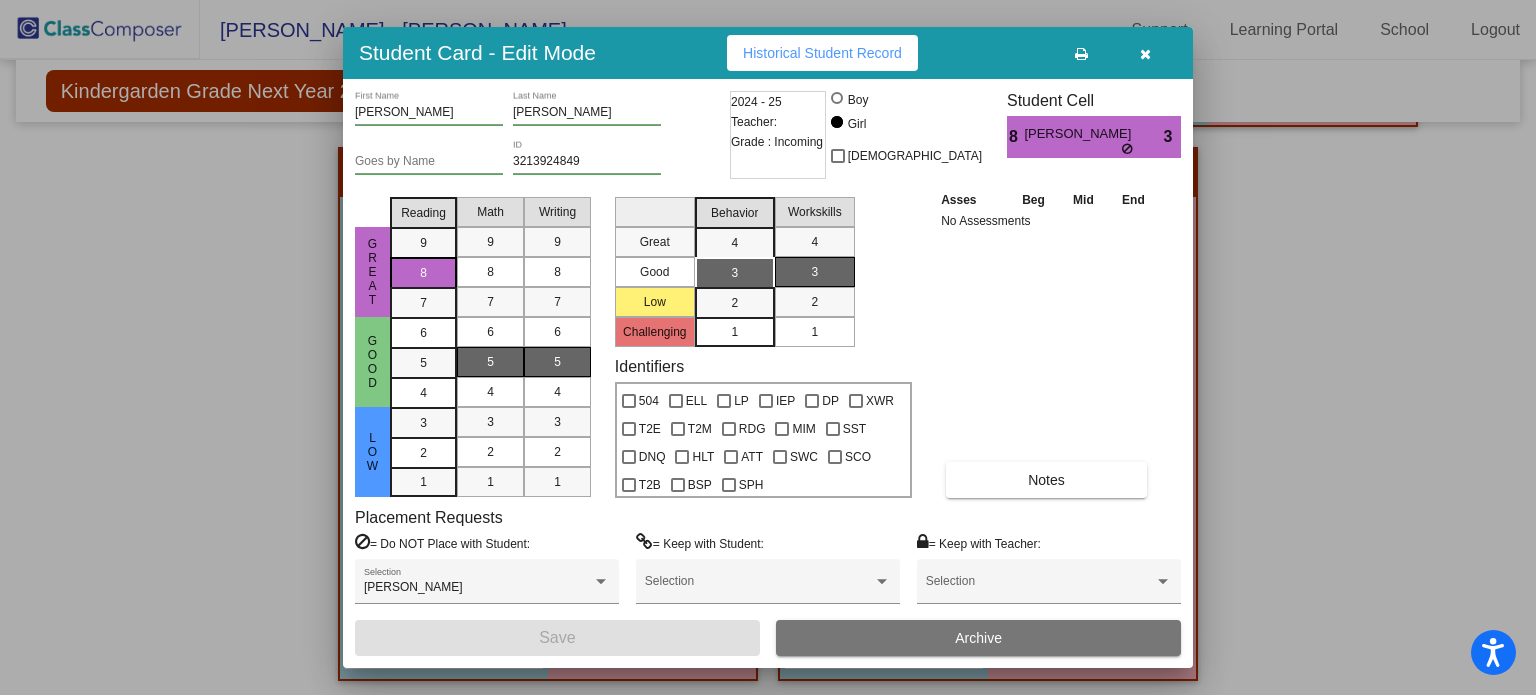 click at bounding box center (768, 347) 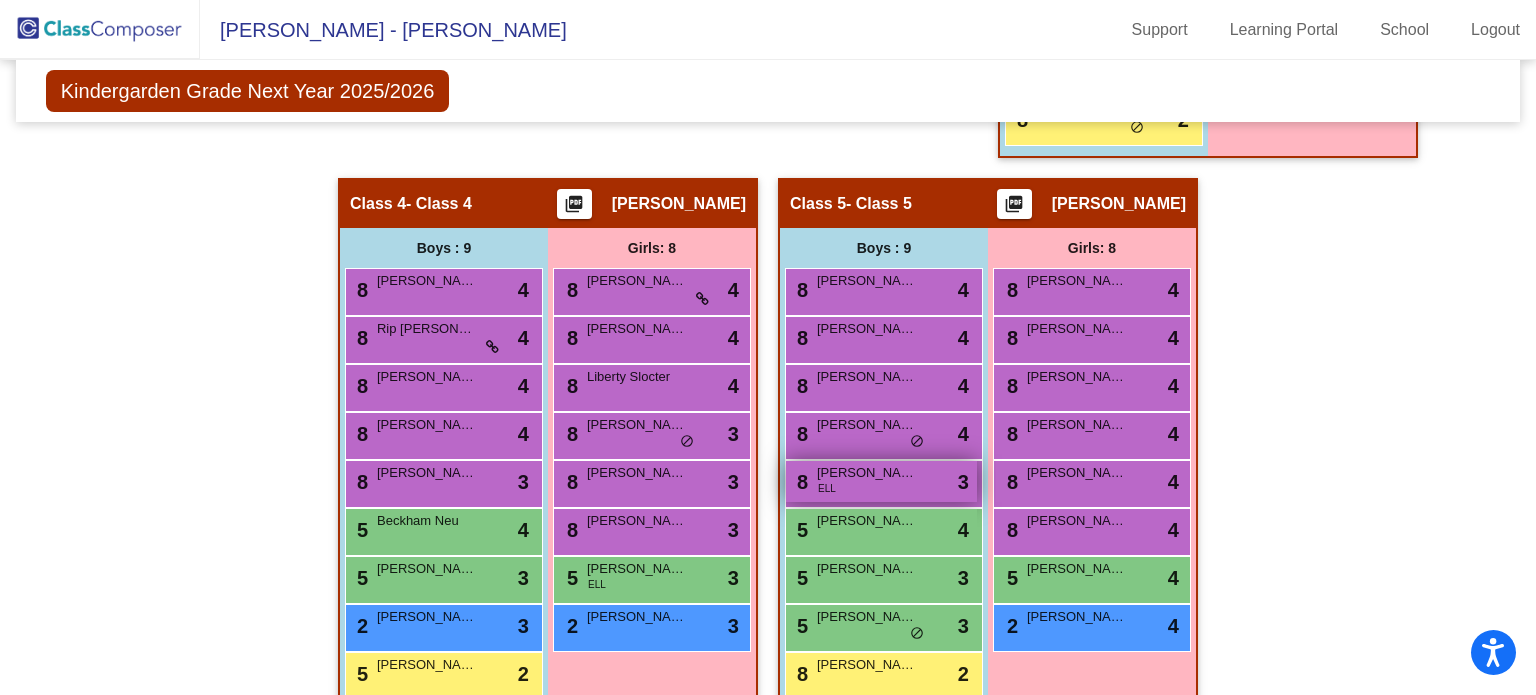 scroll, scrollTop: 1093, scrollLeft: 0, axis: vertical 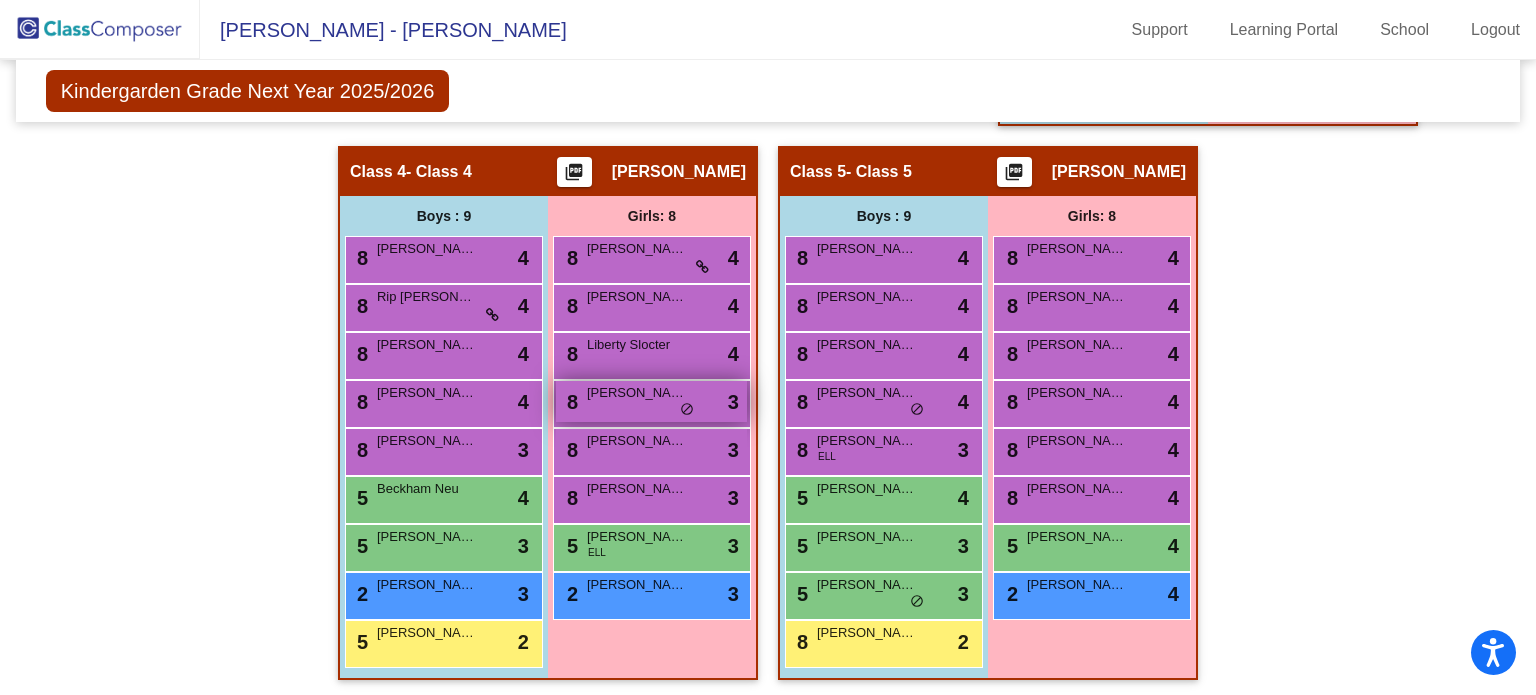click on "8 Lottie Miller lock do_not_disturb_alt 3" at bounding box center (651, 401) 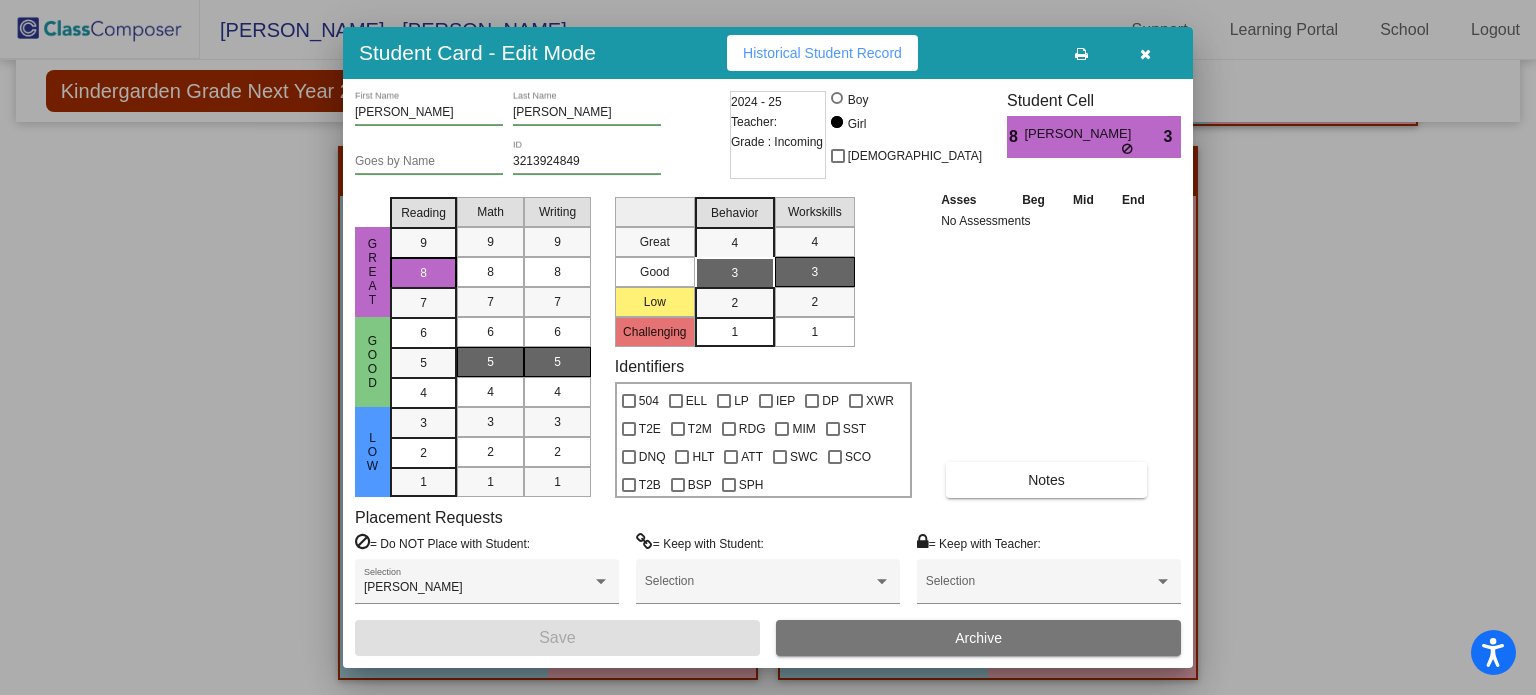 click at bounding box center (768, 347) 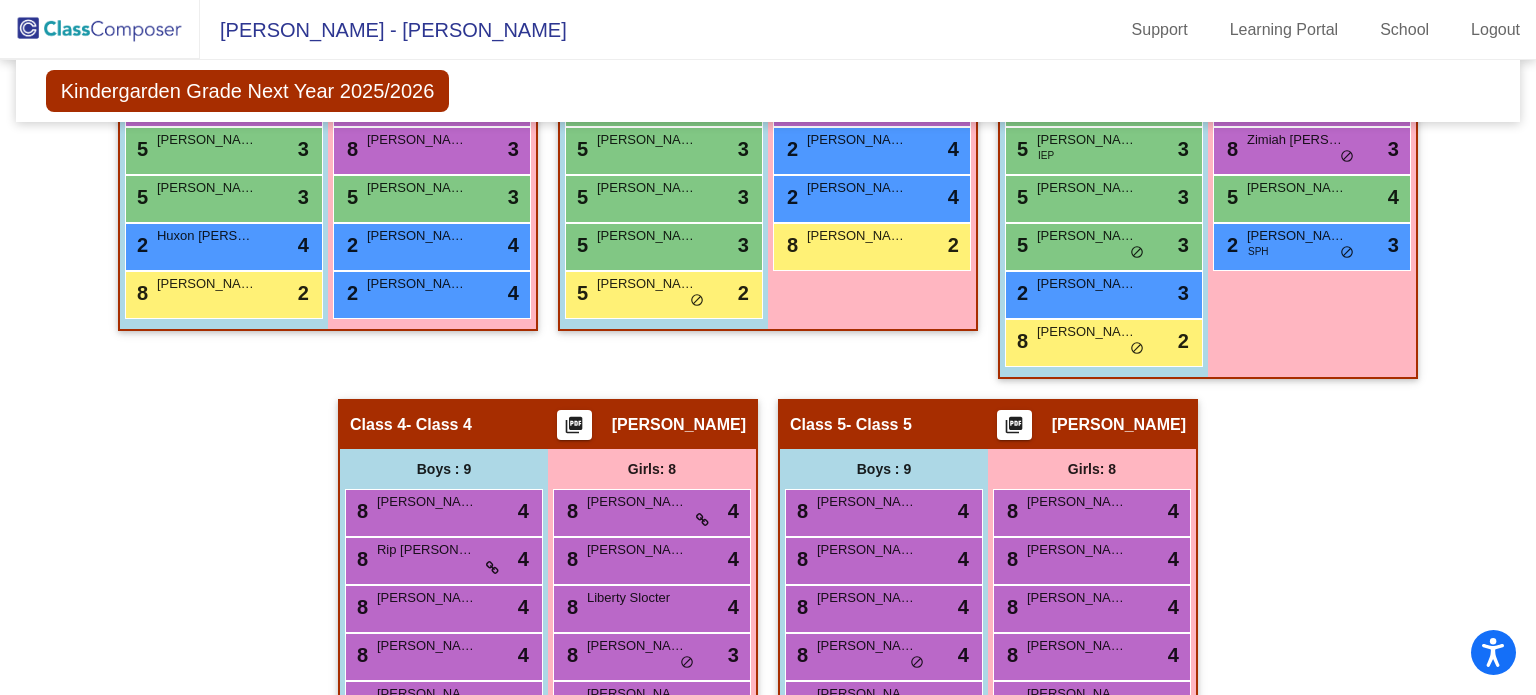 scroll, scrollTop: 818, scrollLeft: 0, axis: vertical 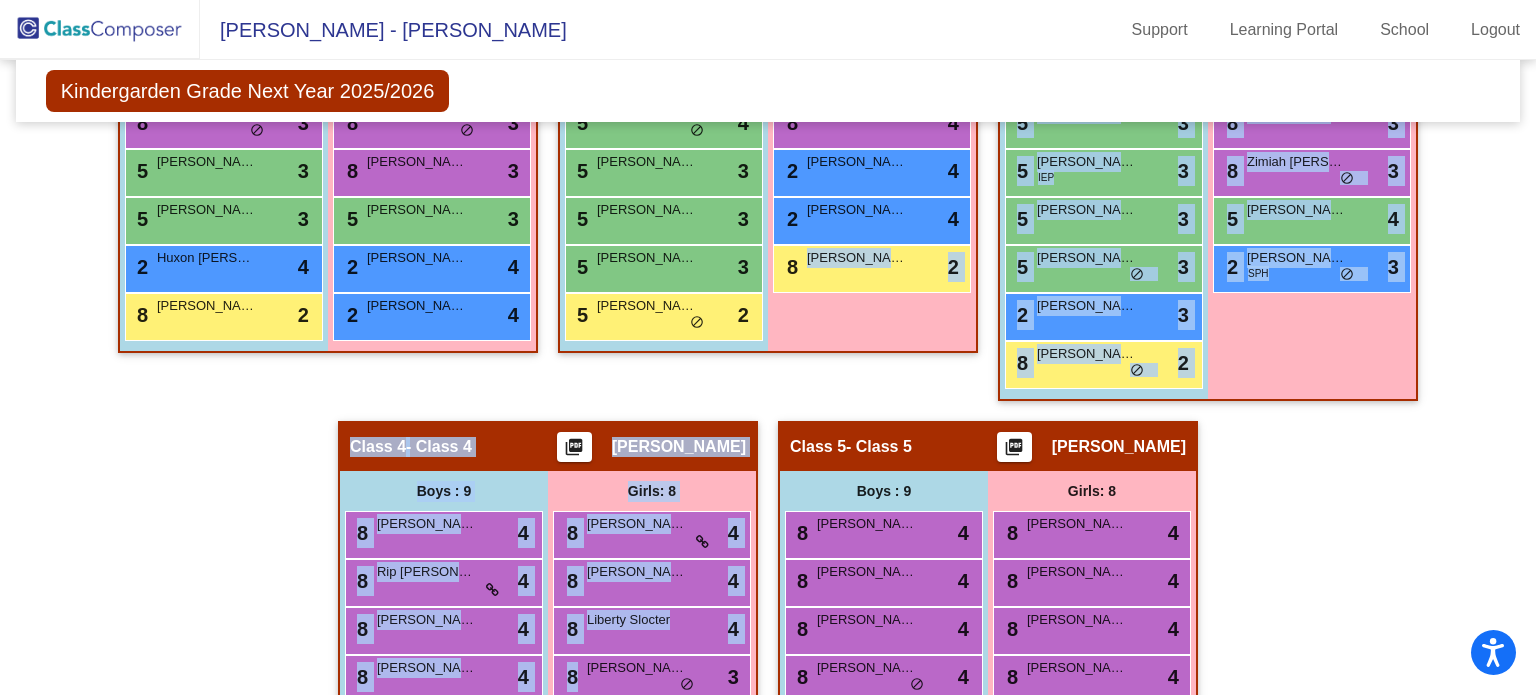 drag, startPoint x: 632, startPoint y: 677, endPoint x: 864, endPoint y: 351, distance: 400.12497 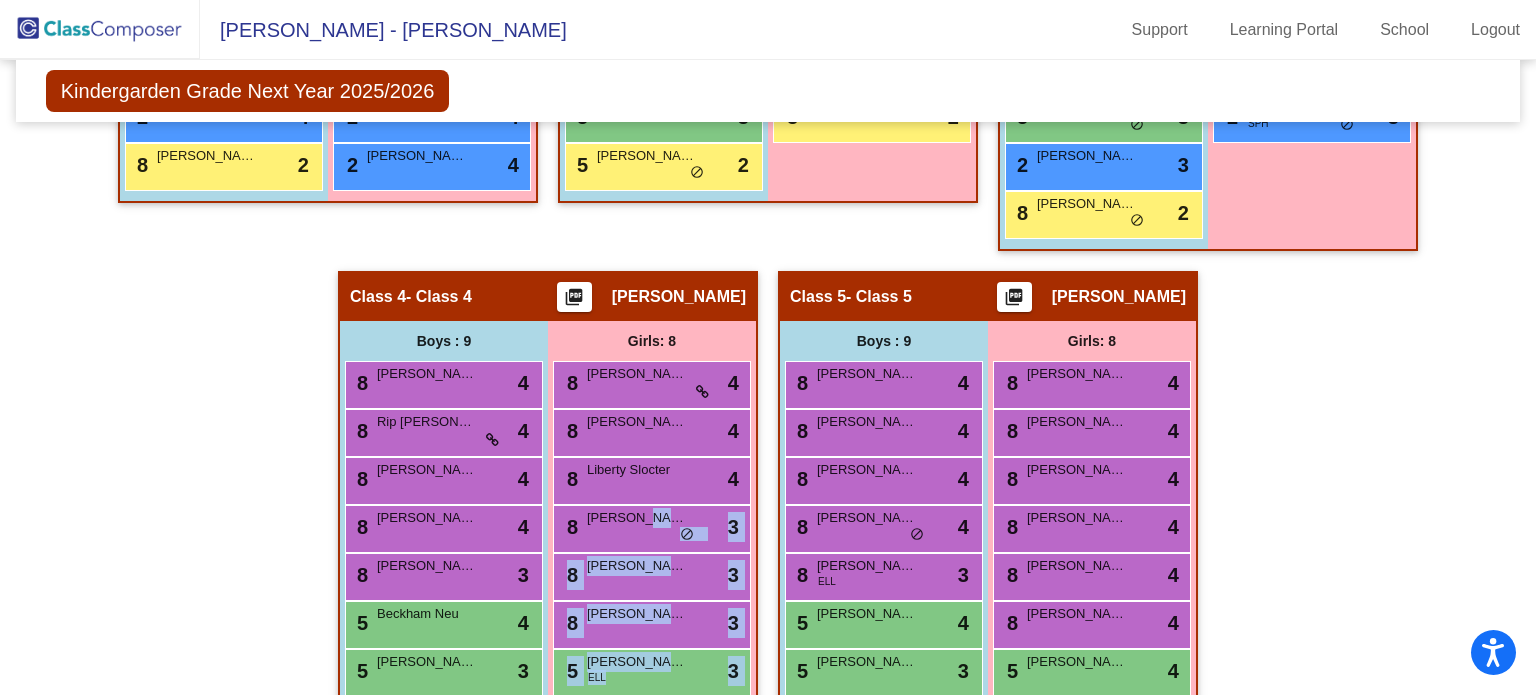 scroll, scrollTop: 1093, scrollLeft: 0, axis: vertical 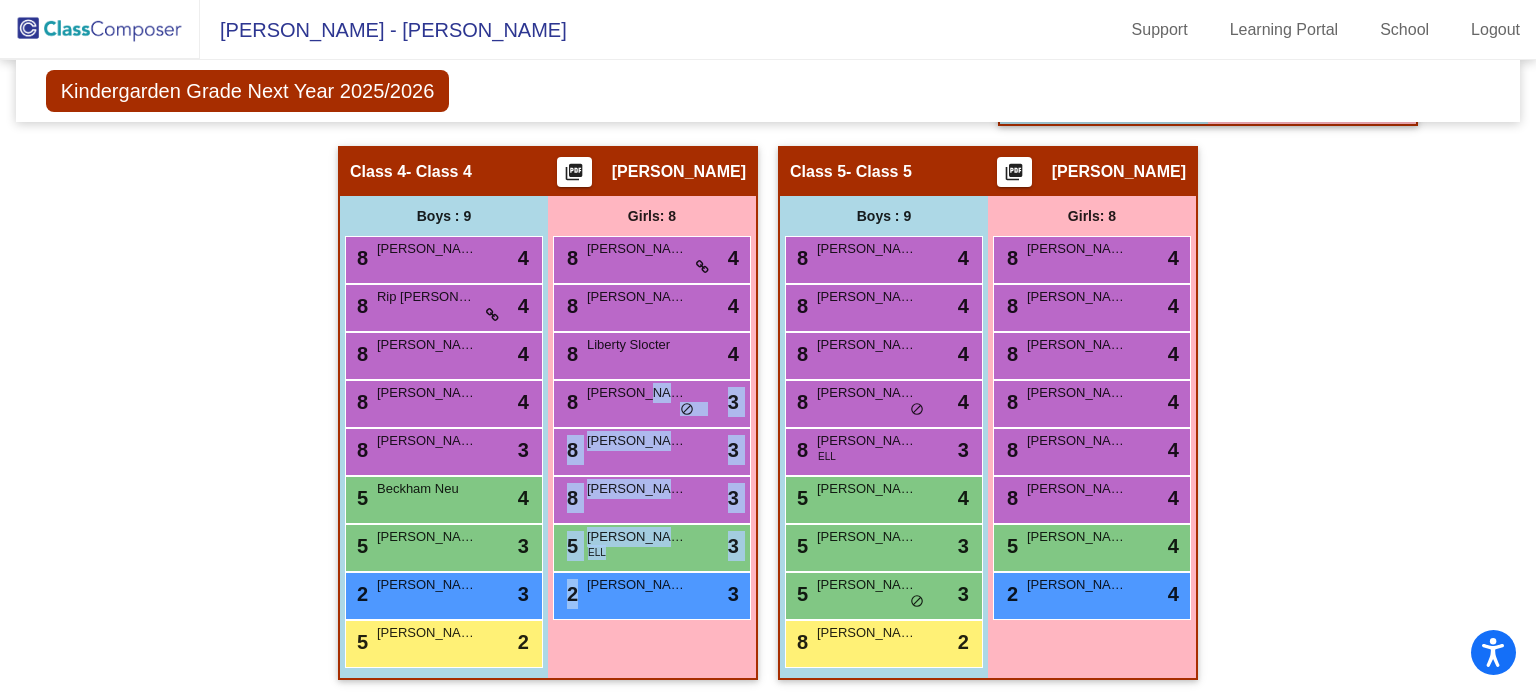 drag, startPoint x: 627, startPoint y: 671, endPoint x: 607, endPoint y: 719, distance: 52 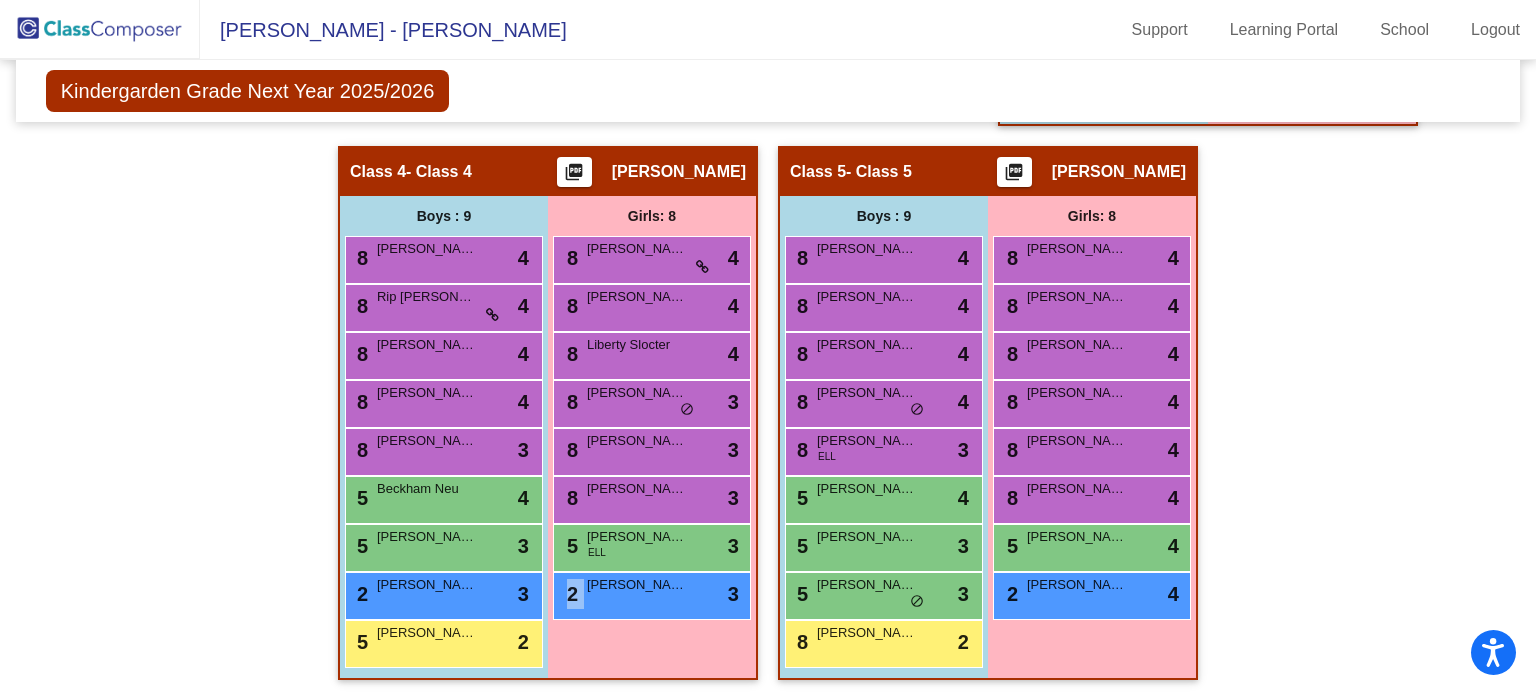 click on "Girls: 8 8 Addilyn Phillips lock do_not_disturb_alt 4 8 Grace Rogers lock do_not_disturb_alt 4 8 Liberty Slocter lock do_not_disturb_alt 4 8 Lottie Miller lock do_not_disturb_alt 3 8 Penelope Teixeira lock do_not_disturb_alt 3 8 Nayva Oudin lock do_not_disturb_alt 3 5 Liah Diaz Suarez ELL lock do_not_disturb_alt 3 2 Maia Jepson lock do_not_disturb_alt 3" at bounding box center [0, 0] 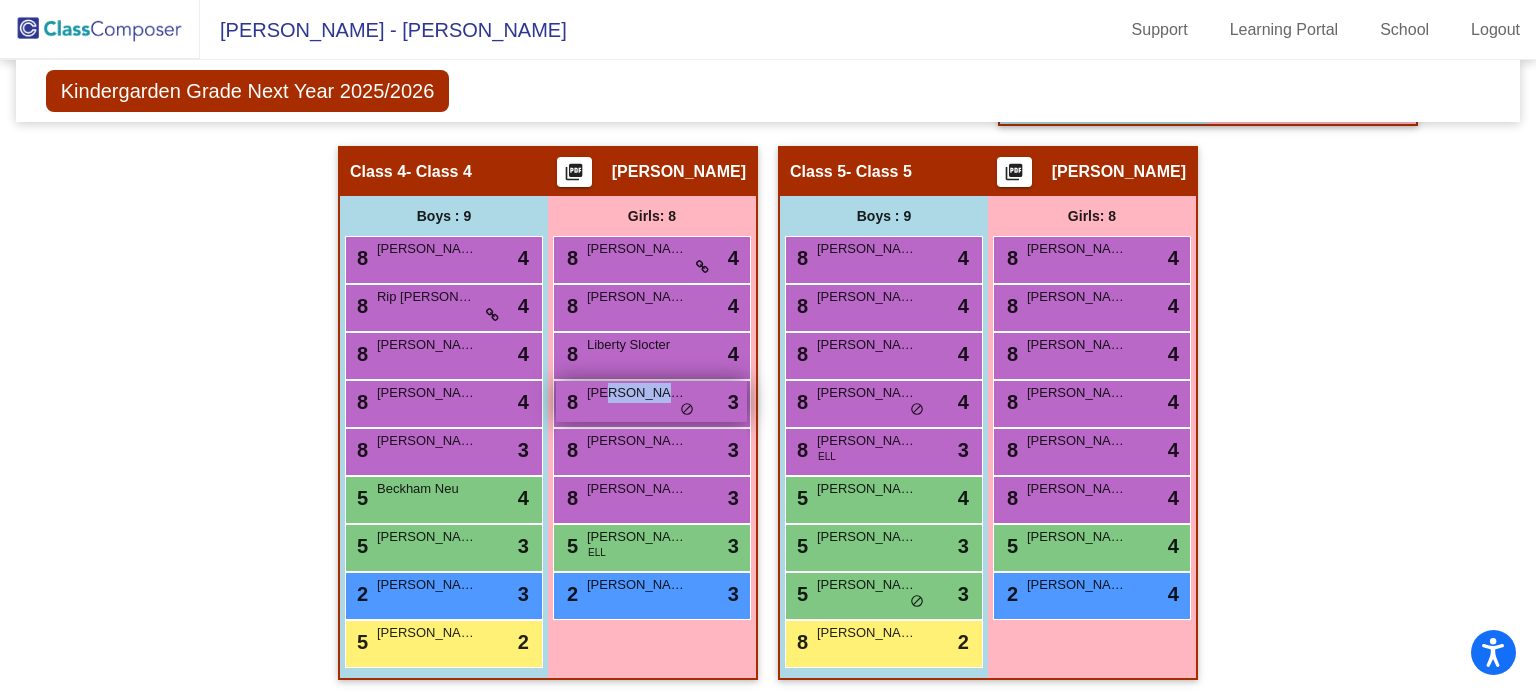 drag, startPoint x: 601, startPoint y: 396, endPoint x: 644, endPoint y: 391, distance: 43.289722 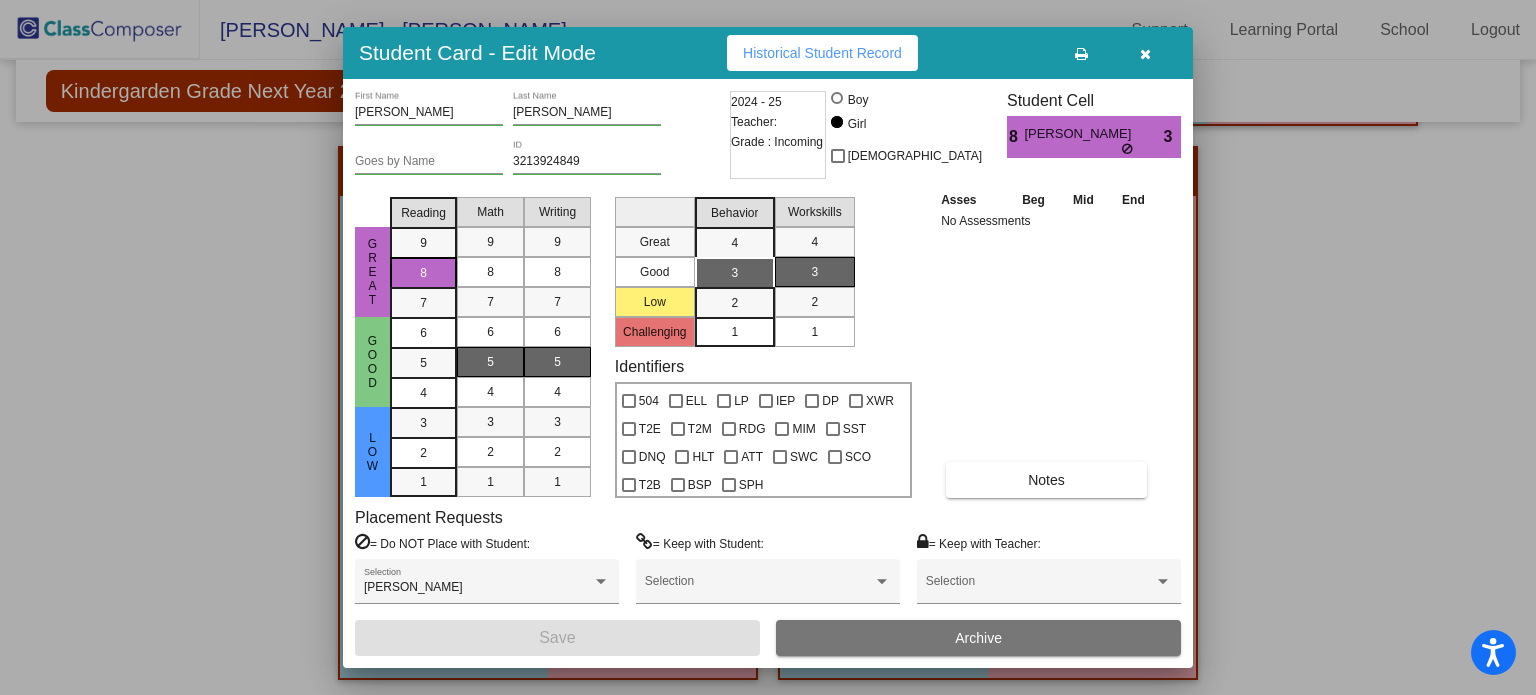 click at bounding box center (1145, 53) 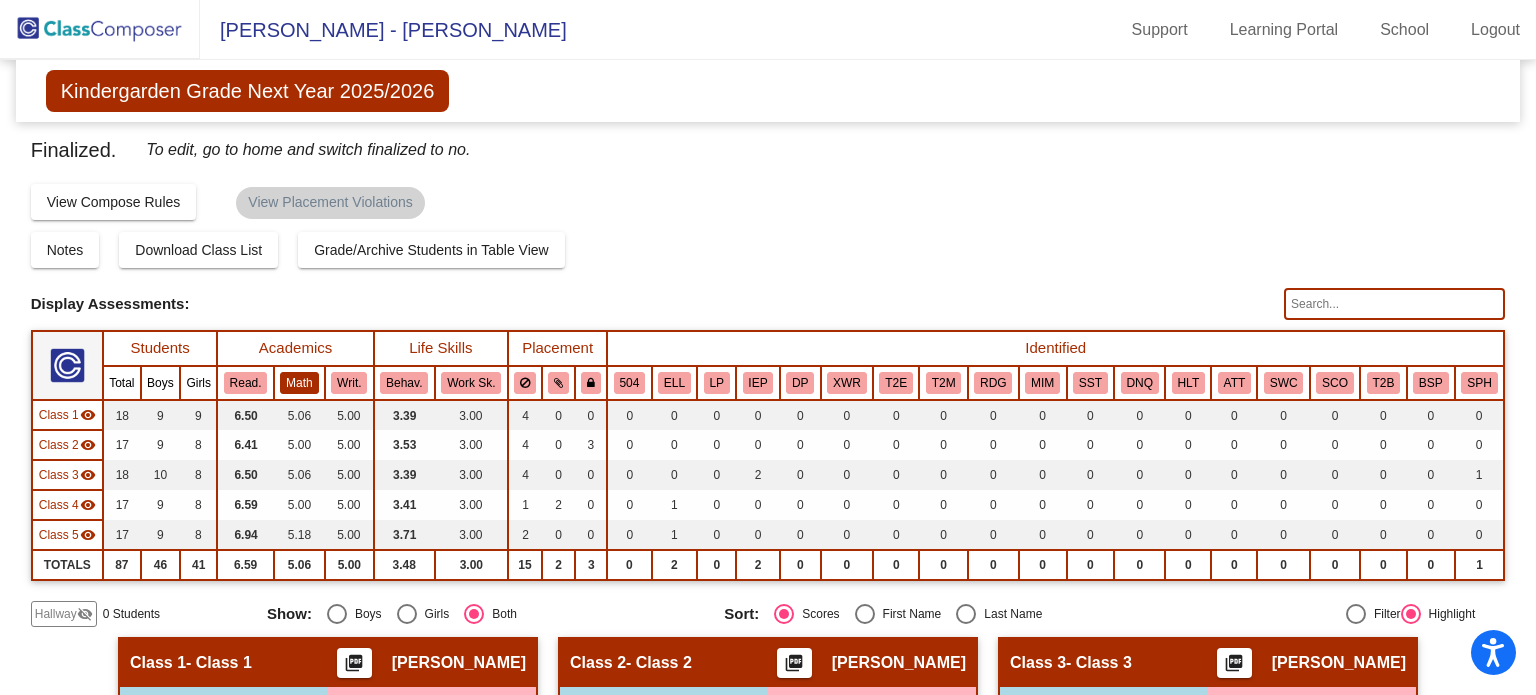 scroll, scrollTop: 0, scrollLeft: 0, axis: both 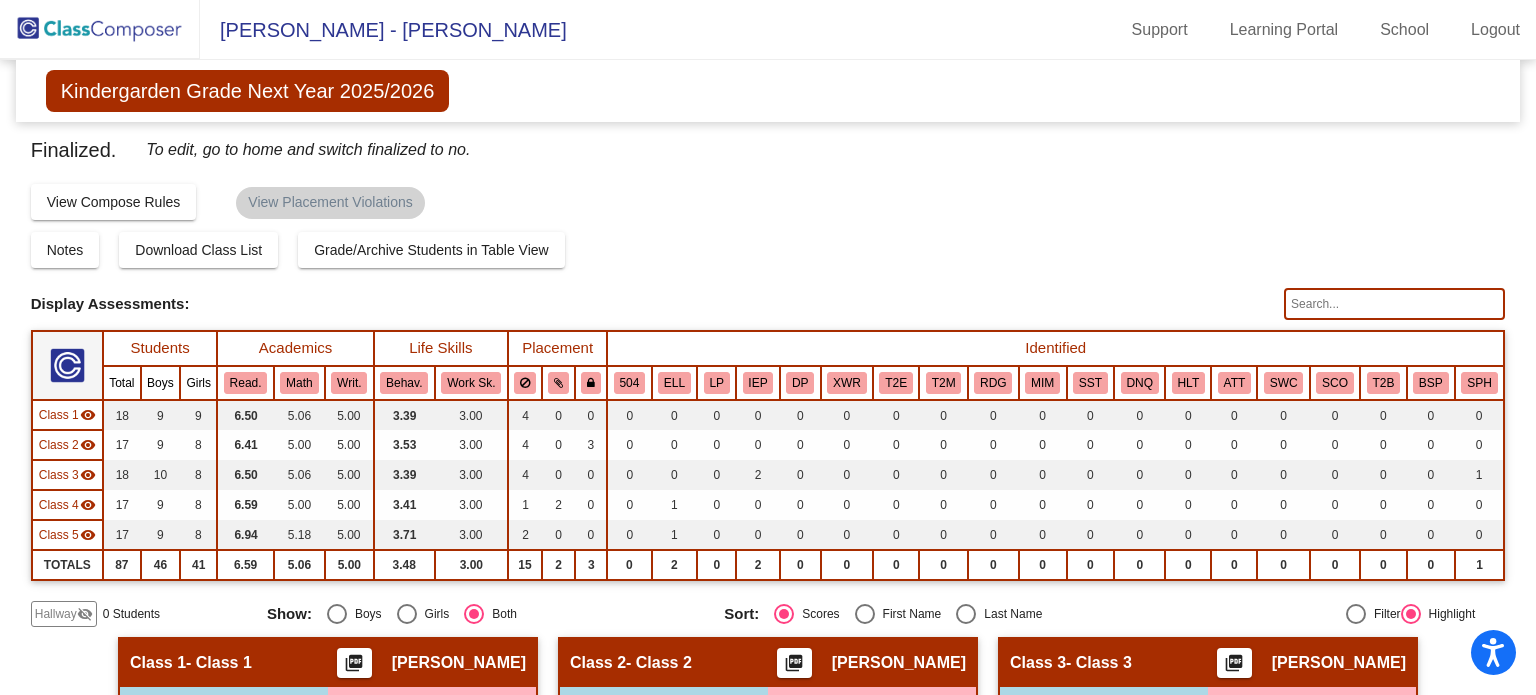 click 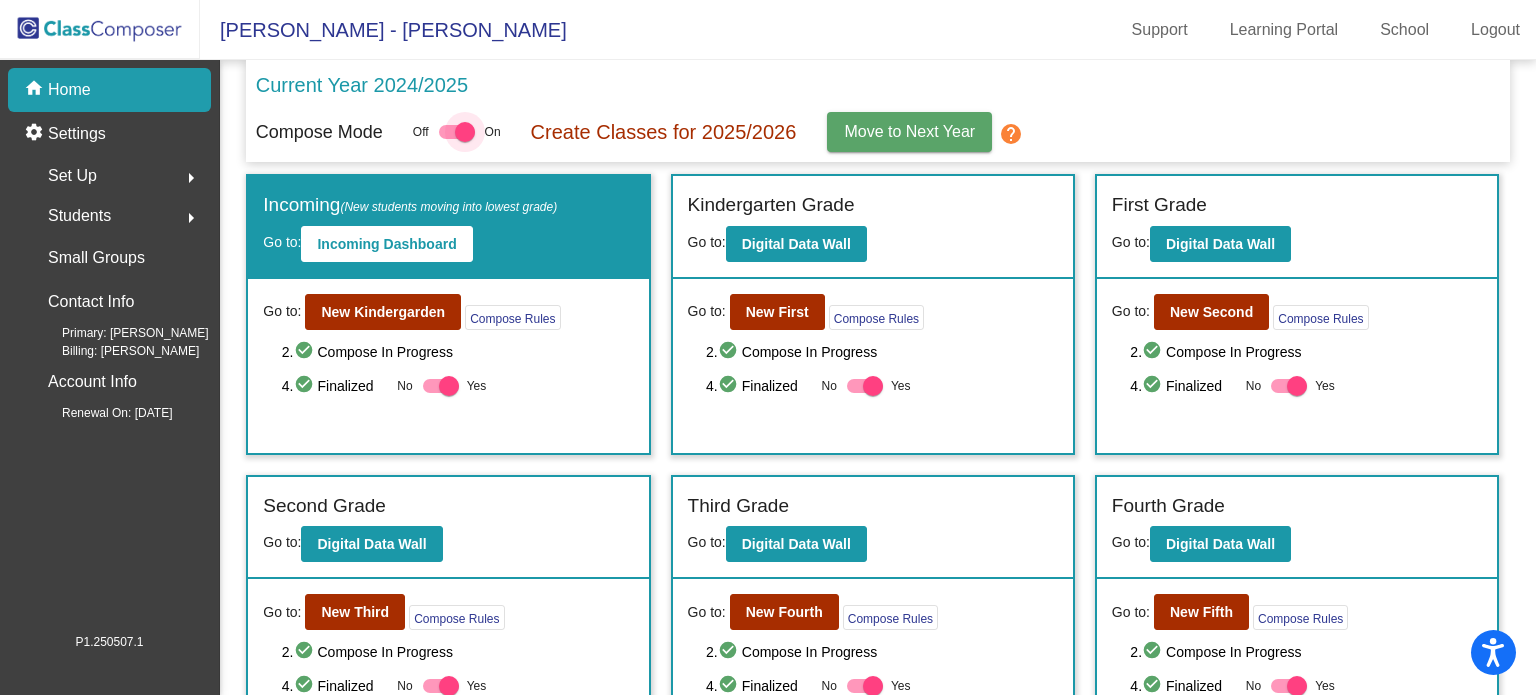 click at bounding box center [457, 132] 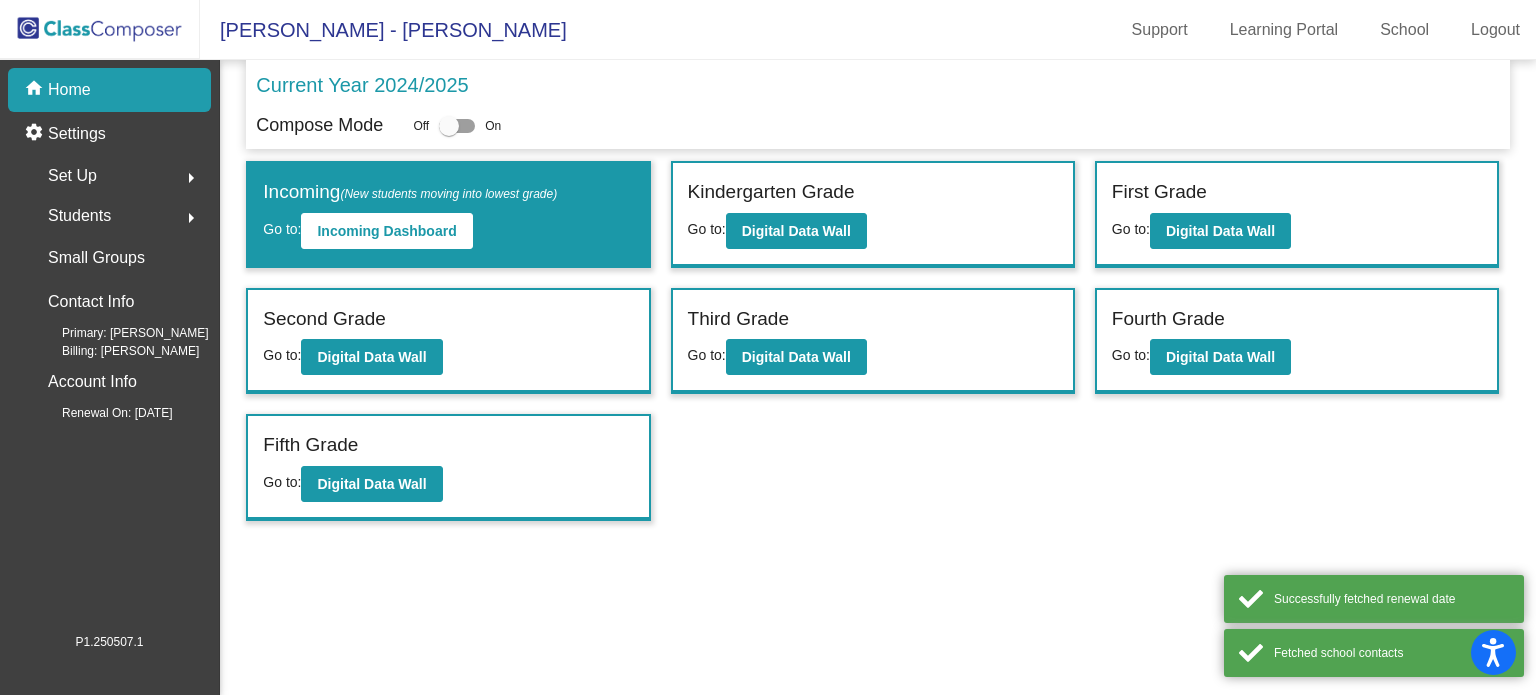 click at bounding box center (457, 126) 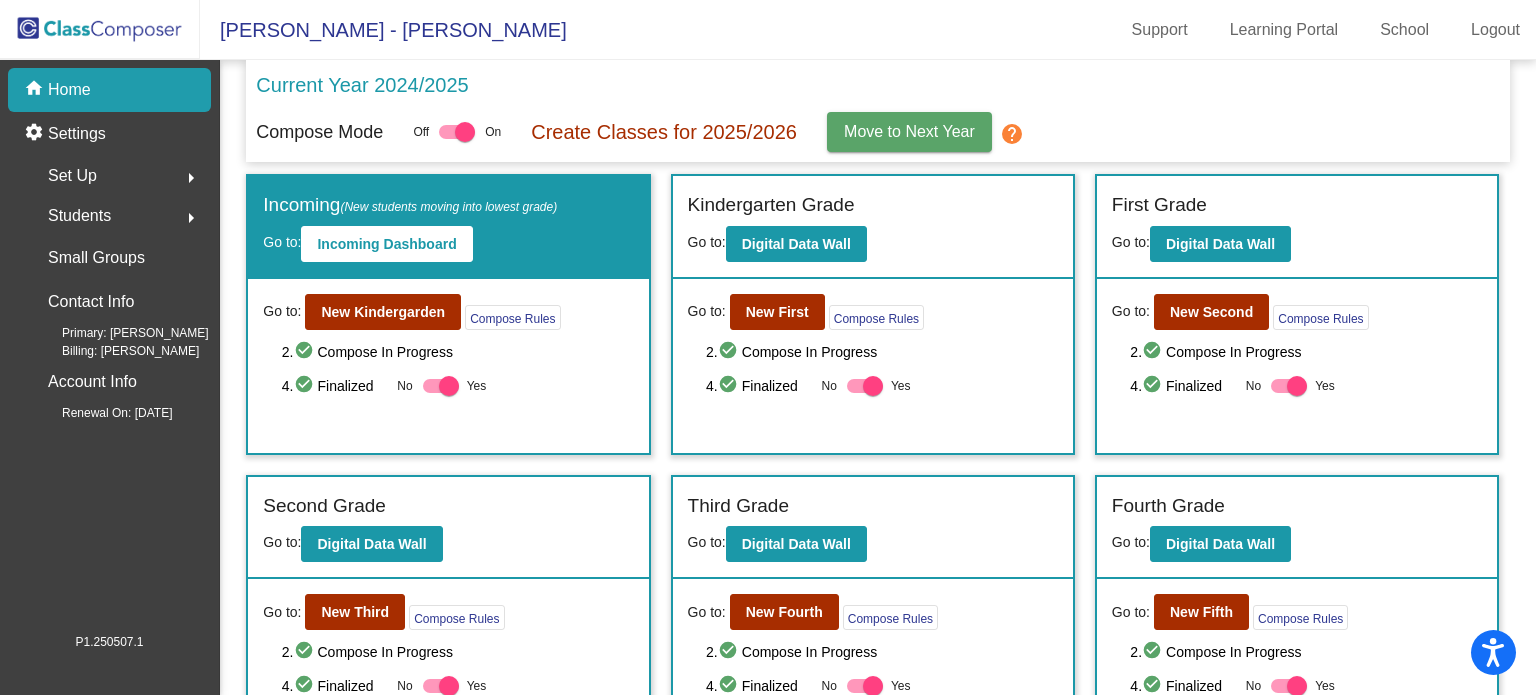click on "Create Classes for 2025/2026" 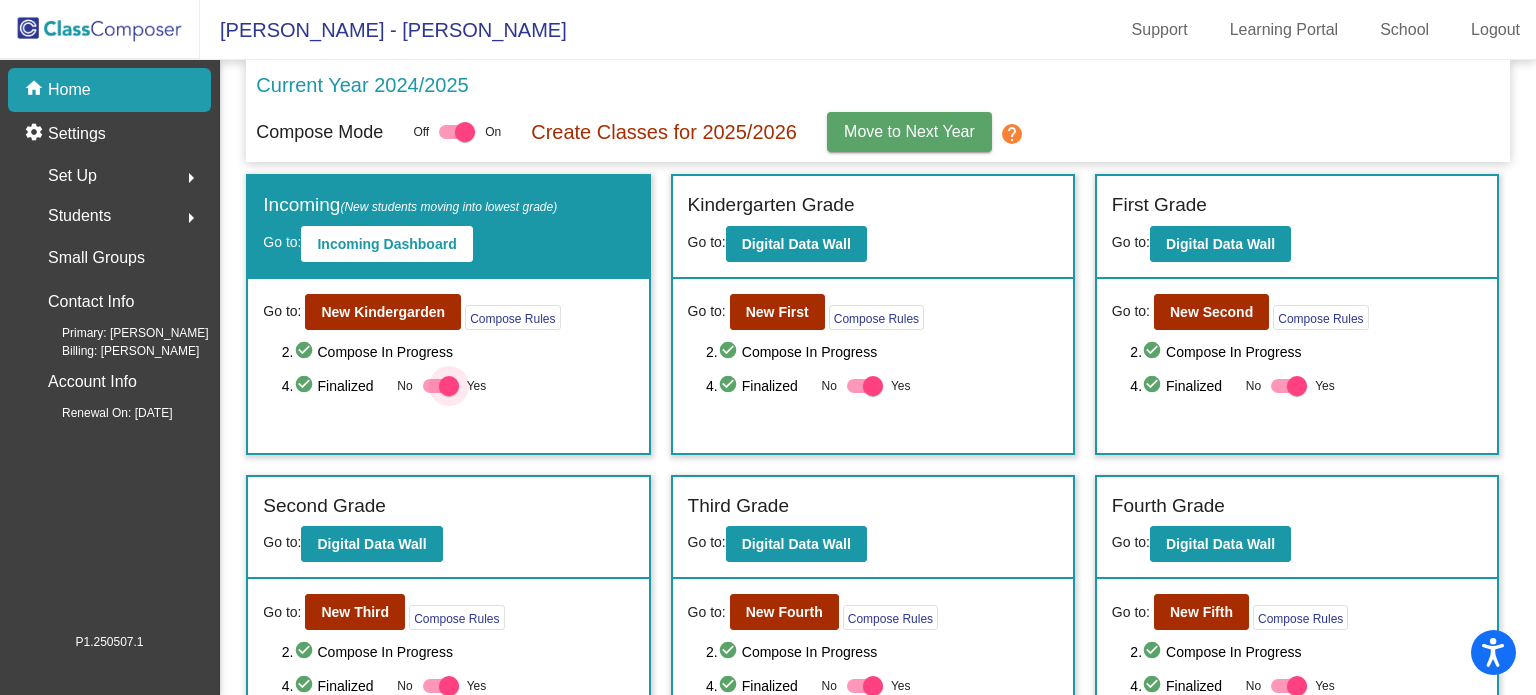 click at bounding box center [449, 386] 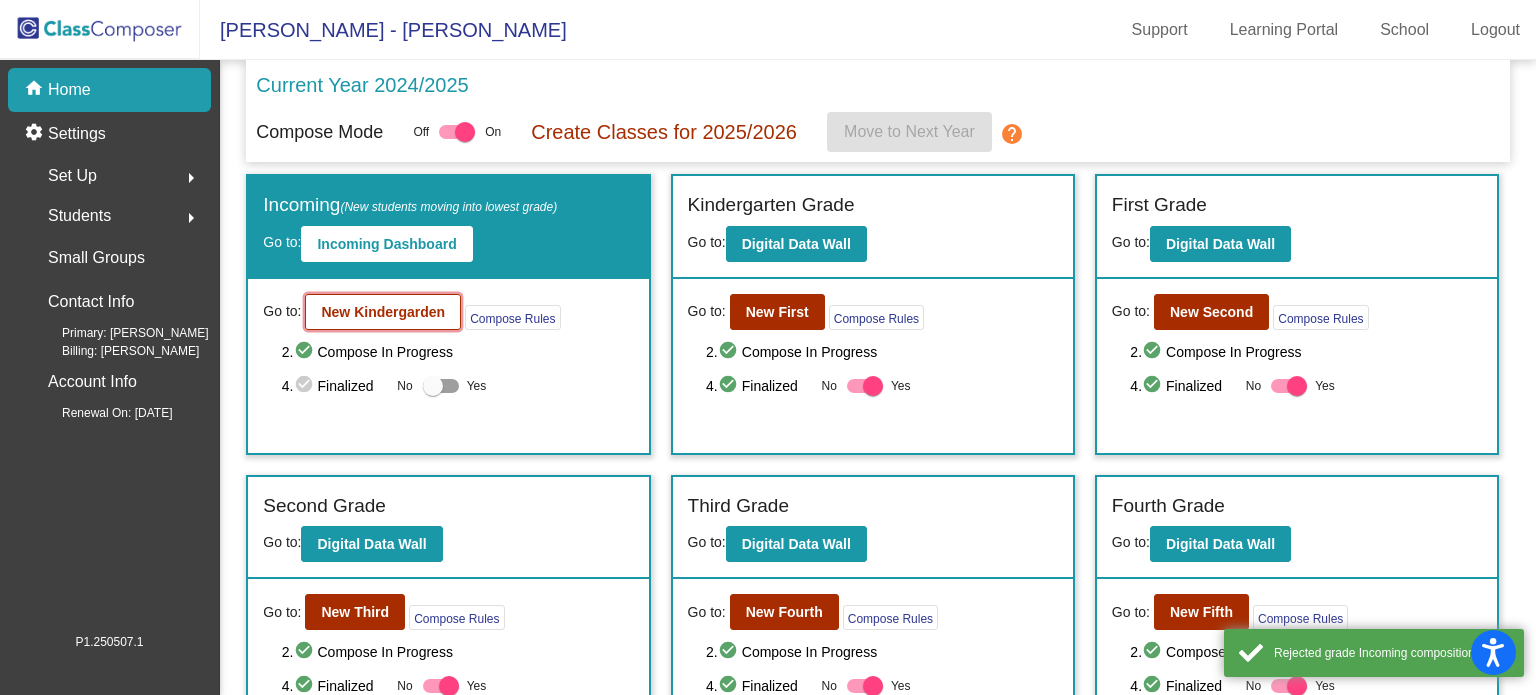 click on "New Kindergarden" 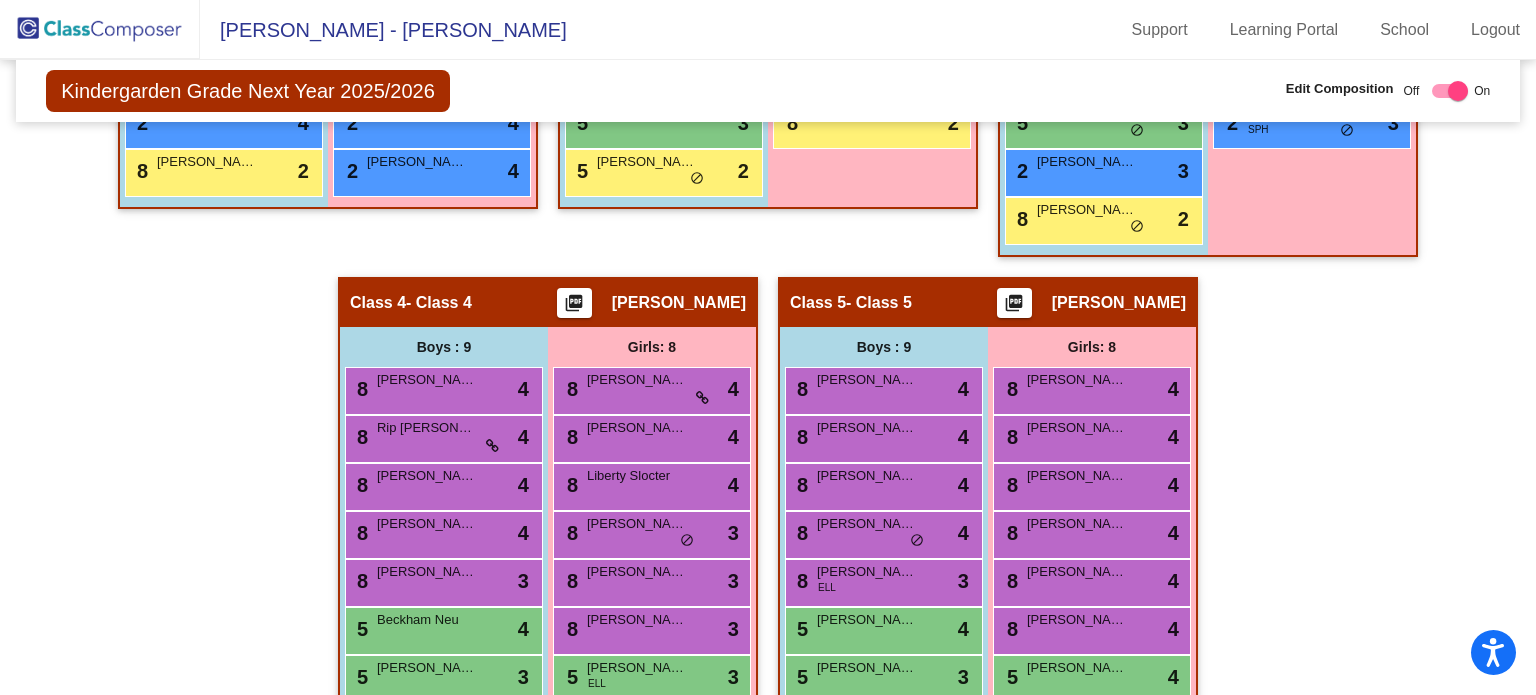 scroll, scrollTop: 883, scrollLeft: 0, axis: vertical 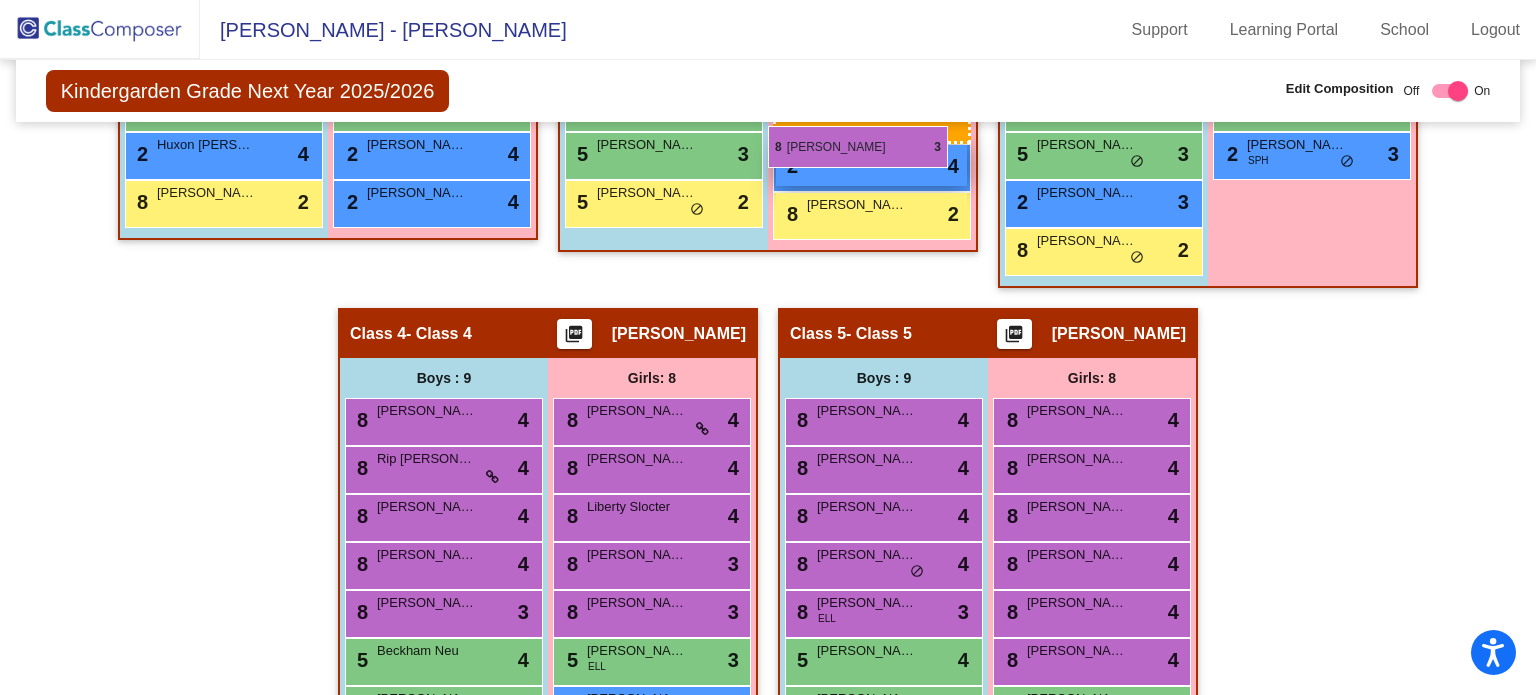 drag, startPoint x: 616, startPoint y: 557, endPoint x: 771, endPoint y: 131, distance: 453.32217 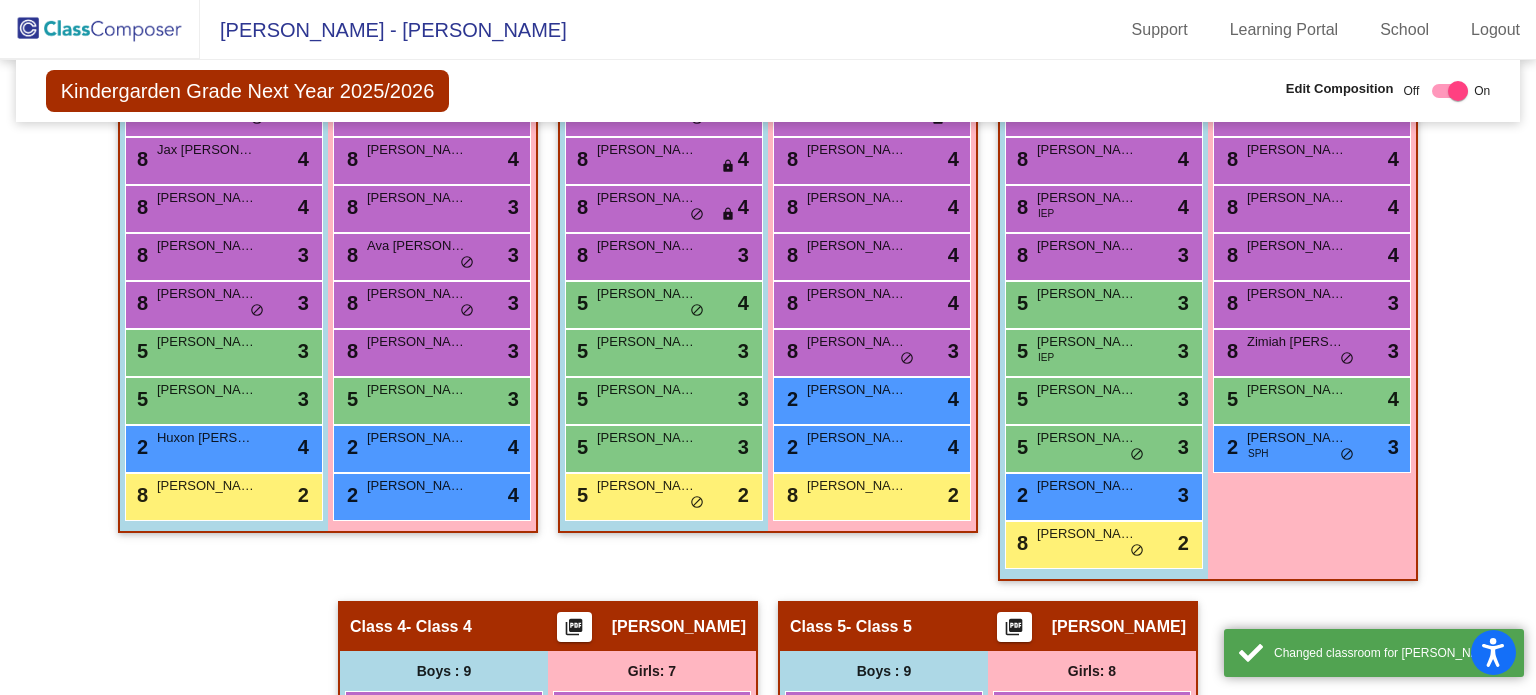 scroll, scrollTop: 587, scrollLeft: 0, axis: vertical 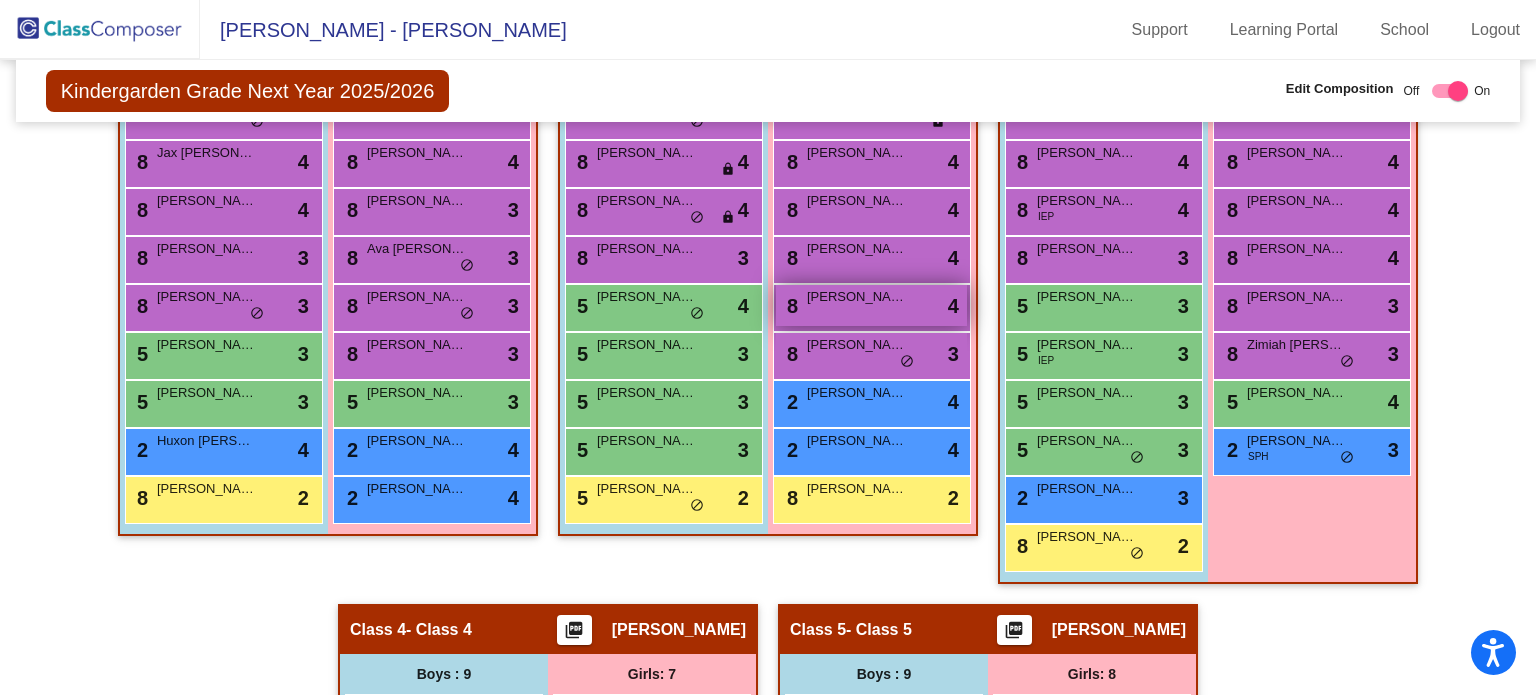 click on "8 Keira Eggleston lock do_not_disturb_alt 4" at bounding box center [871, 305] 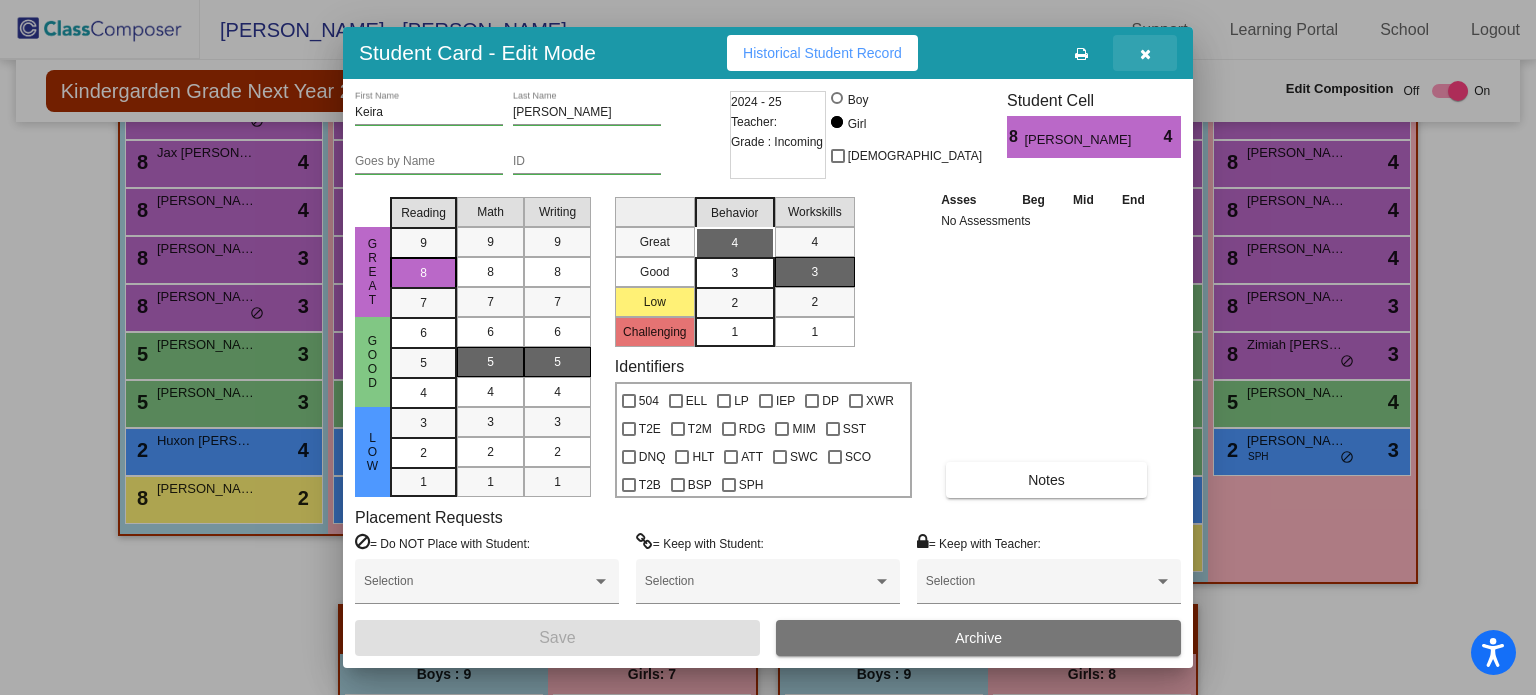 click at bounding box center (1145, 54) 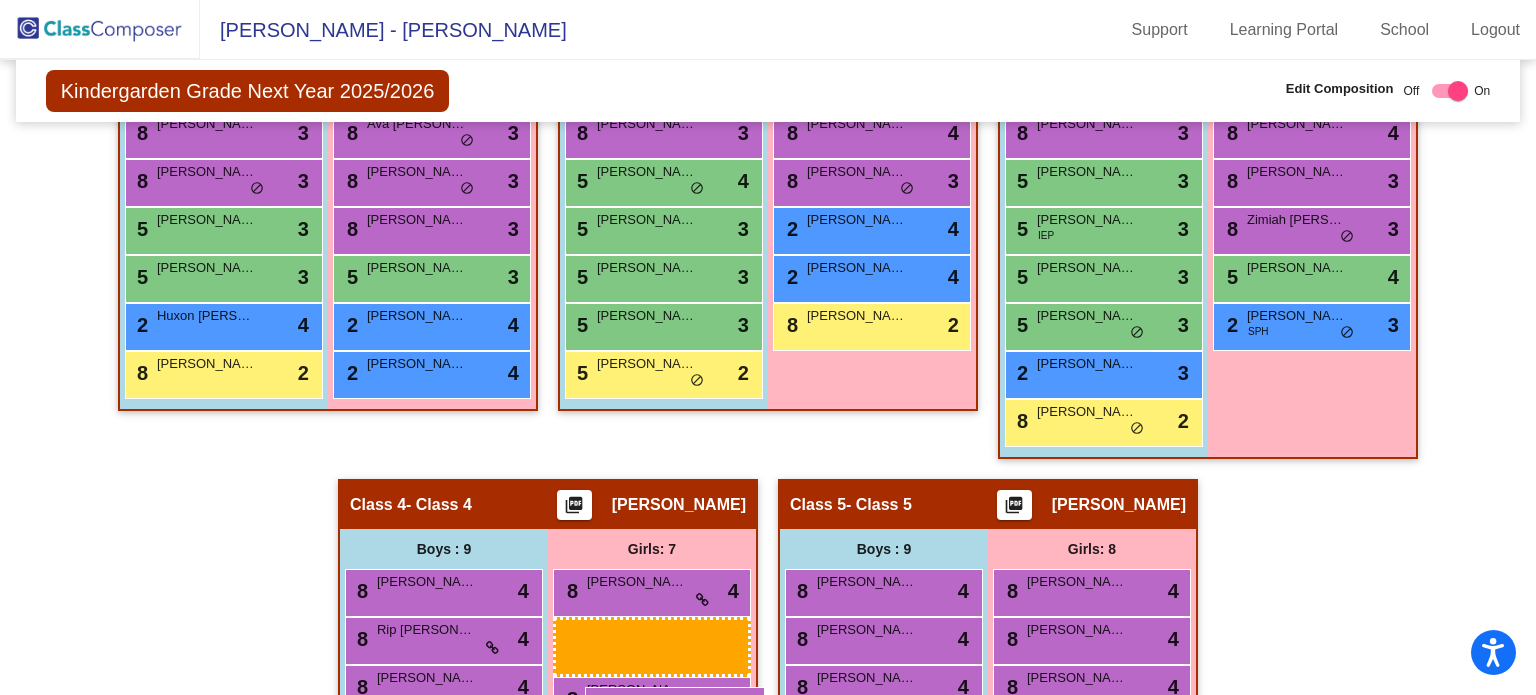 scroll, scrollTop: 712, scrollLeft: 0, axis: vertical 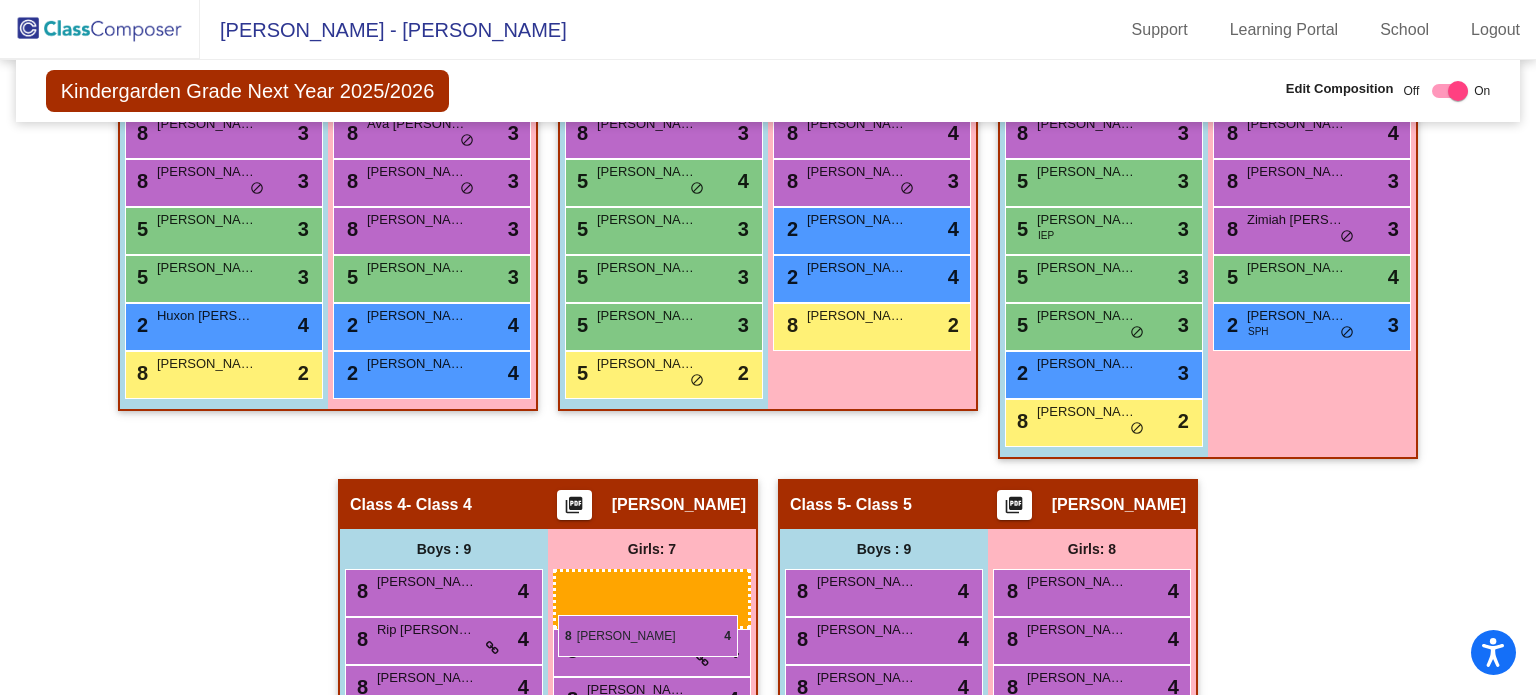 drag, startPoint x: 828, startPoint y: 316, endPoint x: 558, endPoint y: 615, distance: 402.866 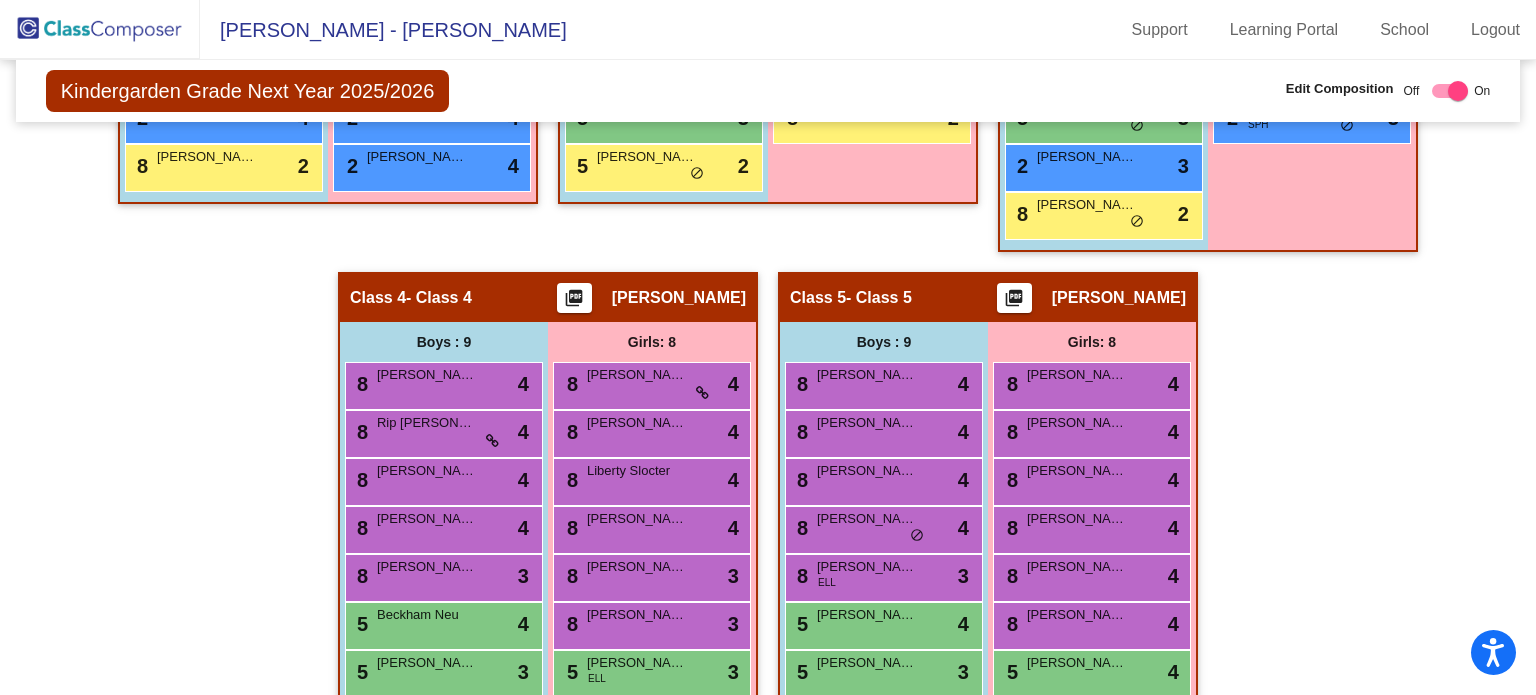 scroll, scrollTop: 920, scrollLeft: 0, axis: vertical 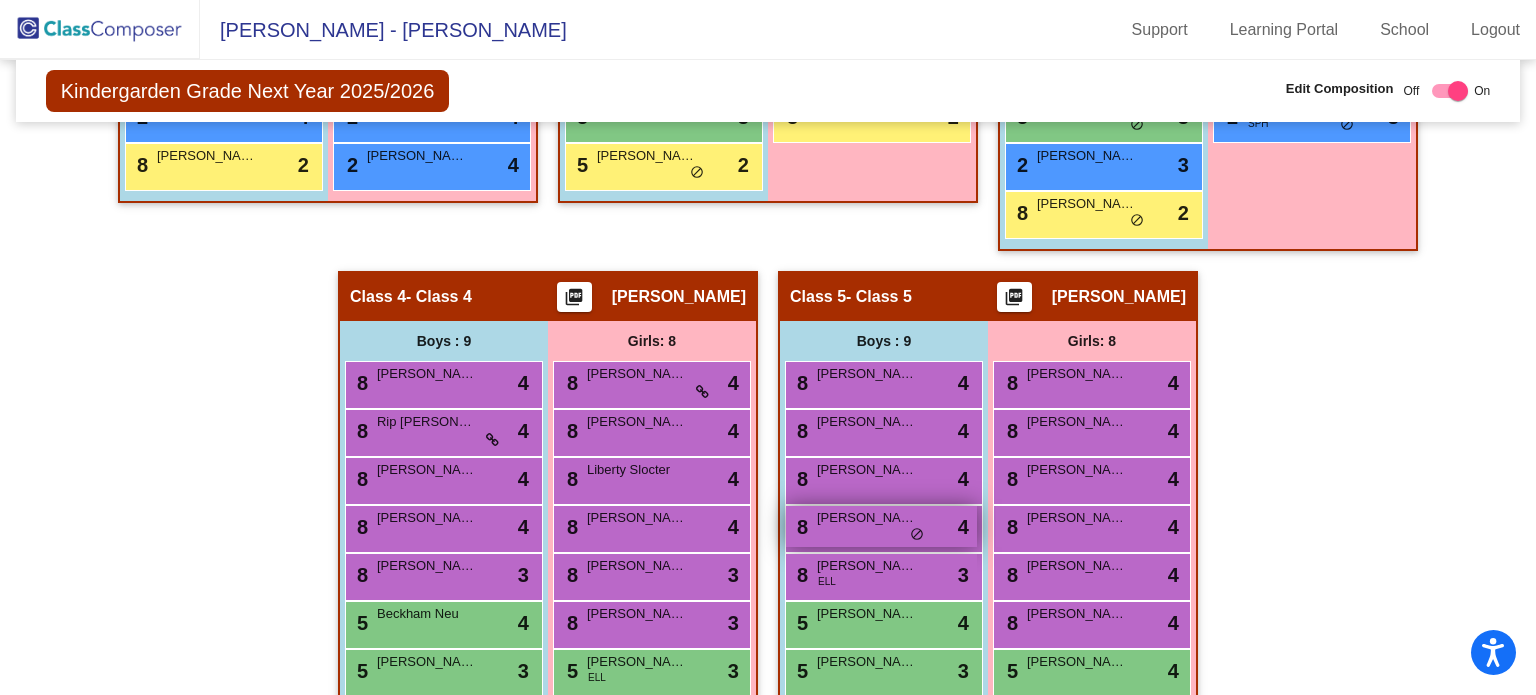 click on "Sloane Keller" at bounding box center (867, 518) 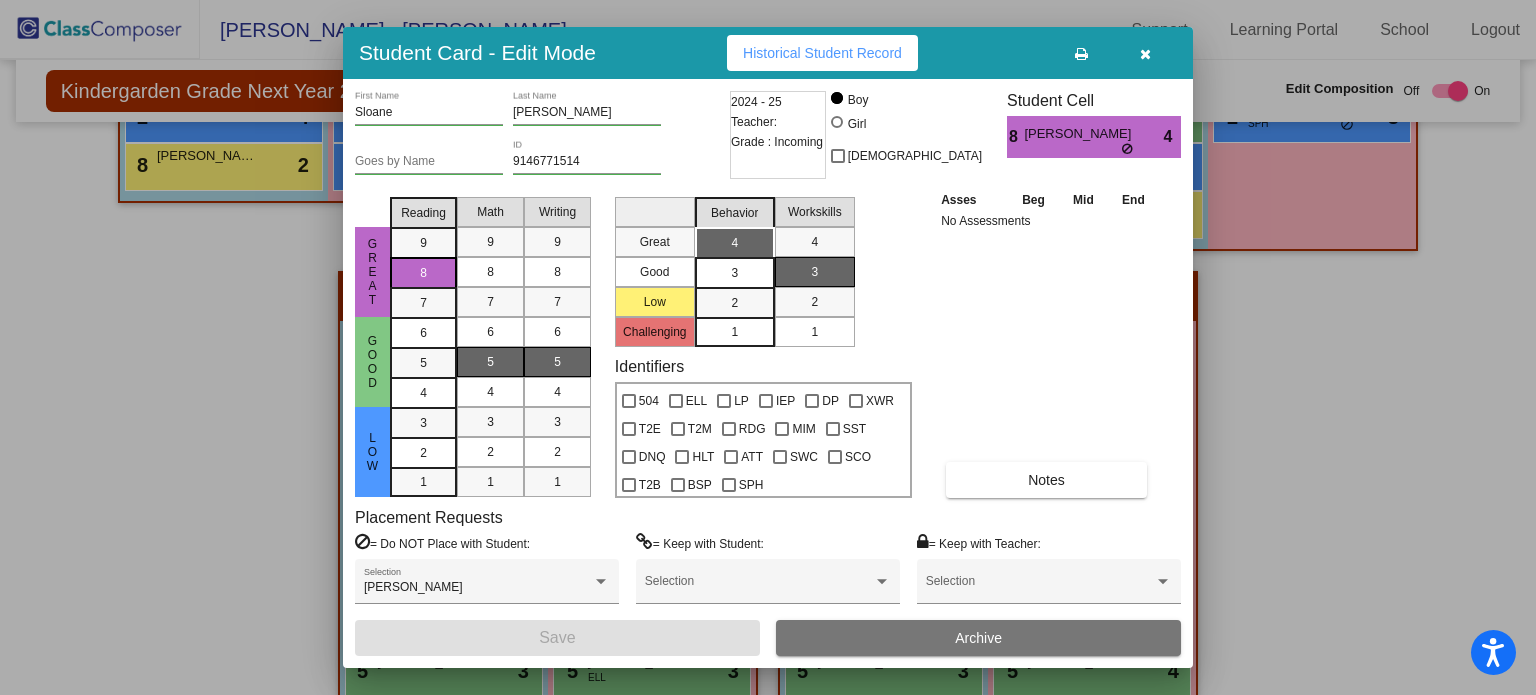 click at bounding box center (768, 347) 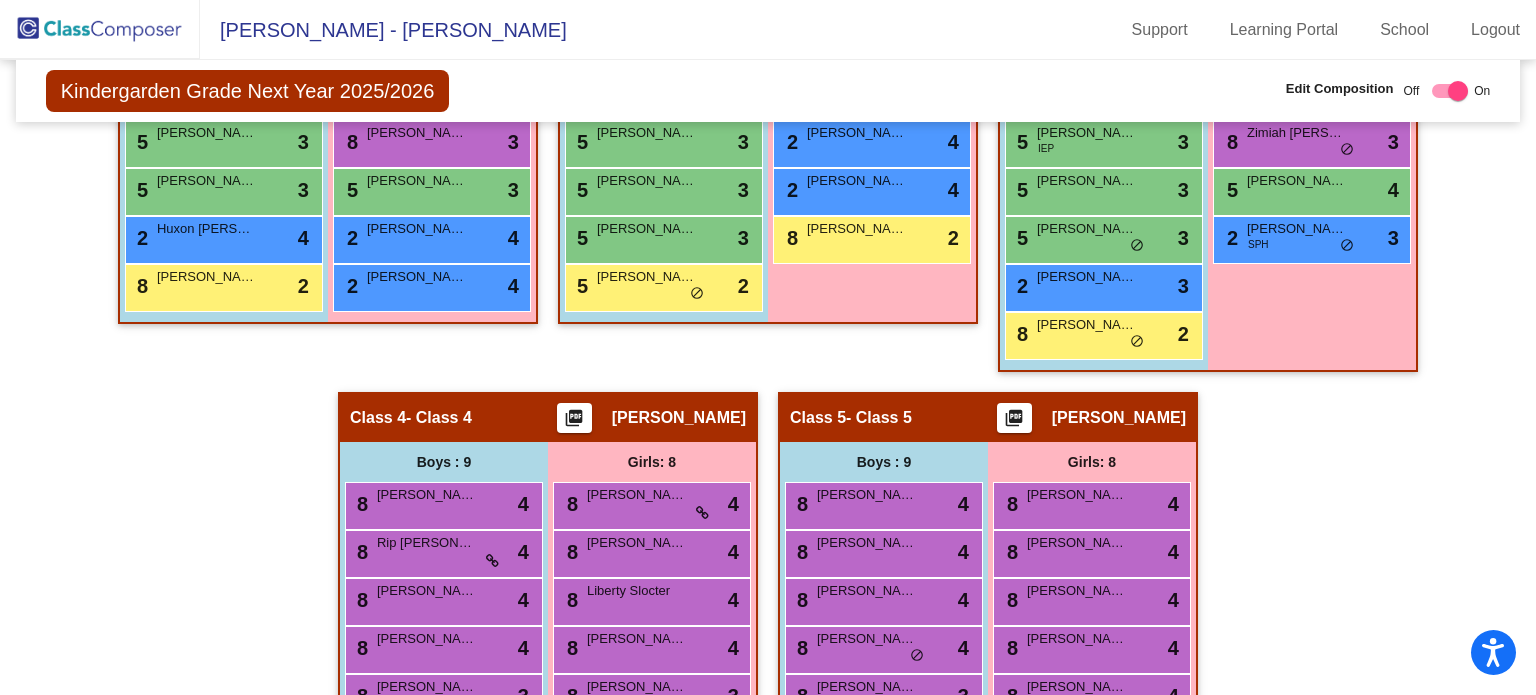 scroll, scrollTop: 840, scrollLeft: 0, axis: vertical 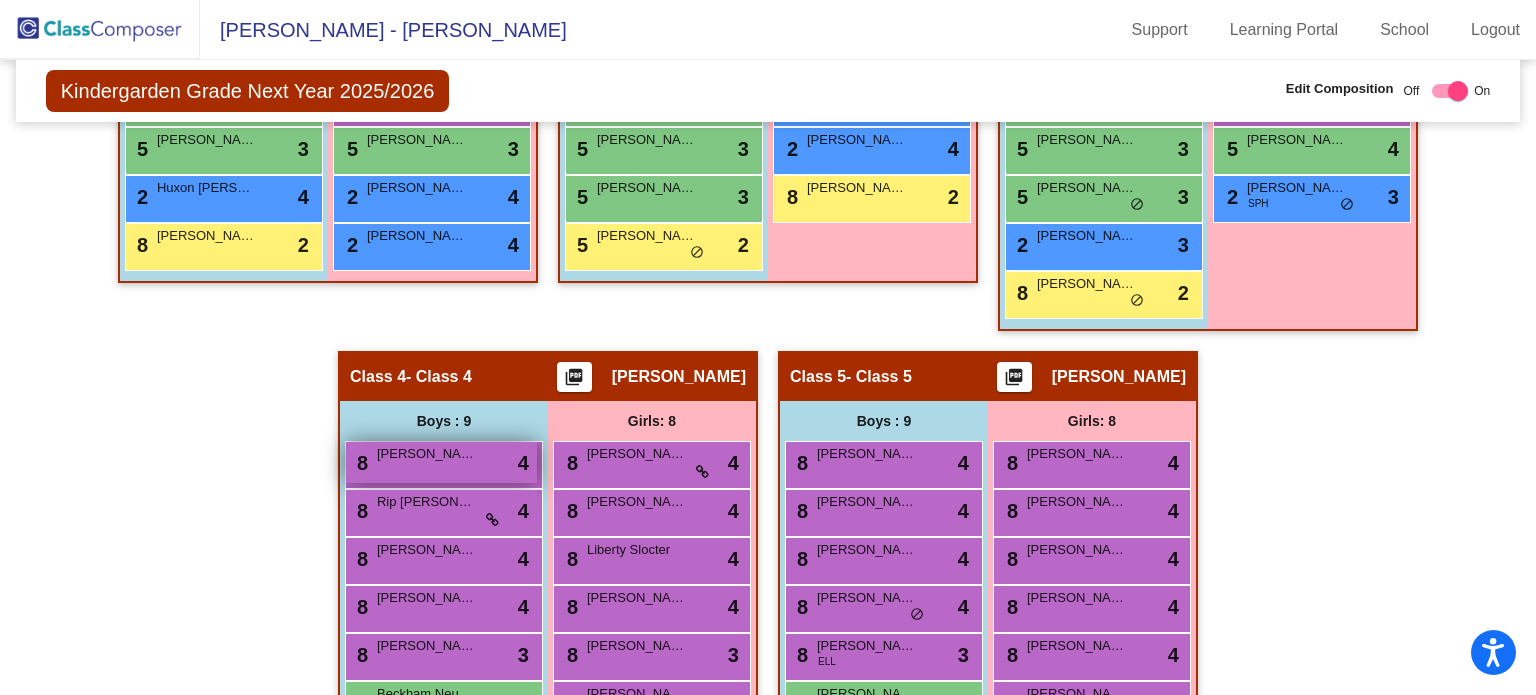 click on "Gage Brown" at bounding box center [427, 454] 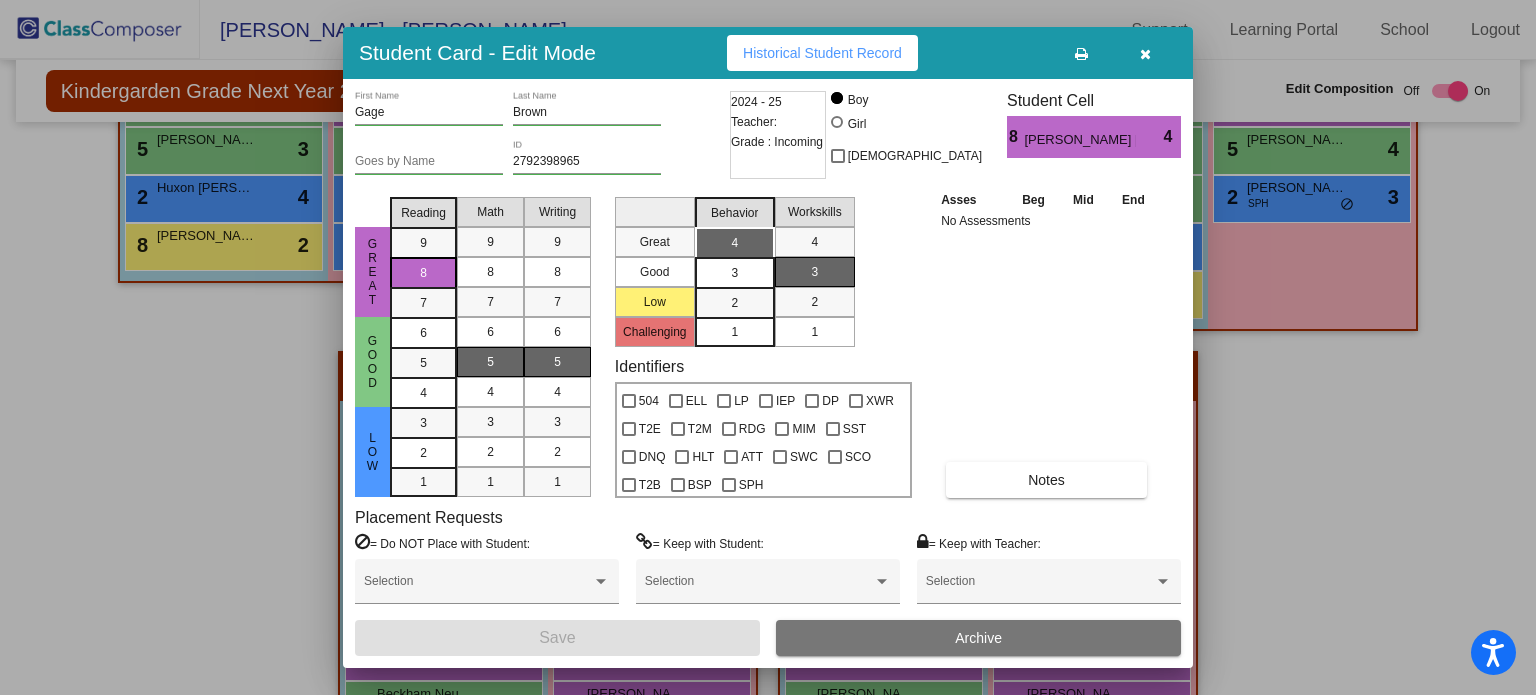 click at bounding box center (1145, 54) 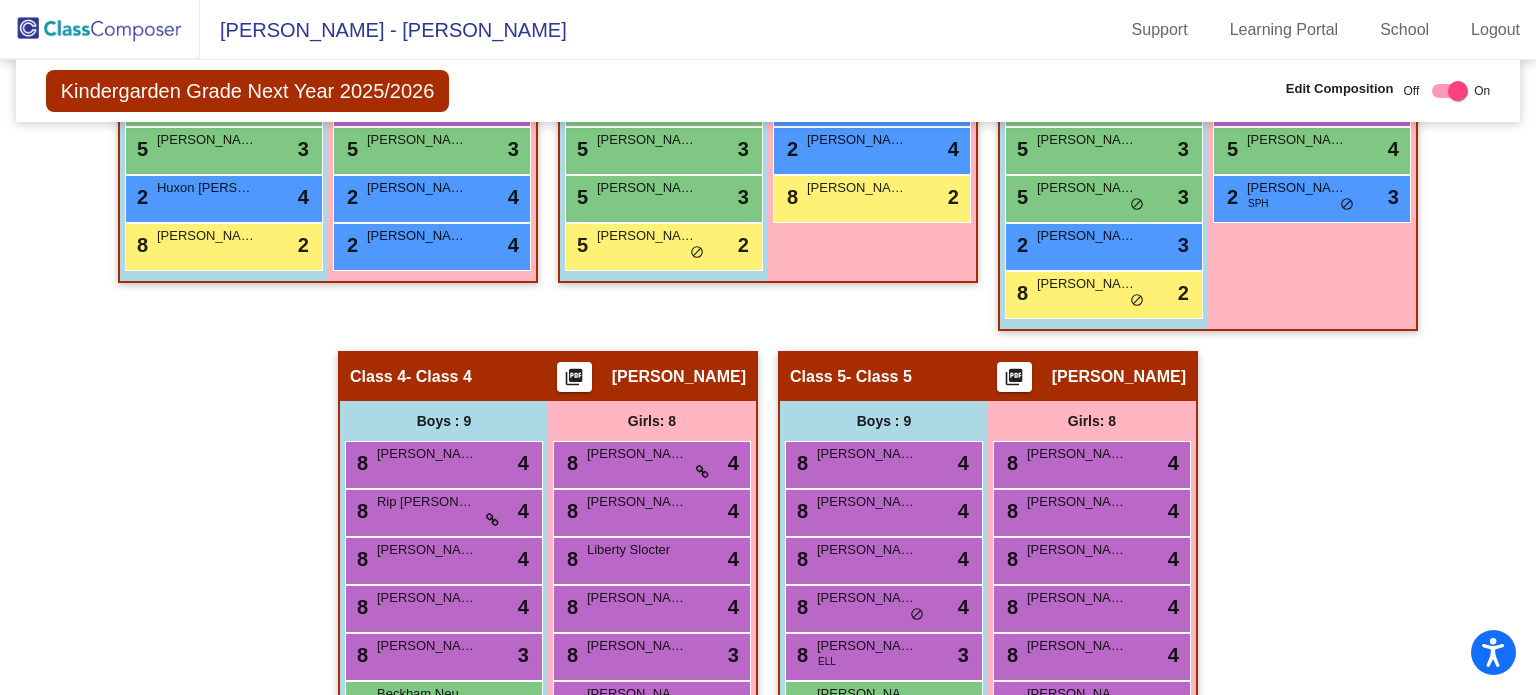 scroll, scrollTop: 1045, scrollLeft: 0, axis: vertical 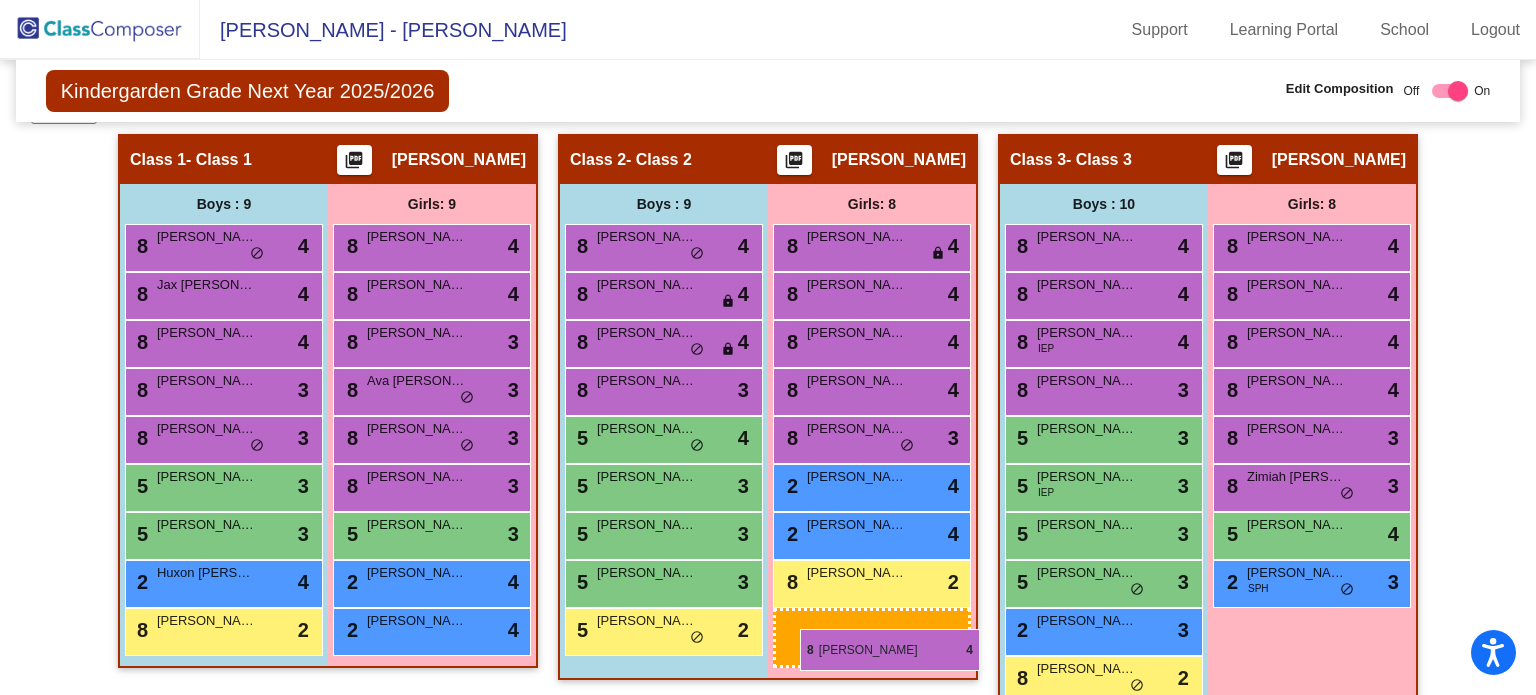 drag, startPoint x: 628, startPoint y: 259, endPoint x: 793, endPoint y: 623, distance: 399.6511 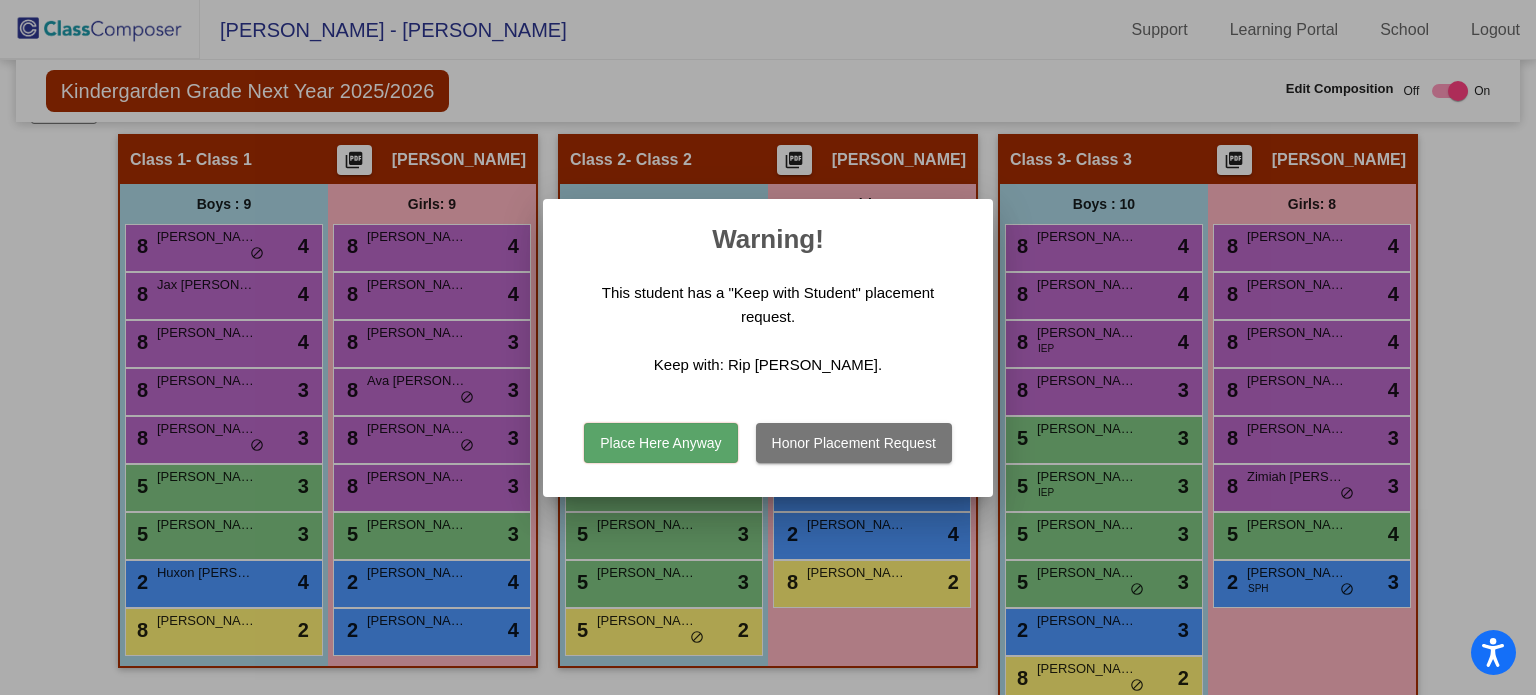 click on "Place Here Anyway" at bounding box center (660, 443) 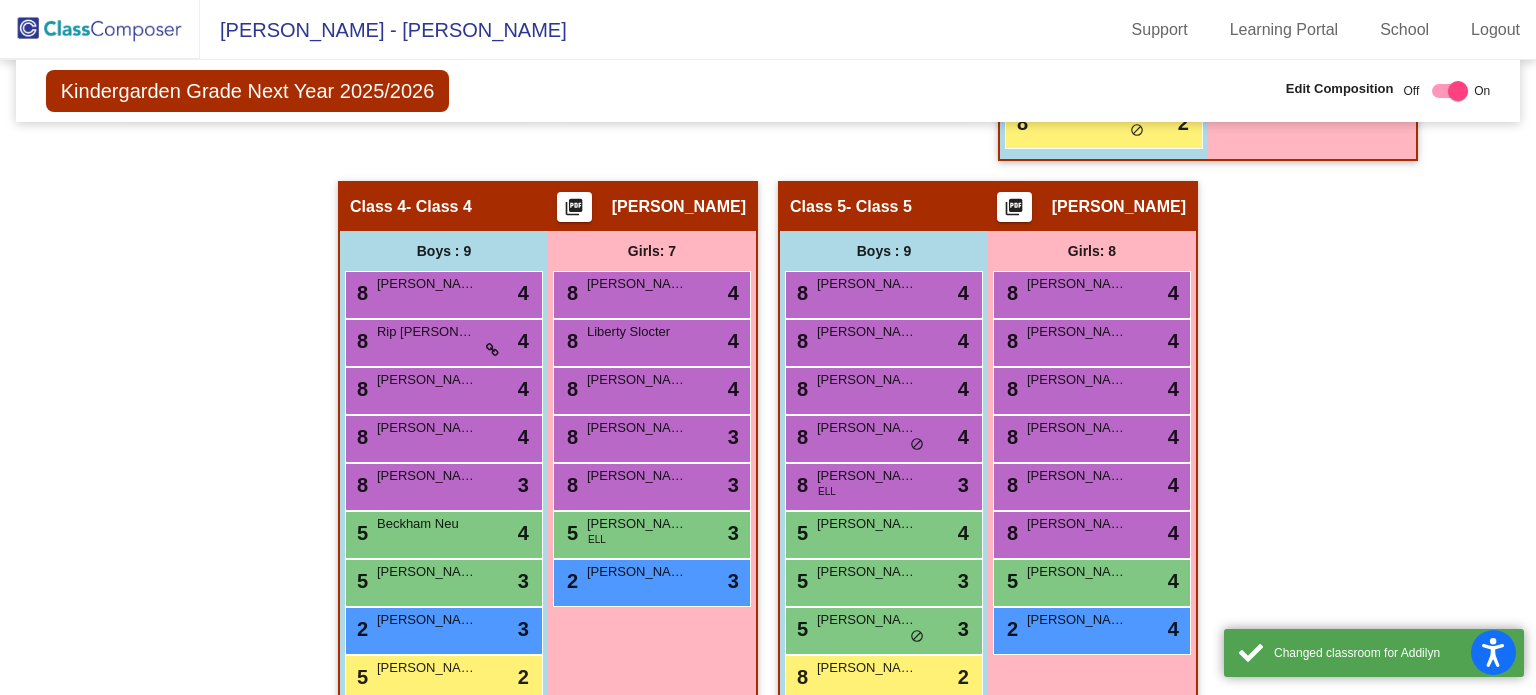 scroll, scrollTop: 1012, scrollLeft: 0, axis: vertical 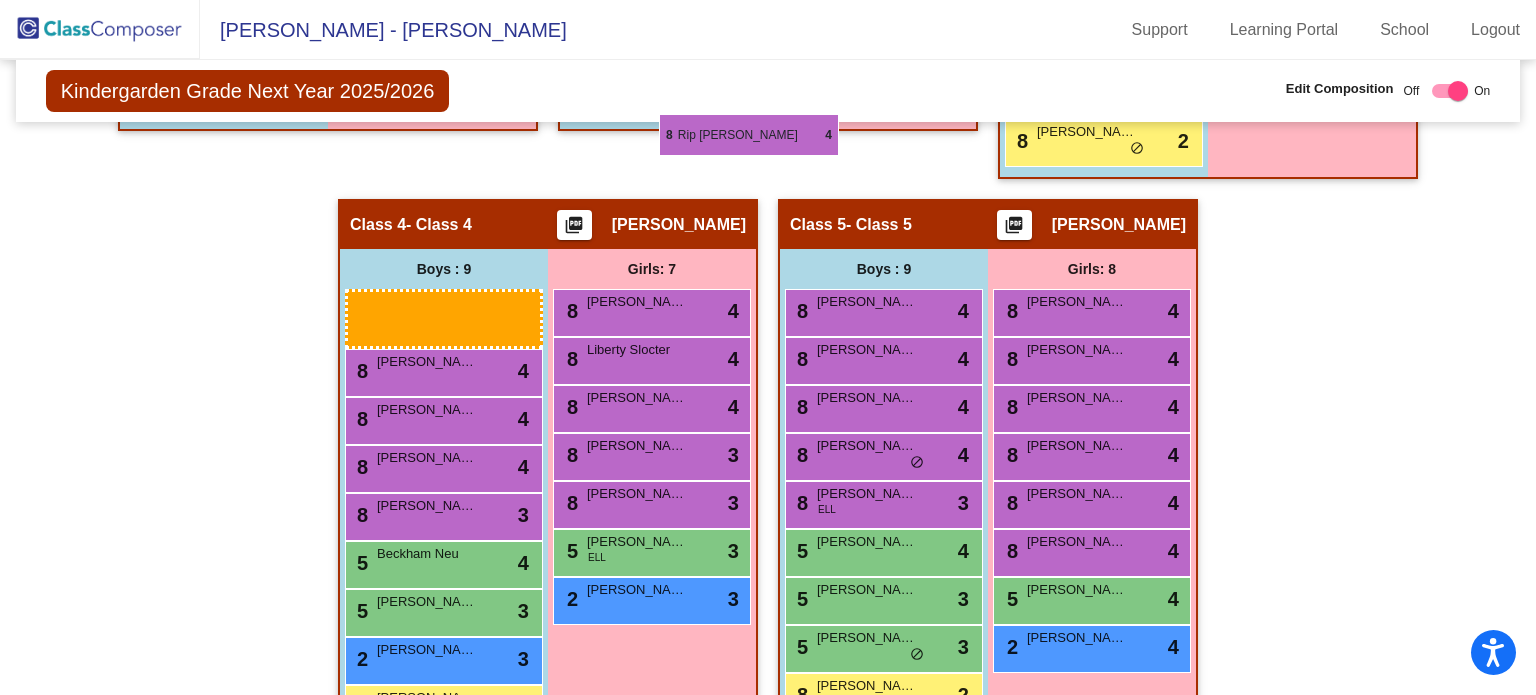 drag, startPoint x: 439, startPoint y: 345, endPoint x: 670, endPoint y: 61, distance: 366.0833 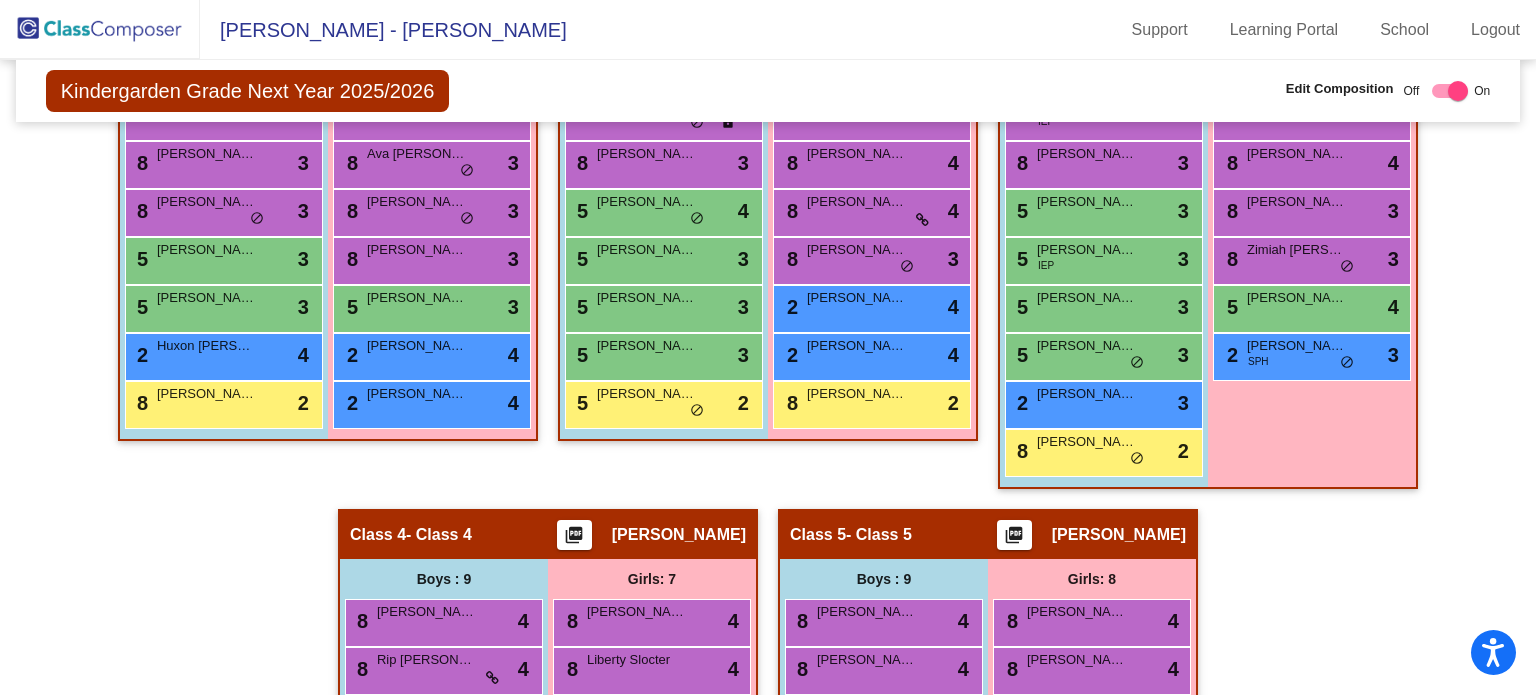 scroll, scrollTop: 682, scrollLeft: 0, axis: vertical 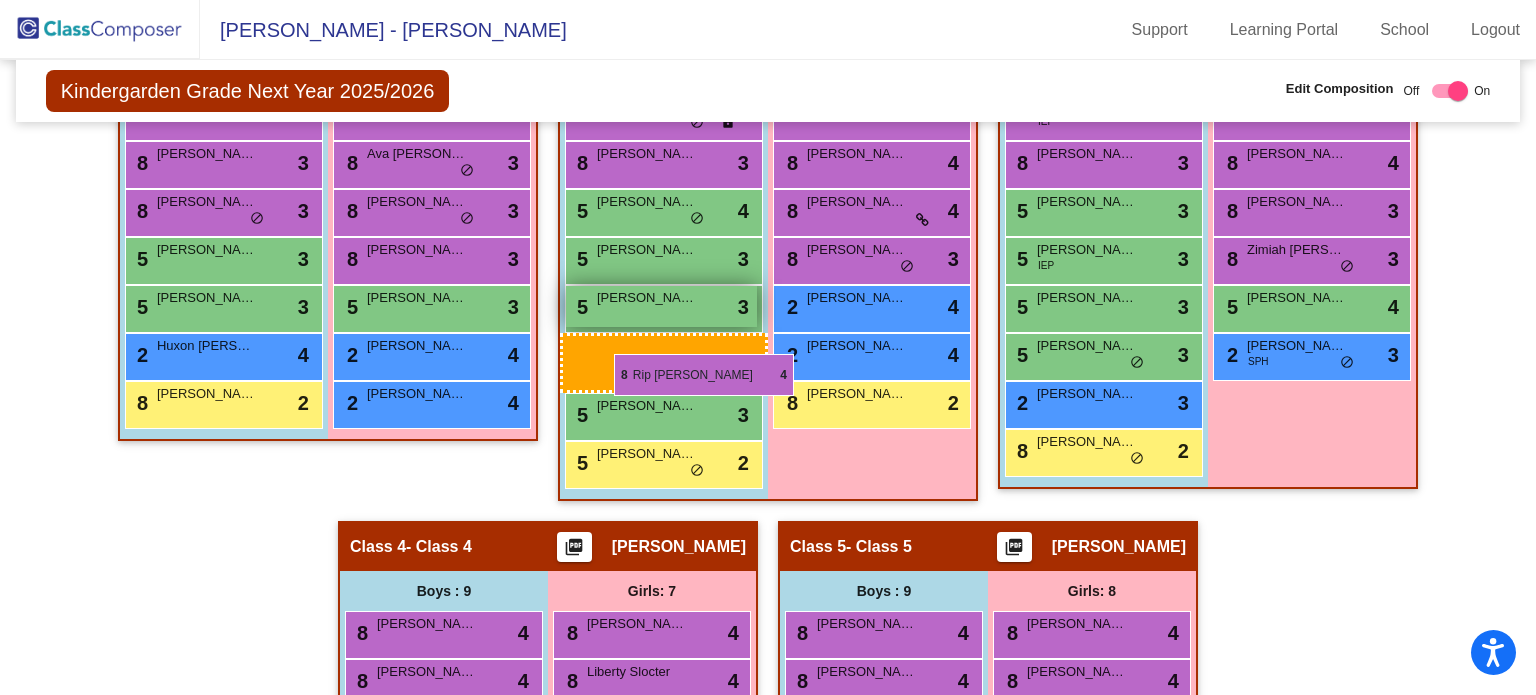 drag, startPoint x: 395, startPoint y: 673, endPoint x: 607, endPoint y: 337, distance: 397.29083 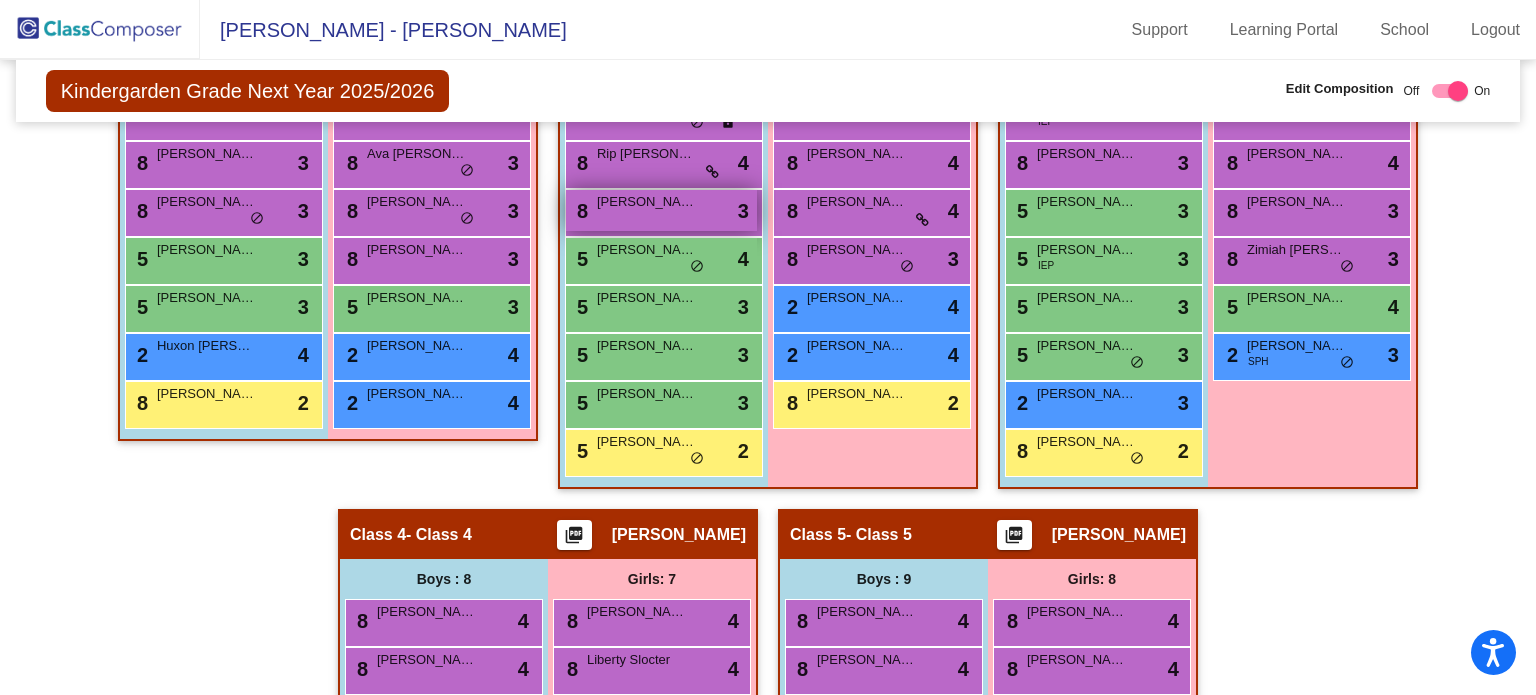 click on "8 Watson Sudduth lock do_not_disturb_alt 3" at bounding box center [661, 210] 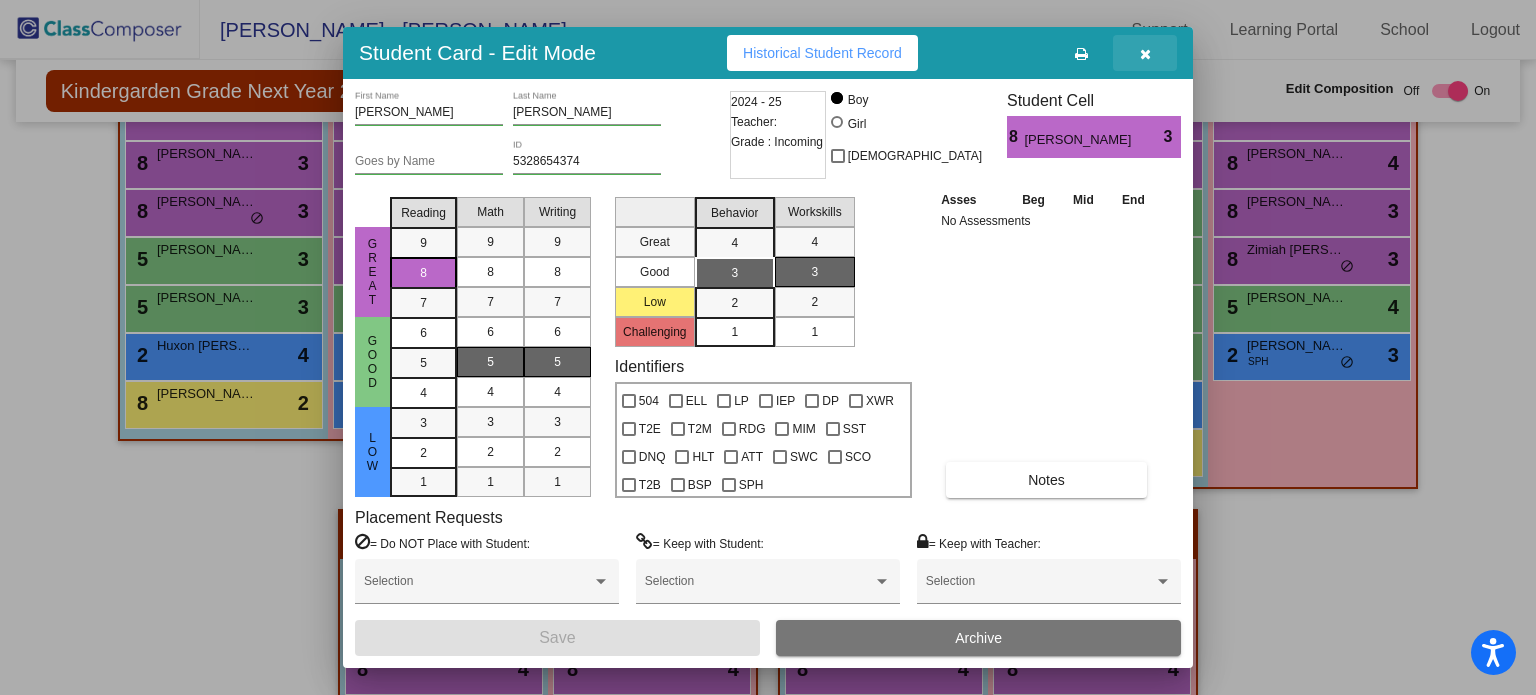 click at bounding box center [1145, 54] 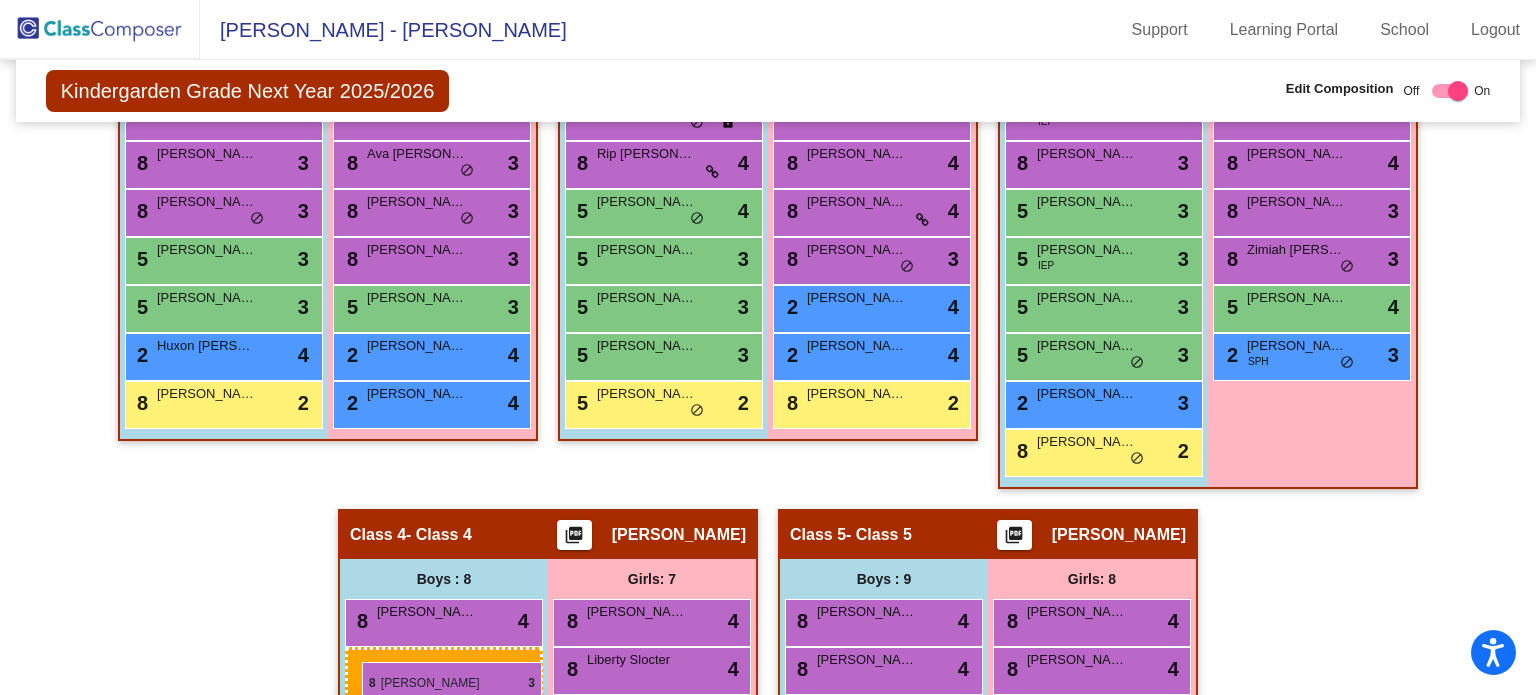 drag, startPoint x: 628, startPoint y: 199, endPoint x: 363, endPoint y: 667, distance: 537.8187 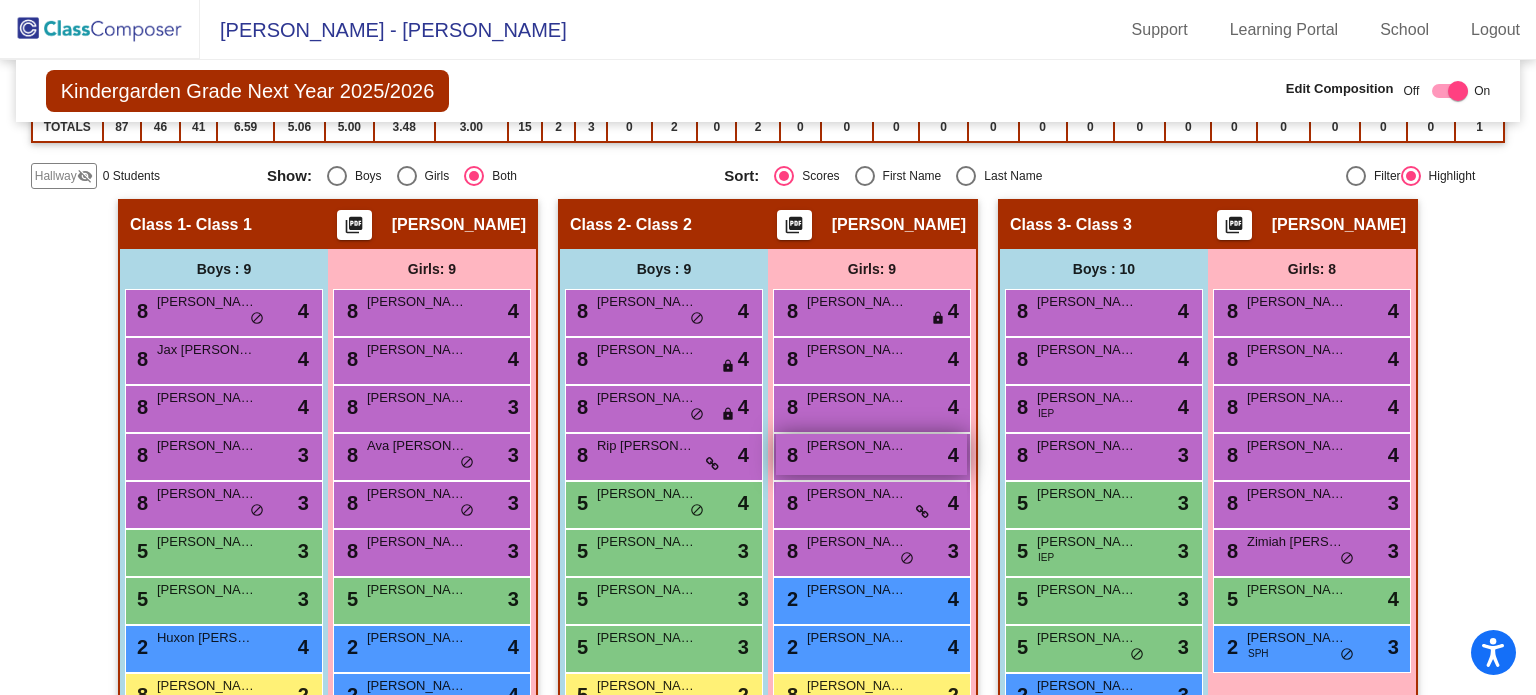 scroll, scrollTop: 429, scrollLeft: 0, axis: vertical 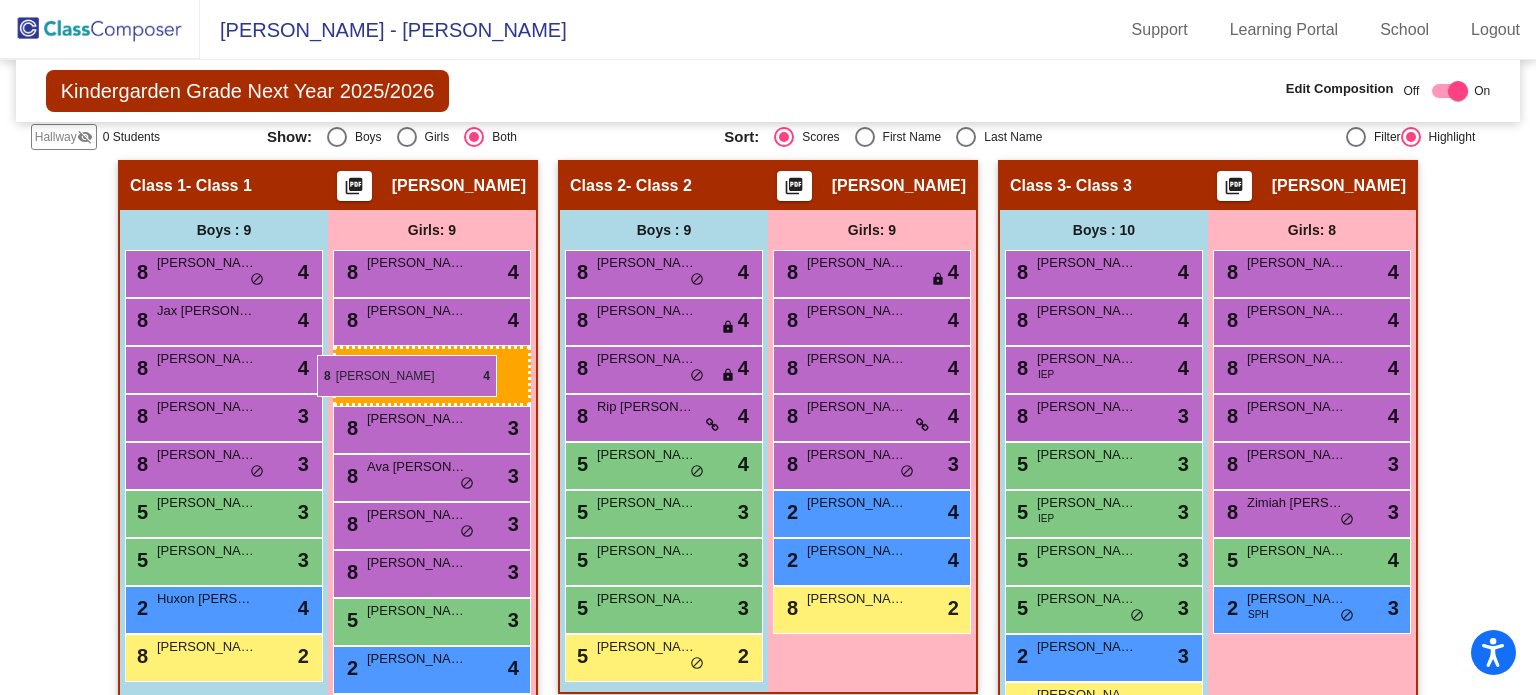 drag, startPoint x: 834, startPoint y: 415, endPoint x: 320, endPoint y: 360, distance: 516.9342 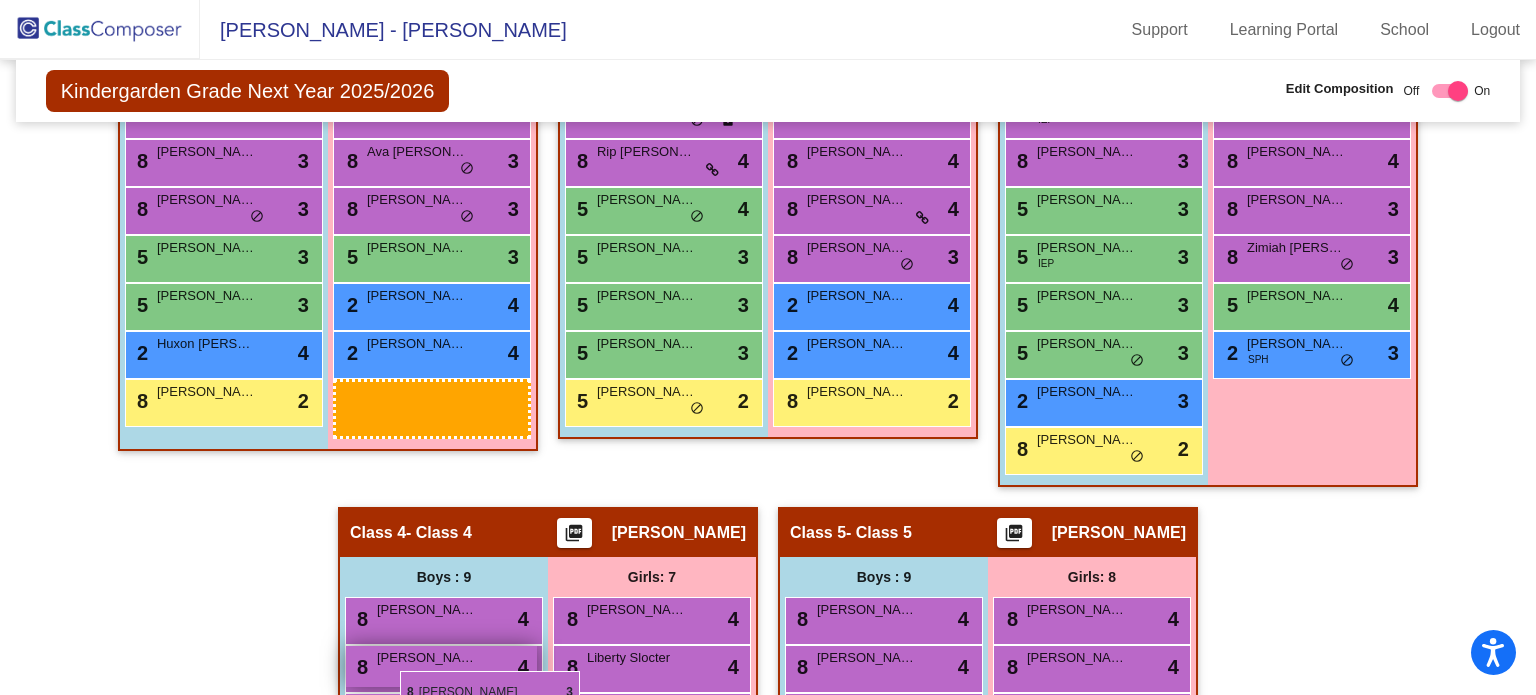 scroll, scrollTop: 698, scrollLeft: 0, axis: vertical 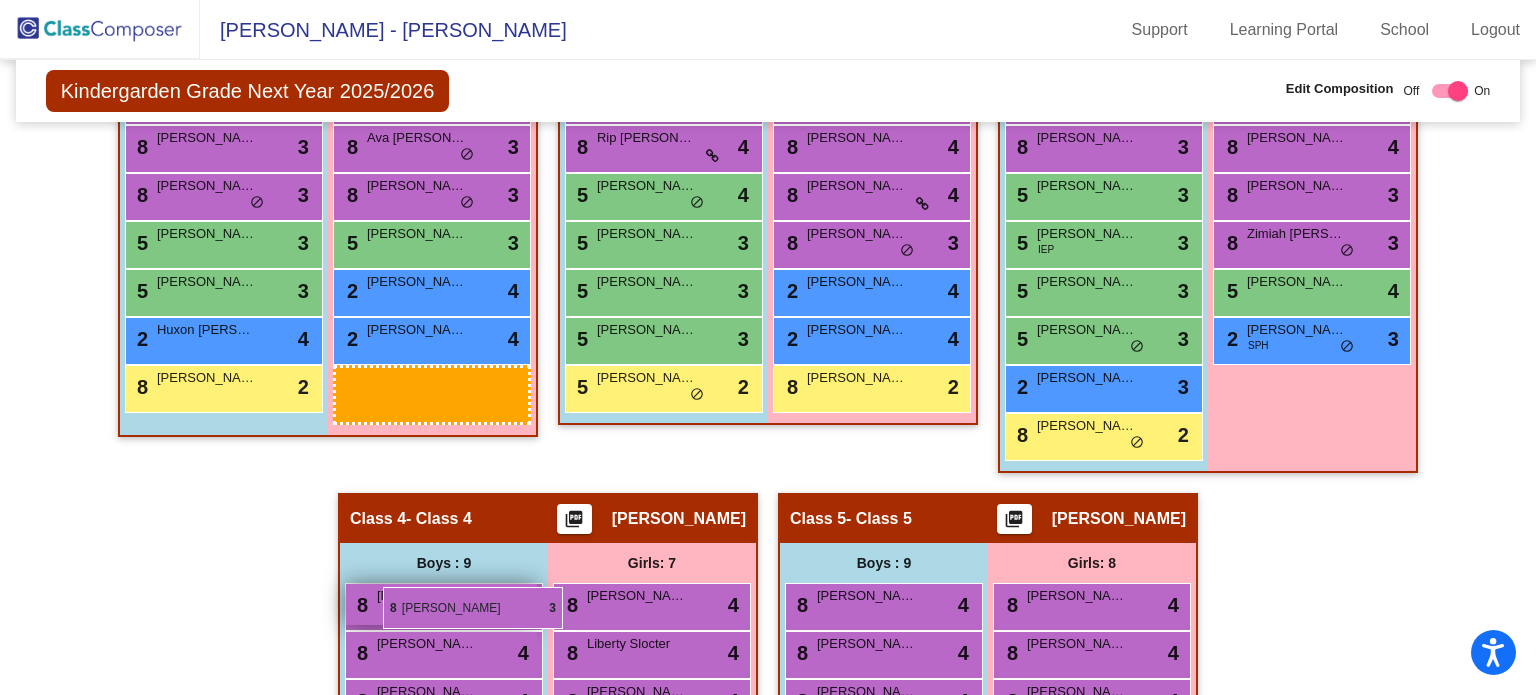 drag, startPoint x: 410, startPoint y: 514, endPoint x: 383, endPoint y: 587, distance: 77.83315 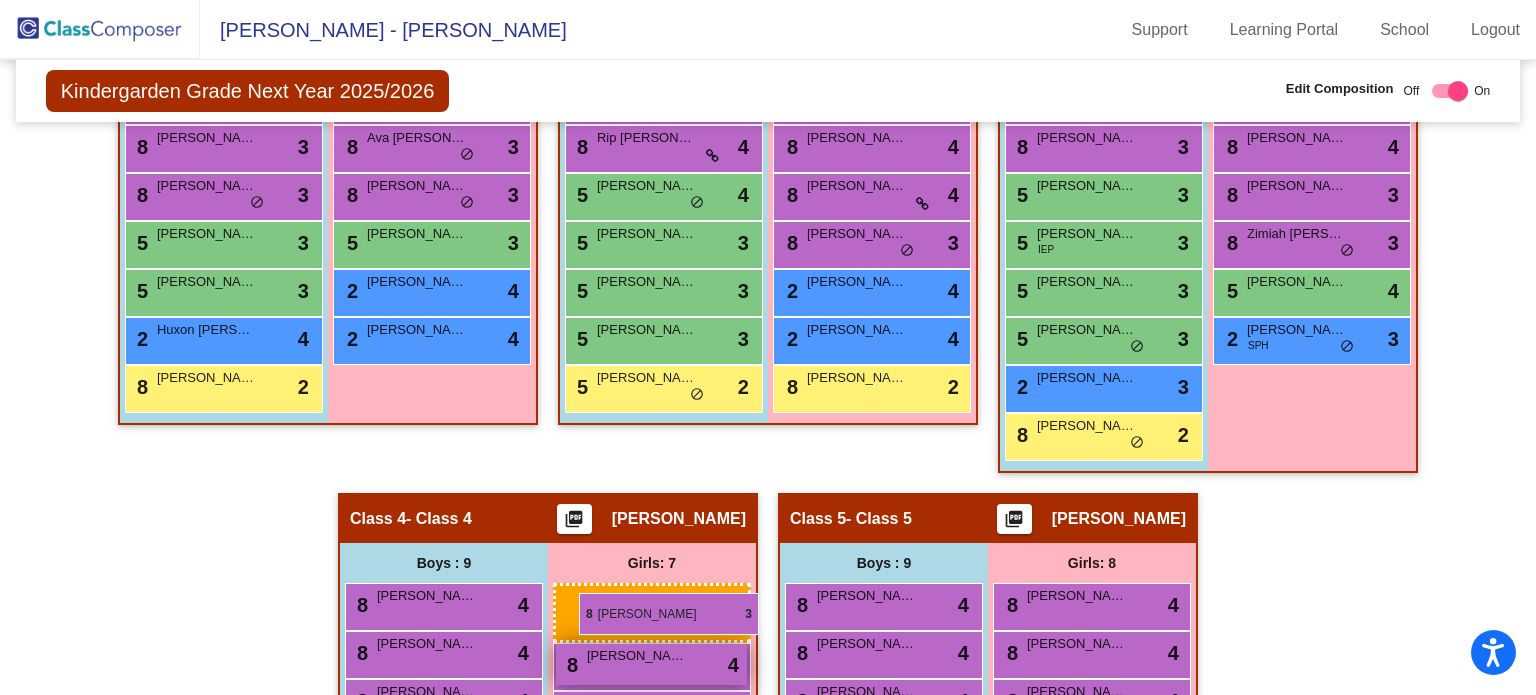 drag, startPoint x: 387, startPoint y: 231, endPoint x: 578, endPoint y: 591, distance: 407.53036 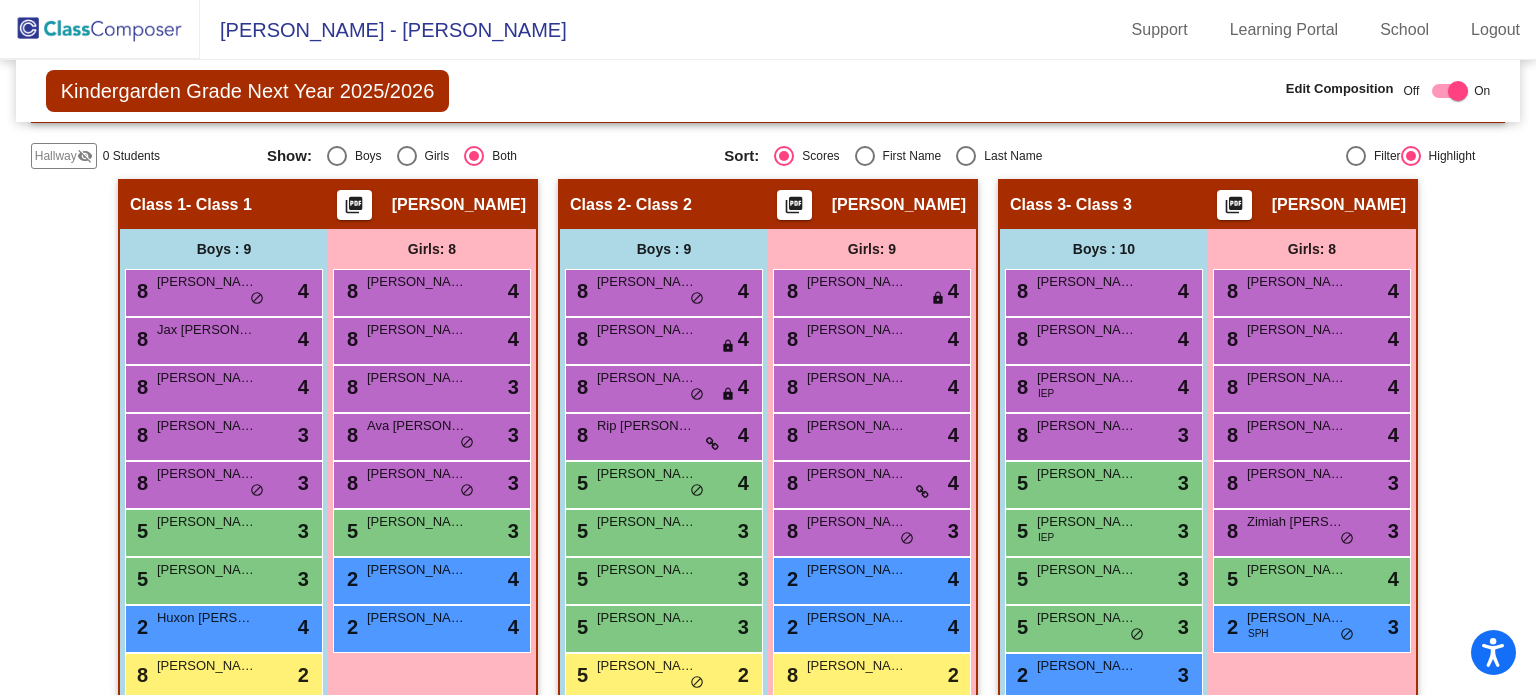 scroll, scrollTop: 409, scrollLeft: 0, axis: vertical 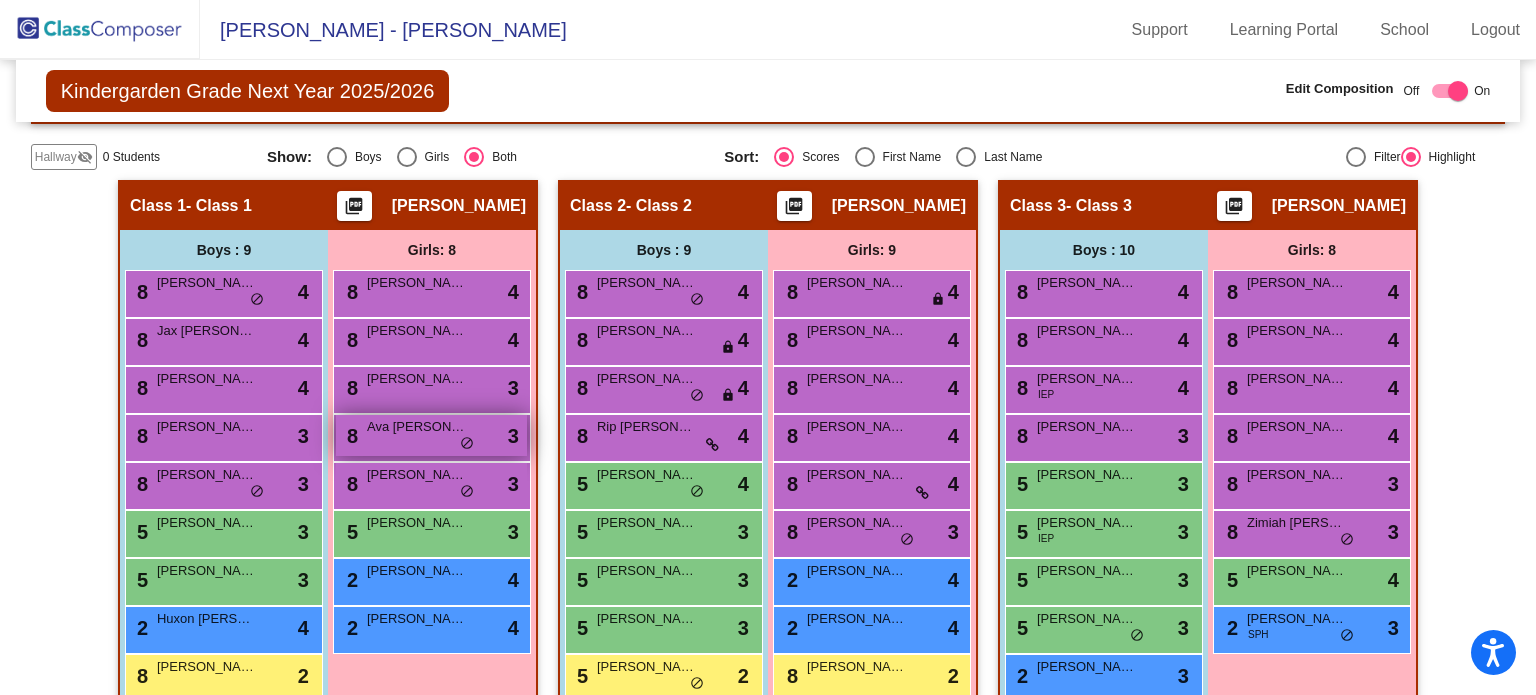 click on "Ava Joy Kittling" at bounding box center (417, 427) 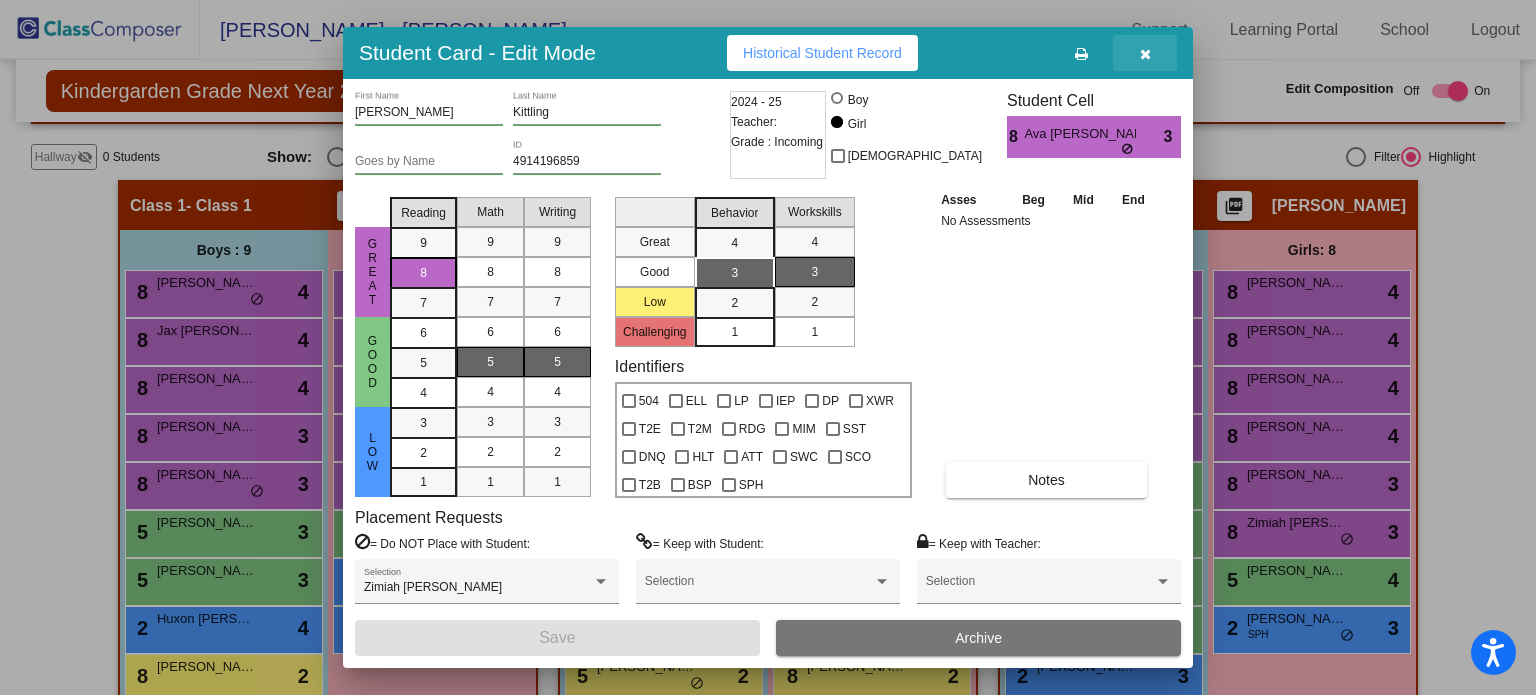 click at bounding box center [1145, 53] 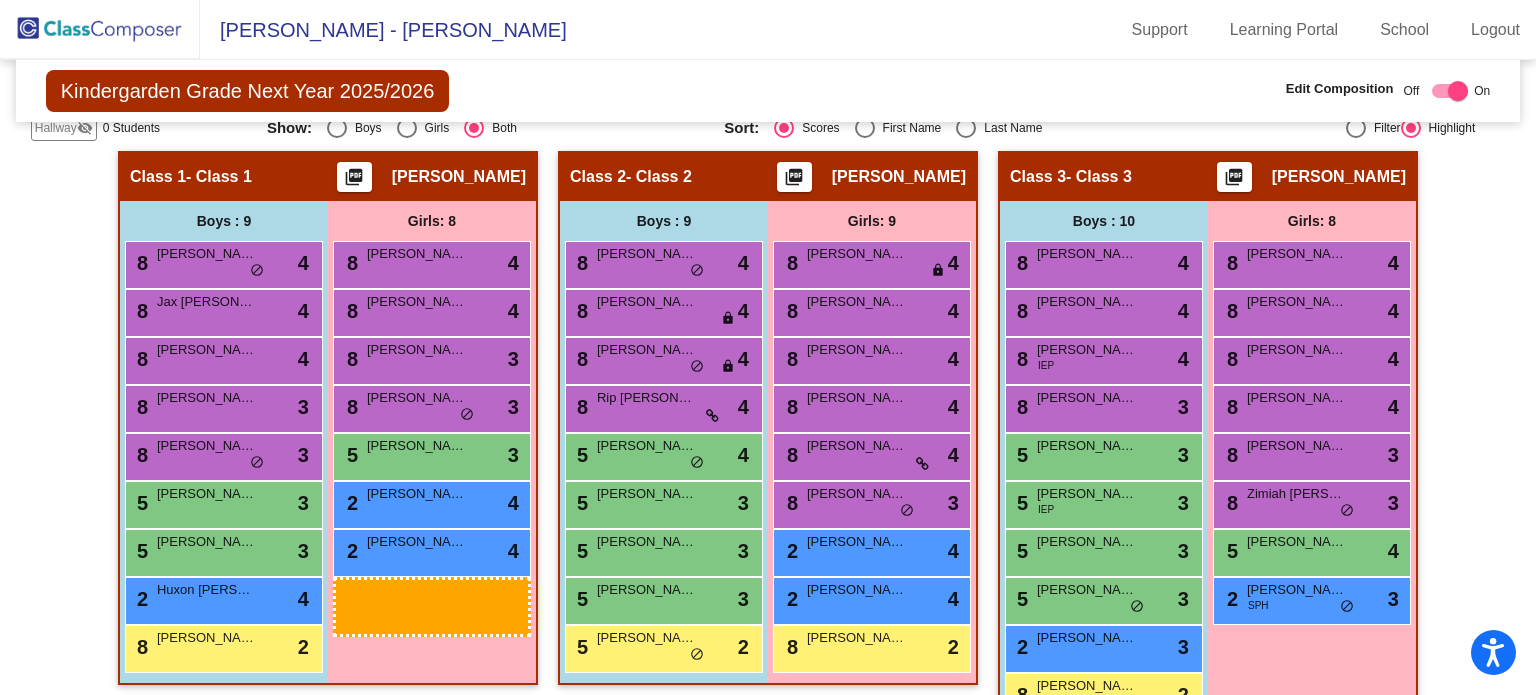 scroll, scrollTop: 467, scrollLeft: 0, axis: vertical 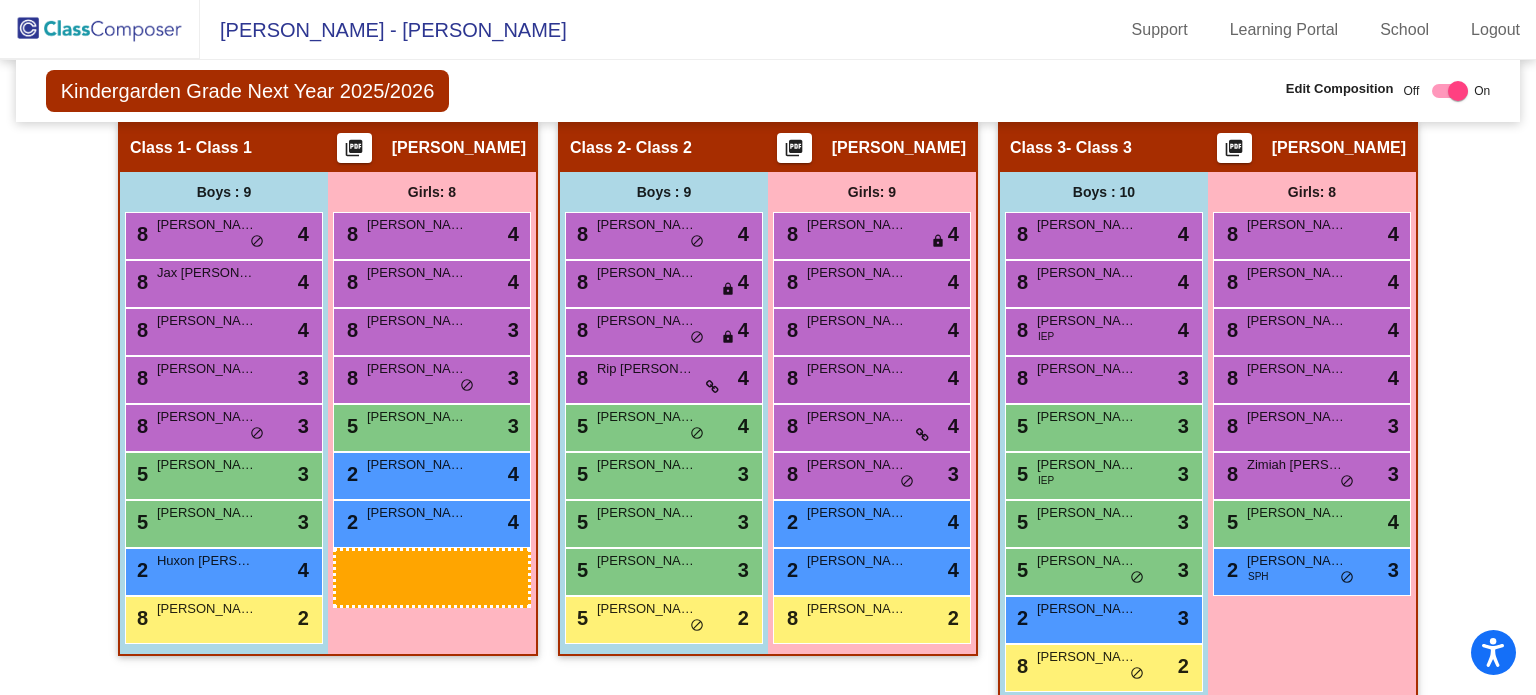 drag, startPoint x: 431, startPoint y: 439, endPoint x: 368, endPoint y: 742, distance: 309.48022 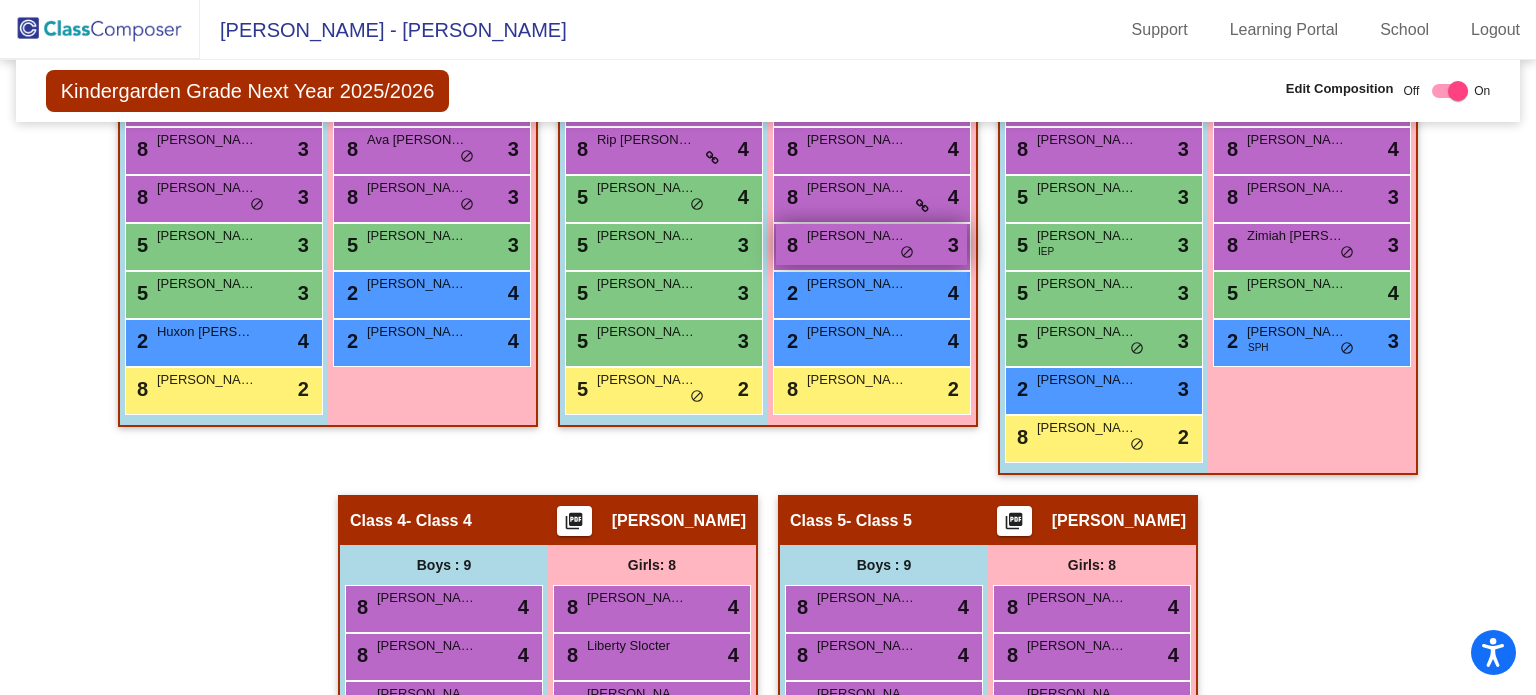 scroll, scrollTop: 697, scrollLeft: 0, axis: vertical 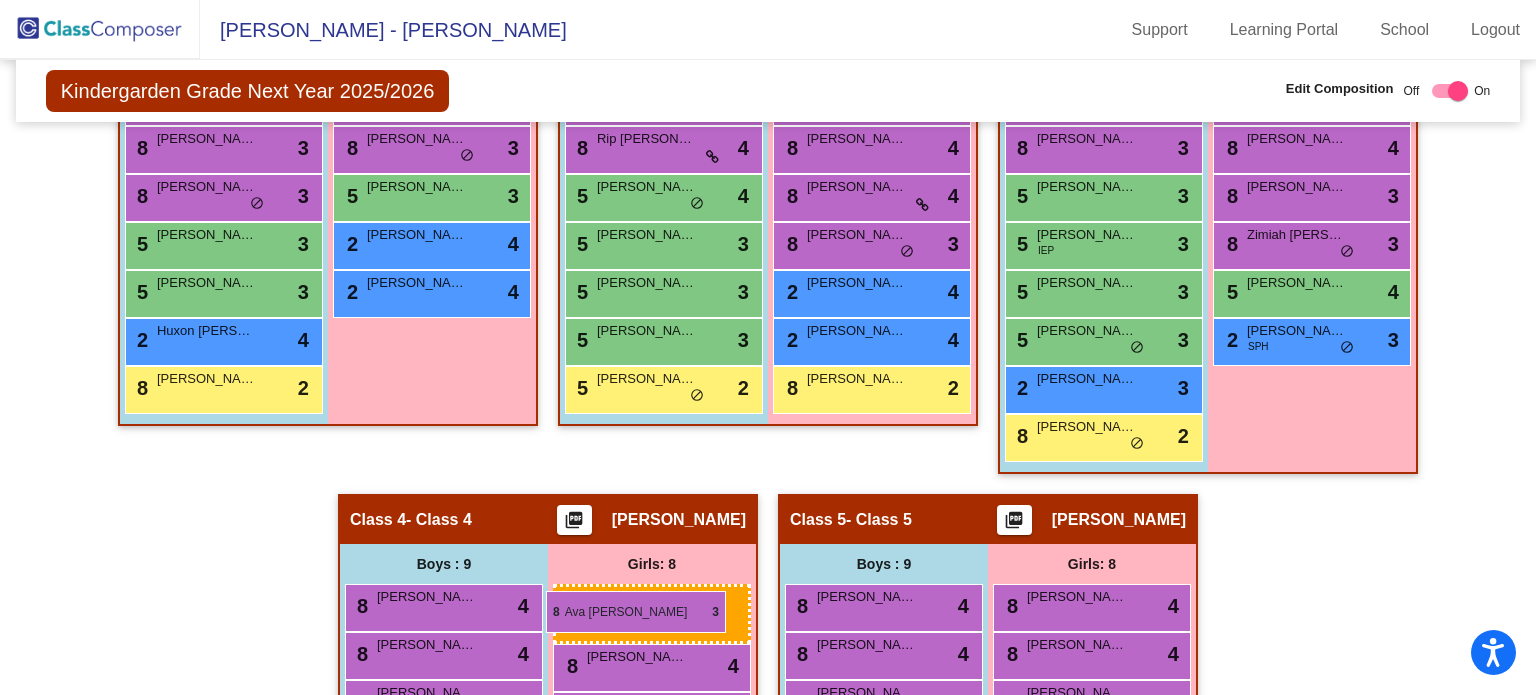 drag, startPoint x: 388, startPoint y: 135, endPoint x: 548, endPoint y: 595, distance: 487.03183 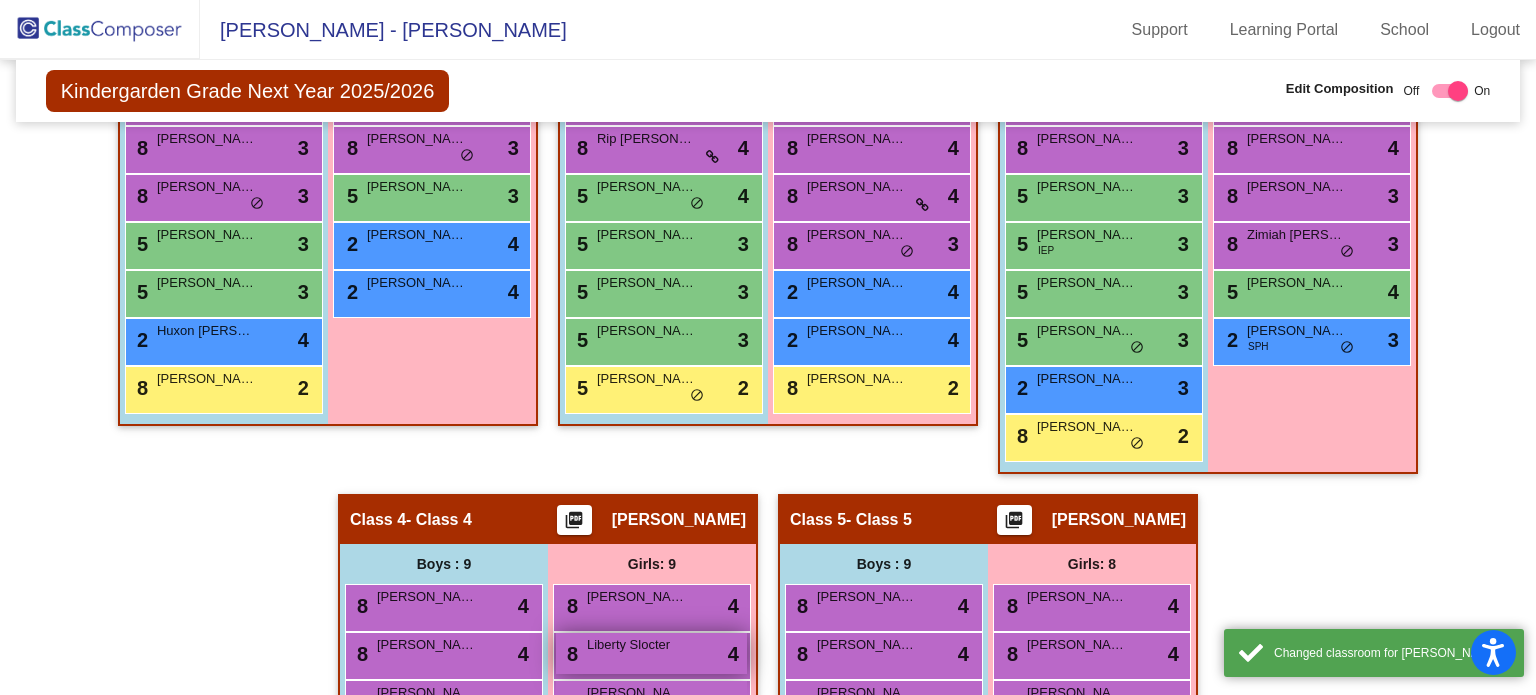 click on "8 Liberty Slocter lock do_not_disturb_alt 4" at bounding box center (651, 653) 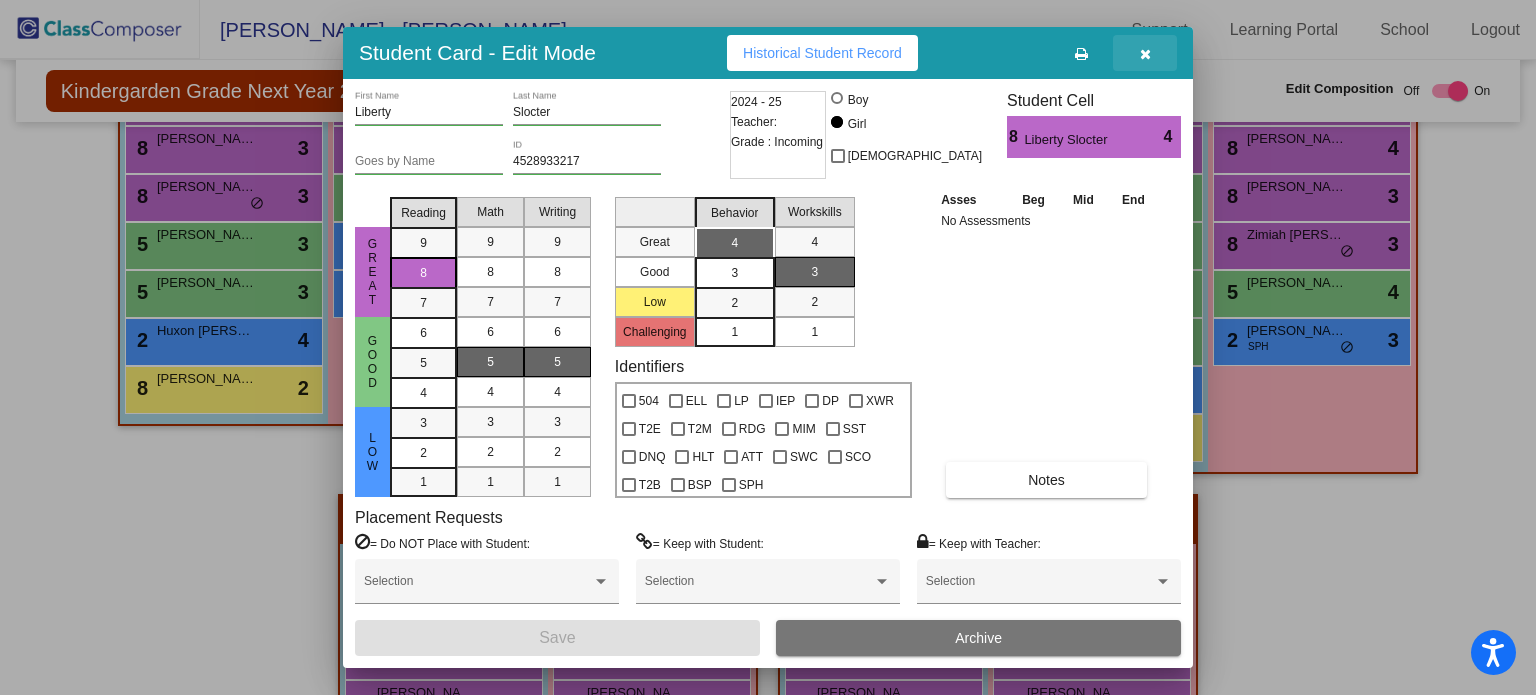click at bounding box center (1145, 54) 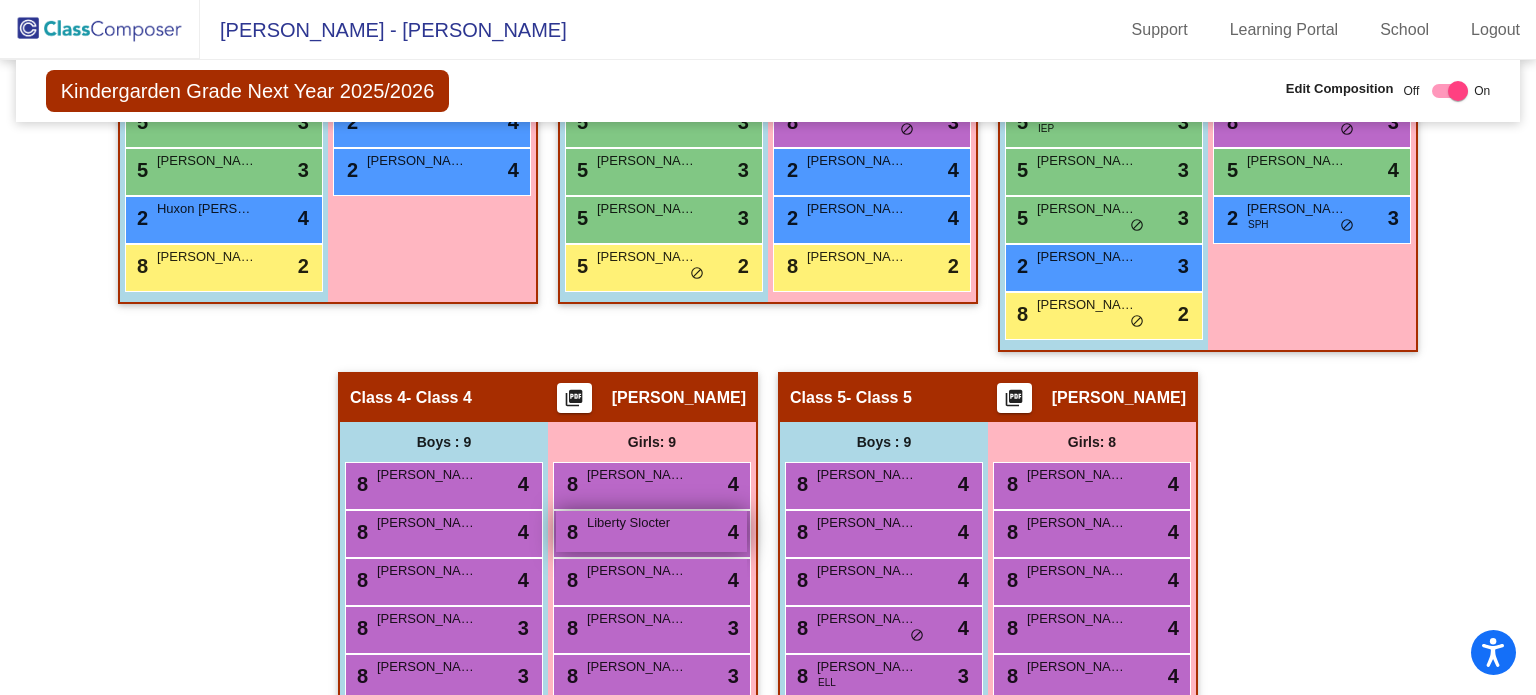 scroll, scrollTop: 817, scrollLeft: 0, axis: vertical 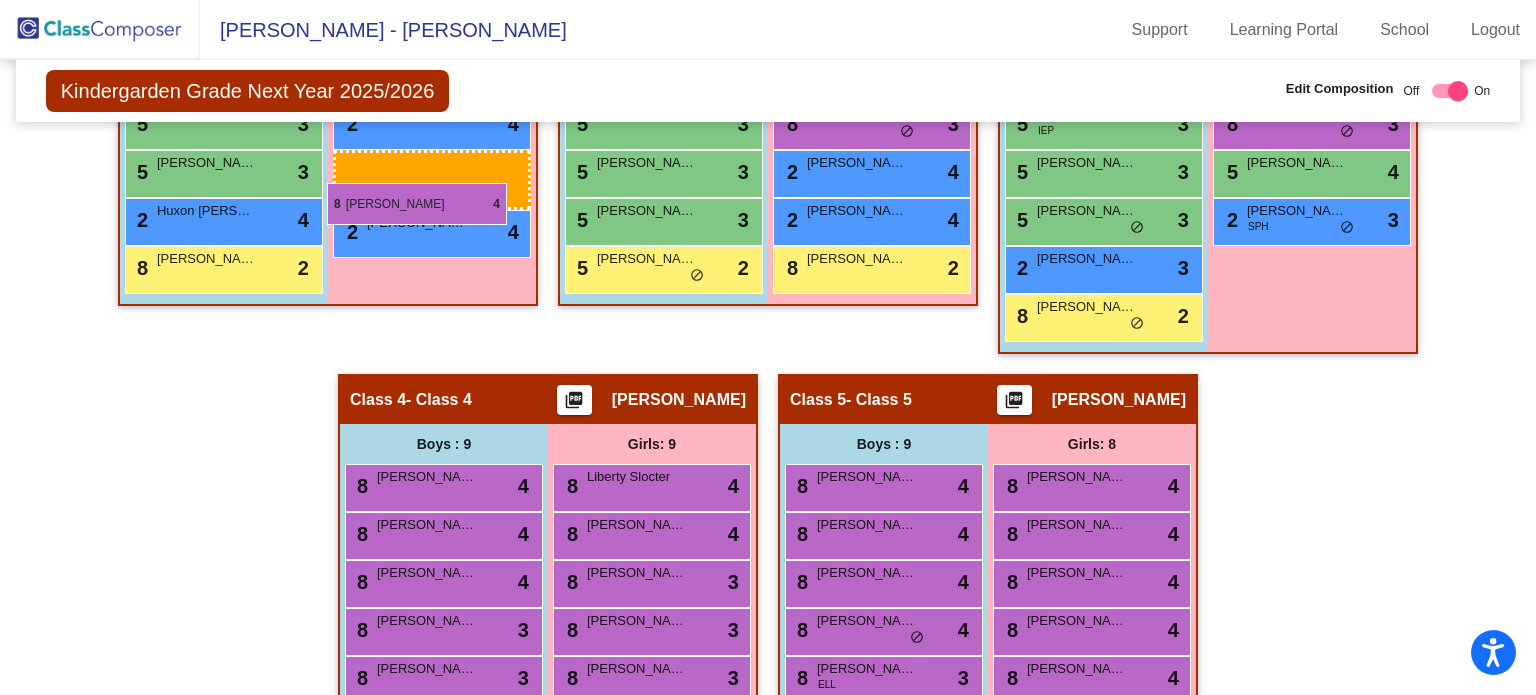 drag, startPoint x: 658, startPoint y: 480, endPoint x: 326, endPoint y: 183, distance: 445.4582 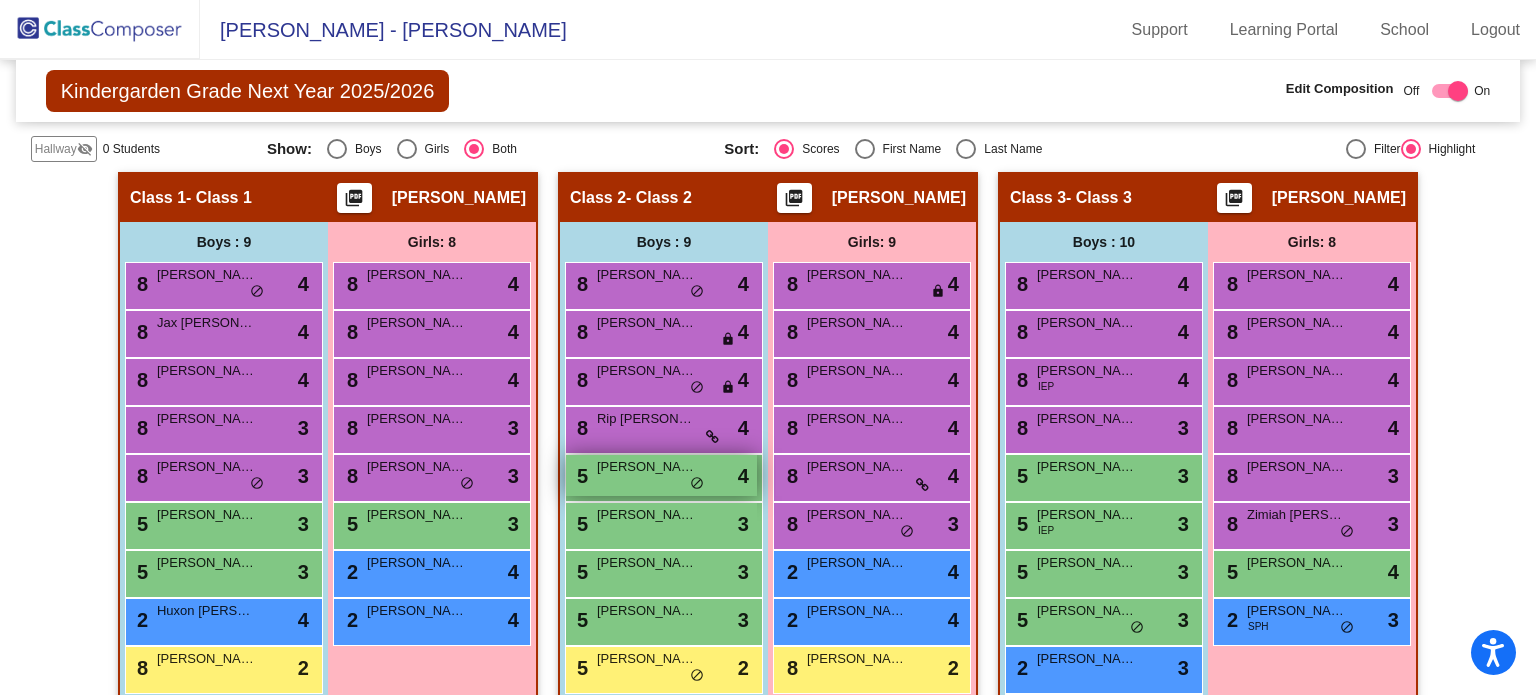 scroll, scrollTop: 0, scrollLeft: 0, axis: both 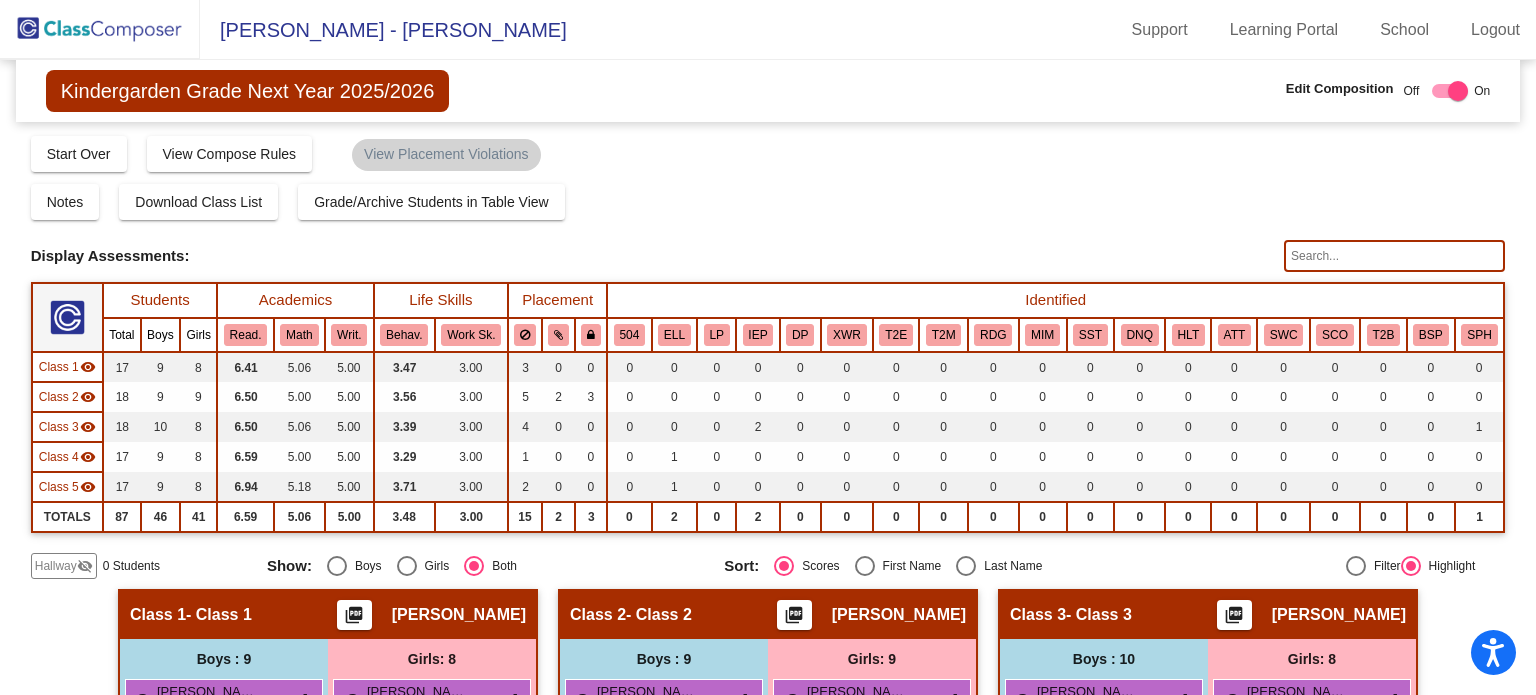 click 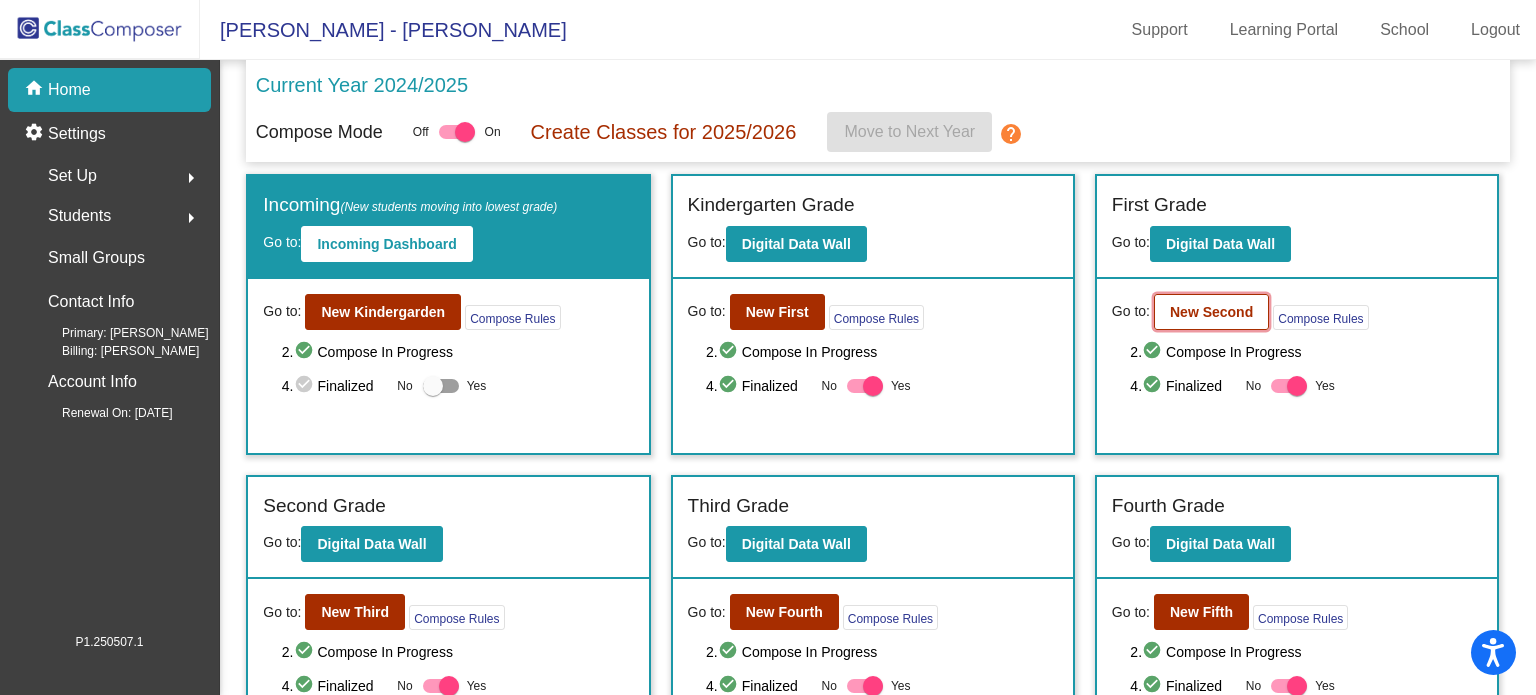 click on "New Second" 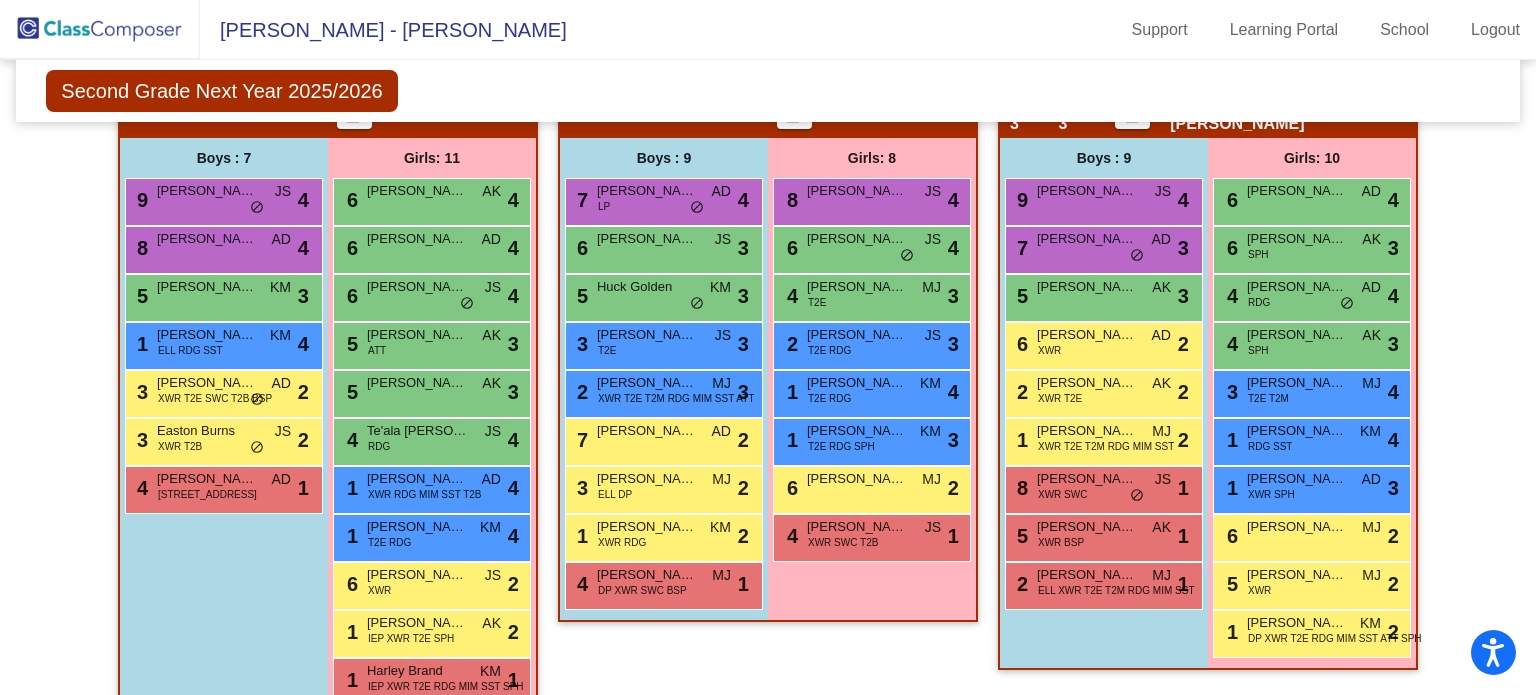 scroll, scrollTop: 608, scrollLeft: 0, axis: vertical 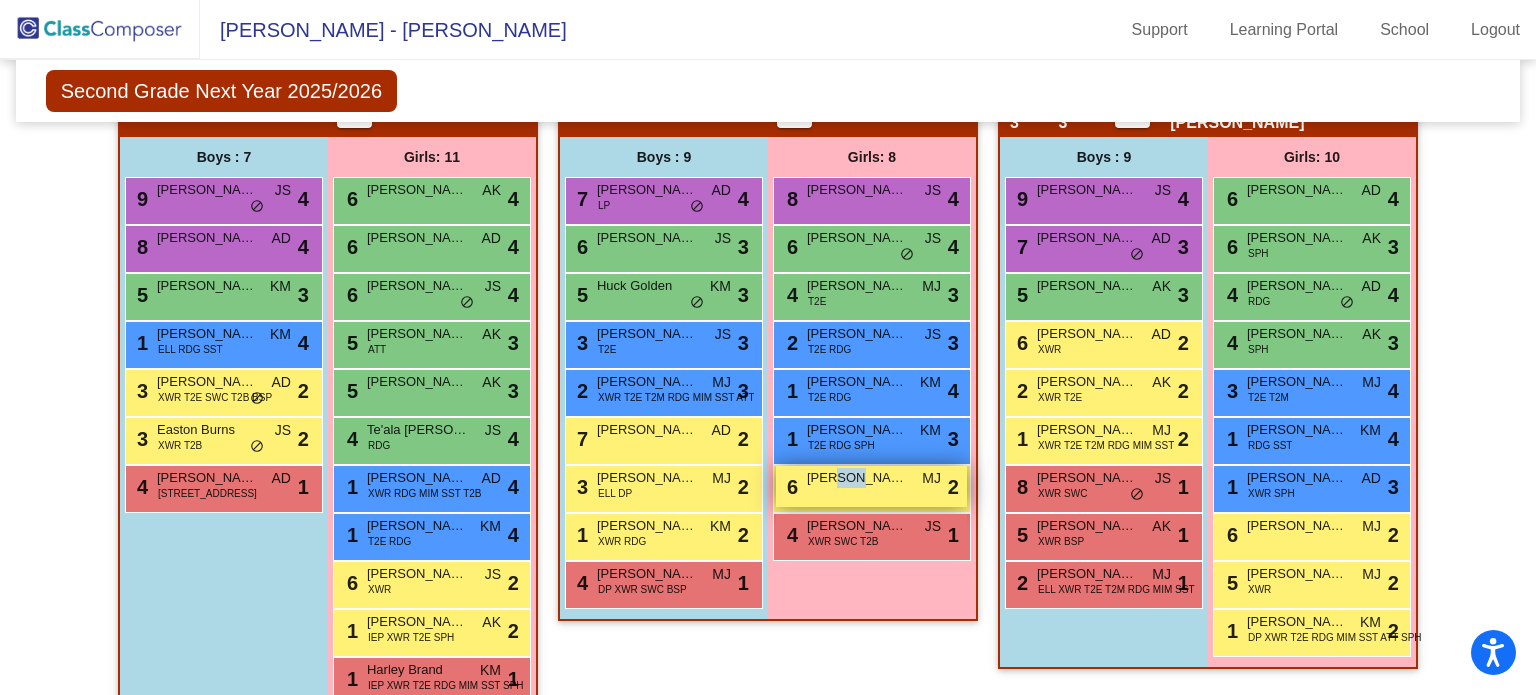 drag, startPoint x: 828, startPoint y: 480, endPoint x: 849, endPoint y: 464, distance: 26.400757 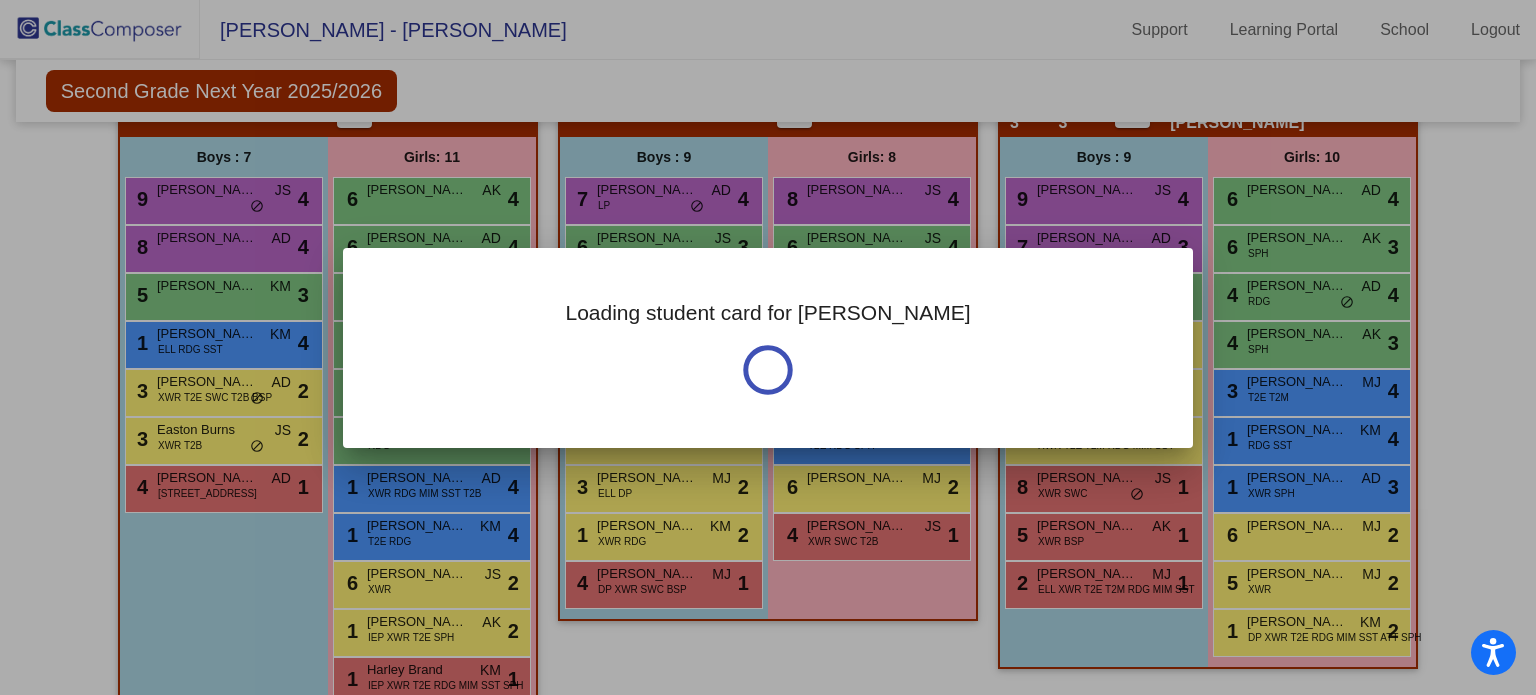 click on "Loading student card for Harper   Notes   Previous Year 2023 - Last Edited: 5/10/24  <p>Harper likes to be a leader.&nbsp; She needs jobs to keep her busy!</p><p><span style="color: rgb(31, 31, 31); ">Reflecting on the power within EACH of your students. What makes EACH of them distinctive and irreplaceable? assertive</span><br></p>" at bounding box center [768, 347] 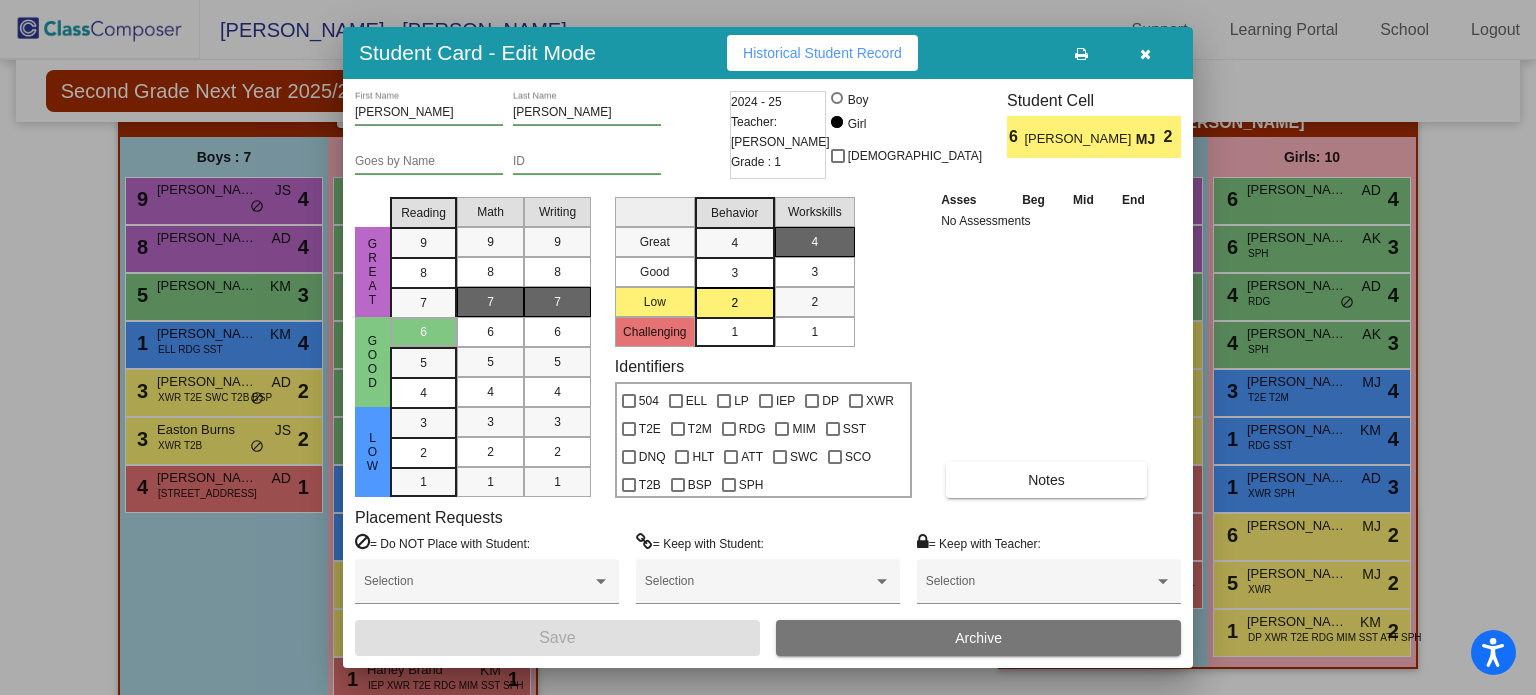 click at bounding box center [1145, 53] 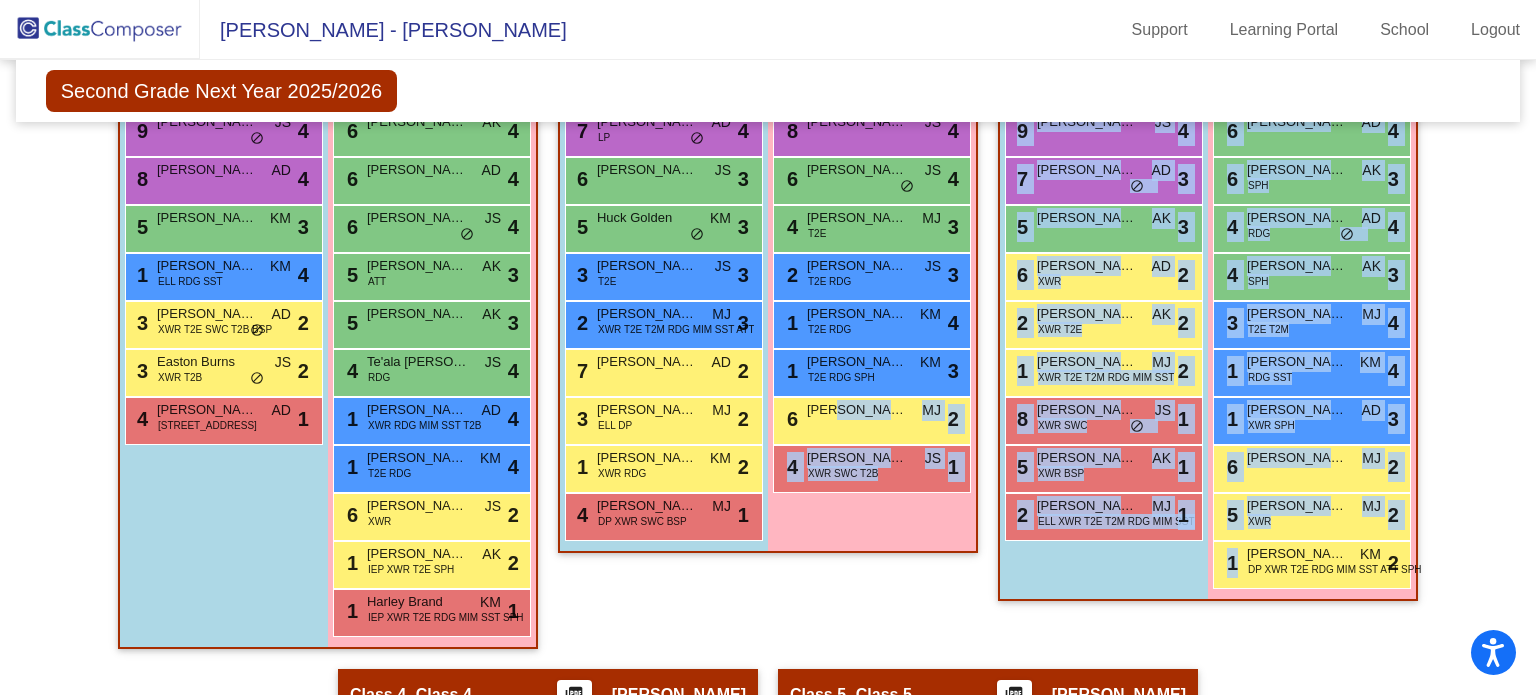 scroll, scrollTop: 753, scrollLeft: 0, axis: vertical 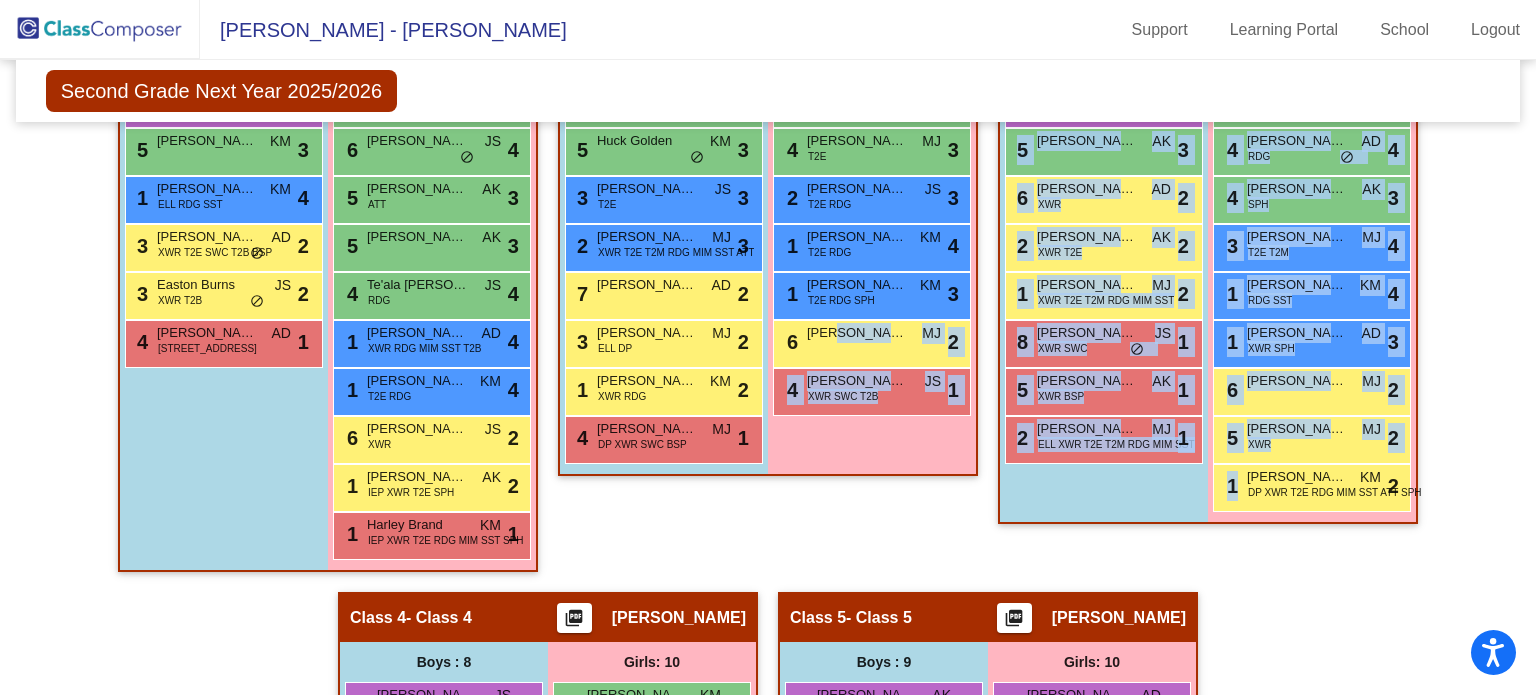 drag, startPoint x: 827, startPoint y: 480, endPoint x: 1141, endPoint y: 569, distance: 326.36942 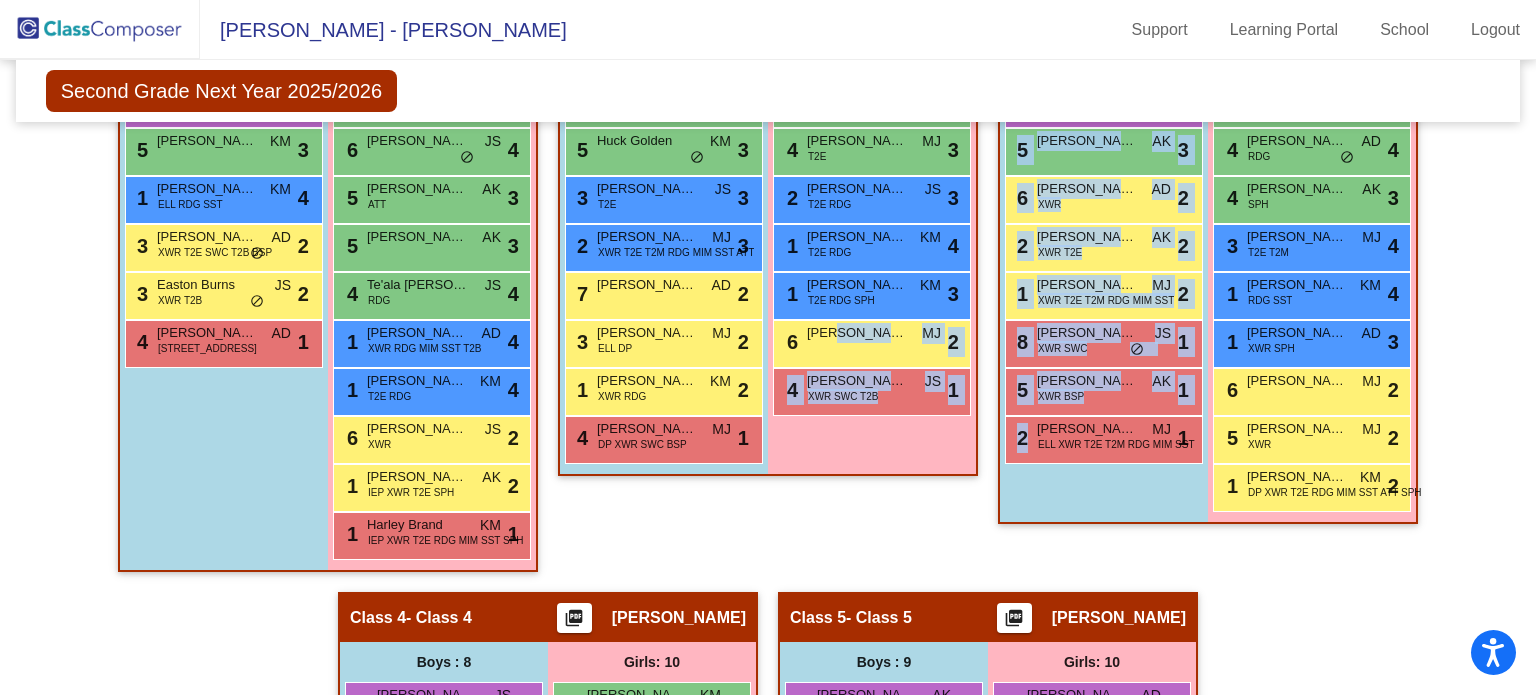 click on "Girls: 8 8 Layla Bridger JS lock do_not_disturb_alt 4 6 Ember Moritz JS lock do_not_disturb_alt 4 4 Emma Rawson T2E MJ lock do_not_disturb_alt 3 2 Eden Crabtree T2E RDG JS lock do_not_disturb_alt 3 1 Myla Morgan T2E RDG KM lock do_not_disturb_alt 4 1 Alaina Aubuchon T2E RDG SPH KM lock do_not_disturb_alt 3 6 Harper Sigrist MJ lock do_not_disturb_alt 2 4 Sophie Holsted XWR SWC T2B JS lock do_not_disturb_alt 1" at bounding box center [0, 0] 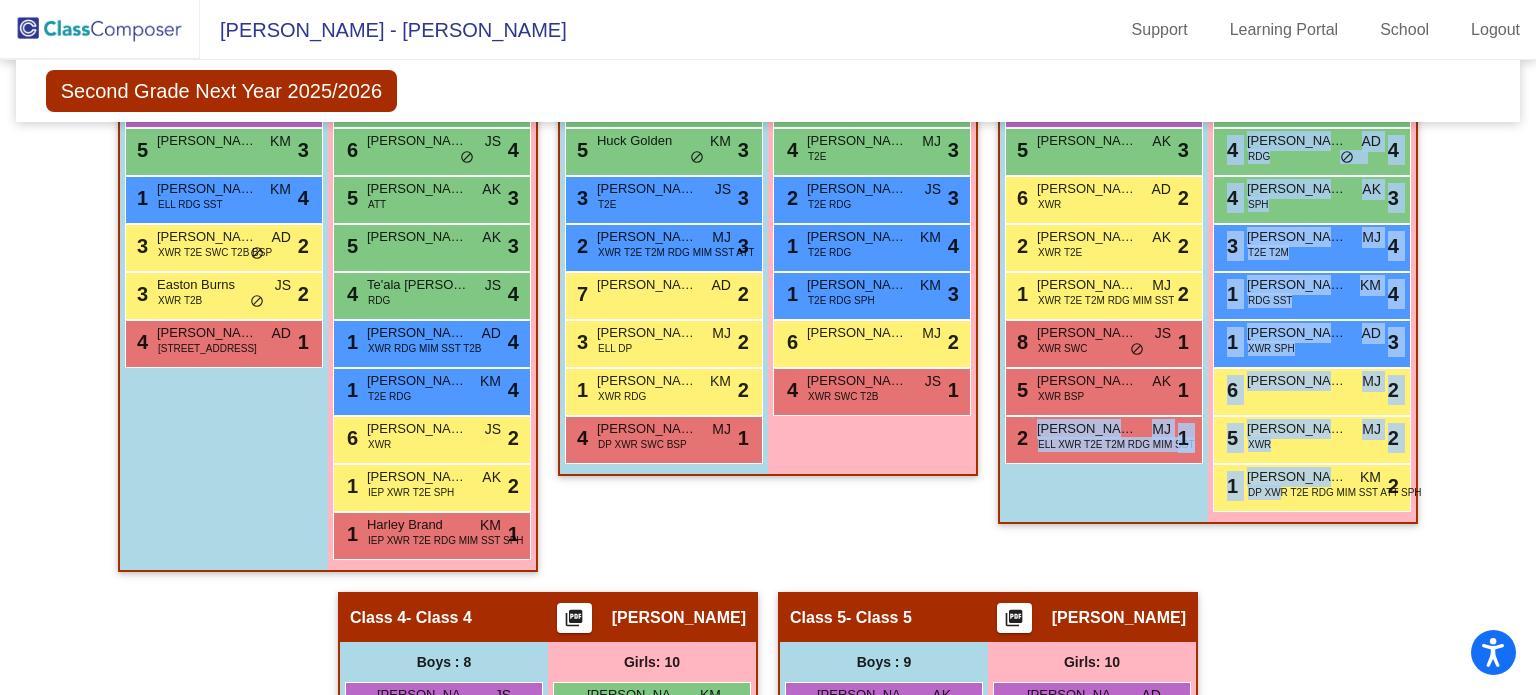 drag, startPoint x: 1276, startPoint y: 483, endPoint x: 1160, endPoint y: 496, distance: 116.72617 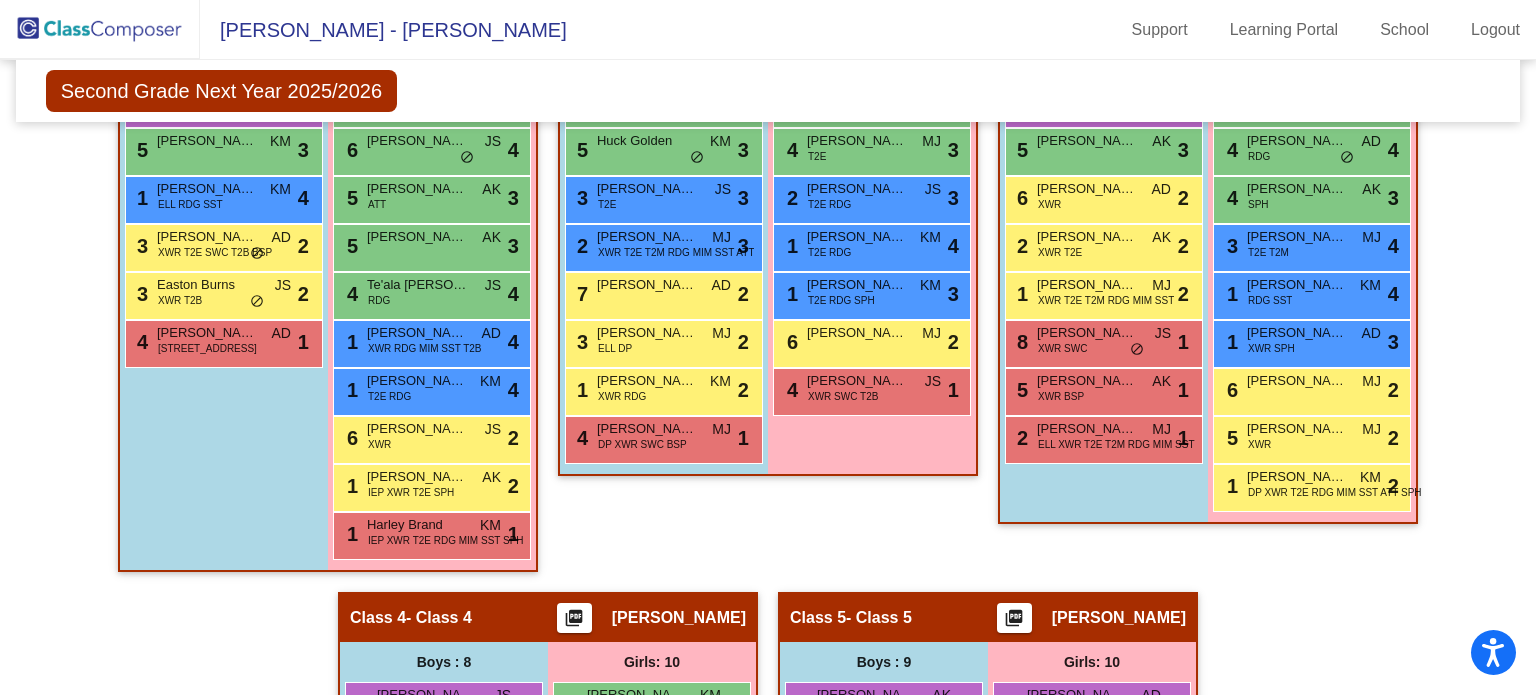 click on "Class 2   - Class 2  picture_as_pdf Abbey Wright  Add Student  First Name Last Name Student Id  (Recommended)   Boy   Girl   Non Binary Add Close  Boys : 9  7 Avett Reid LP AD lock do_not_disturb_alt 4 6 Kase Brendle JS lock do_not_disturb_alt 3 5 Huck Golden KM lock do_not_disturb_alt 3 3 Ryker Hoeger T2E JS lock do_not_disturb_alt 3 2 Hank Gorman XWR T2E T2M RDG MIM SST ATT MJ lock do_not_disturb_alt 3 7 Anthony Stark AD lock do_not_disturb_alt 2 3 Angel Lasserre Raymundo ELL DP MJ lock do_not_disturb_alt 2 1 Jeffrey Springman XWR RDG KM lock do_not_disturb_alt 2 4 Donnell Kittling DP XWR SWC BSP MJ lock do_not_disturb_alt 1 Girls: 8 8 Layla Bridger JS lock do_not_disturb_alt 4 6 Ember Moritz JS lock do_not_disturb_alt 4 4 Emma Rawson T2E MJ lock do_not_disturb_alt 3 2 Eden Crabtree T2E RDG JS lock do_not_disturb_alt 3 1 Myla Morgan T2E RDG KM lock do_not_disturb_alt 4 1 Alaina Aubuchon T2E RDG SPH KM lock do_not_disturb_alt 3 6 Harper Sigrist MJ lock do_not_disturb_alt 2 4 Sophie Holsted XWR SWC T2B JS" 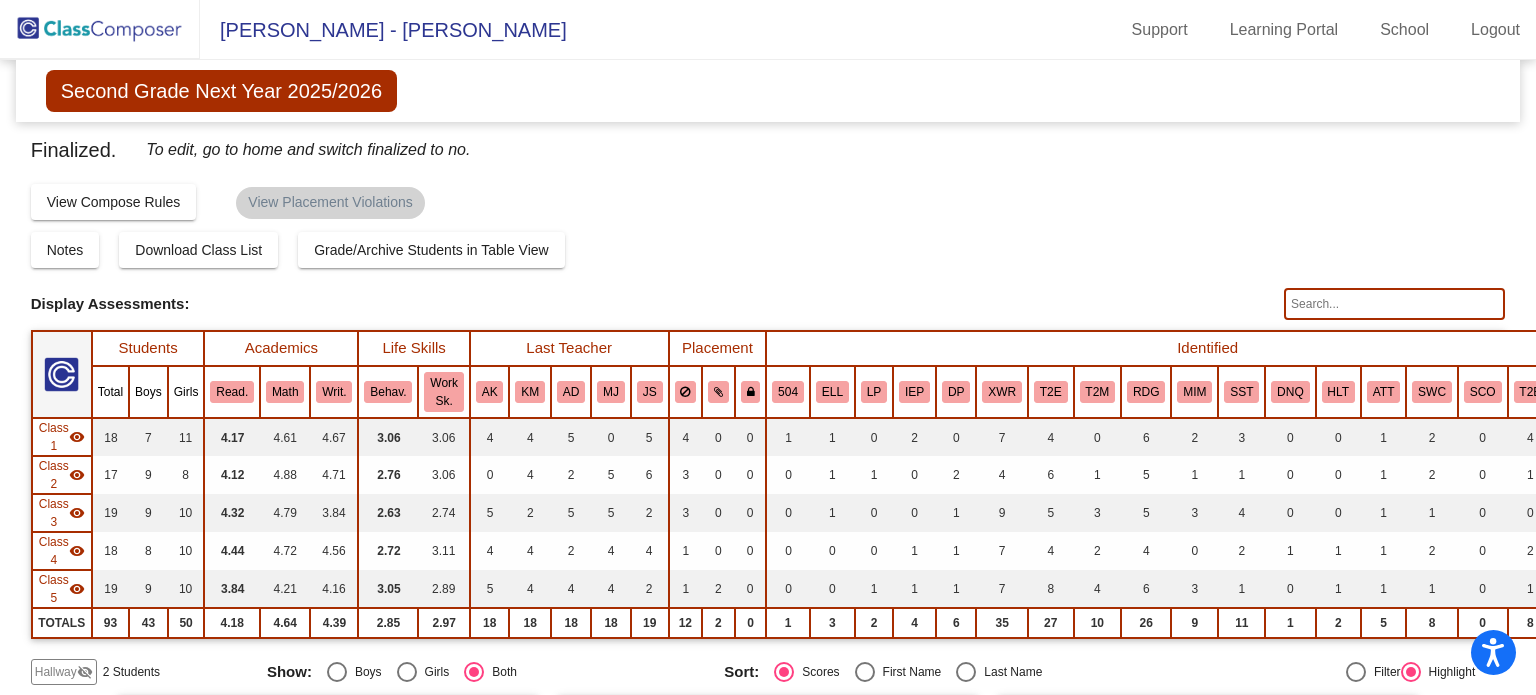 scroll, scrollTop: 2, scrollLeft: 0, axis: vertical 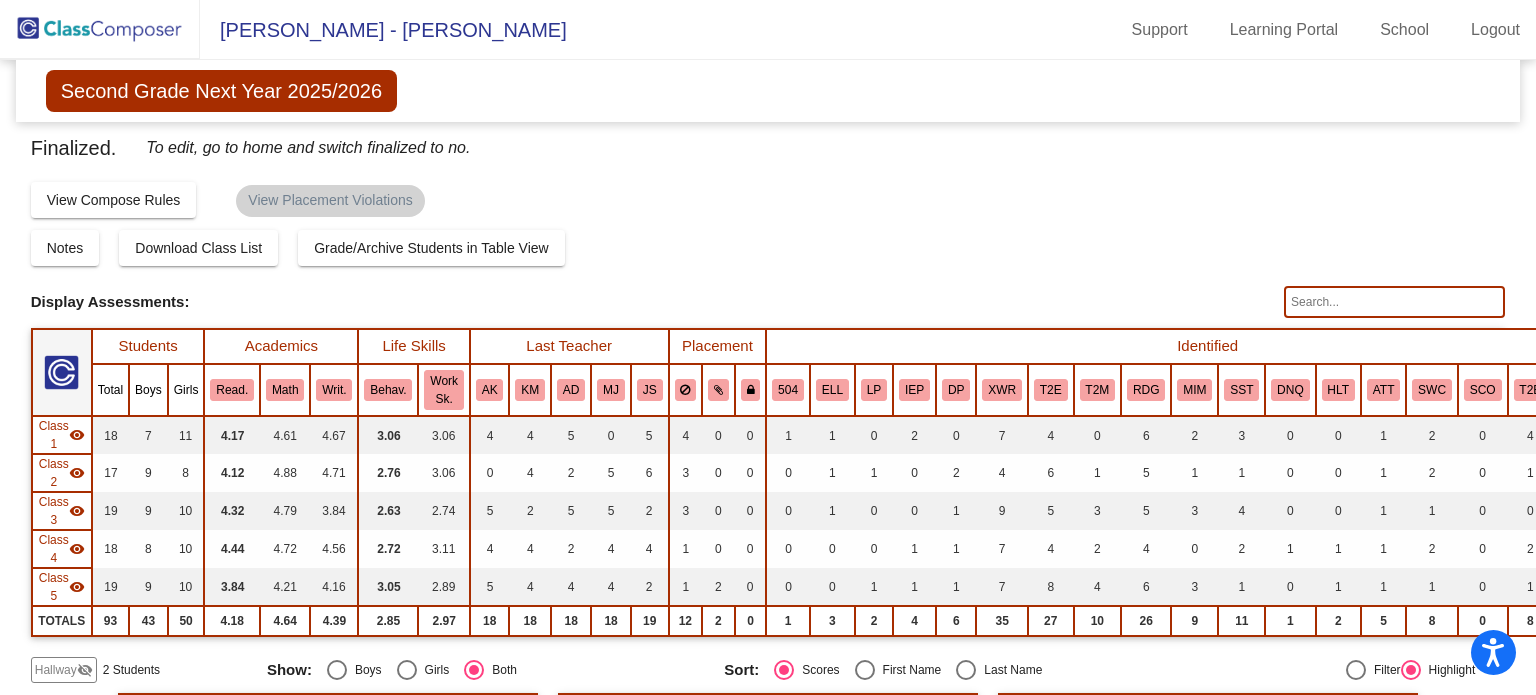 click 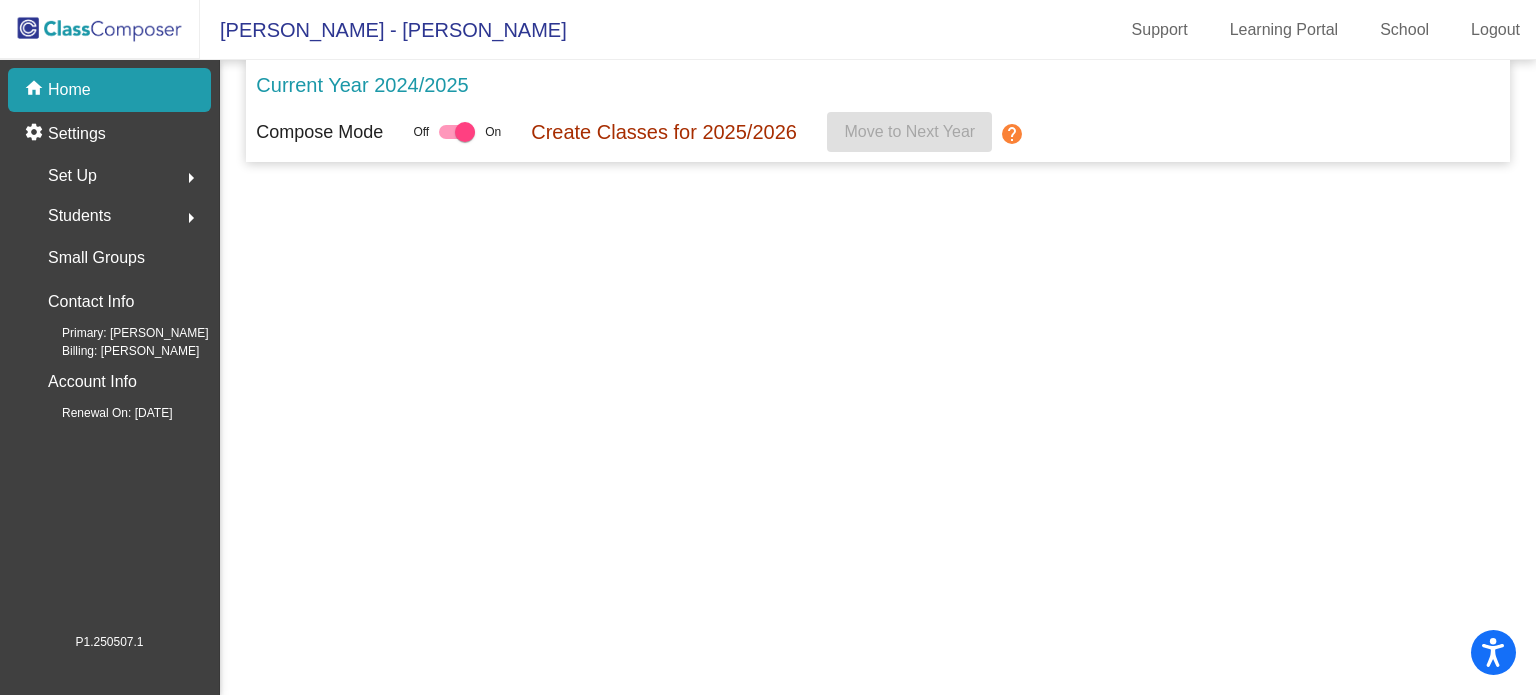 scroll, scrollTop: 0, scrollLeft: 0, axis: both 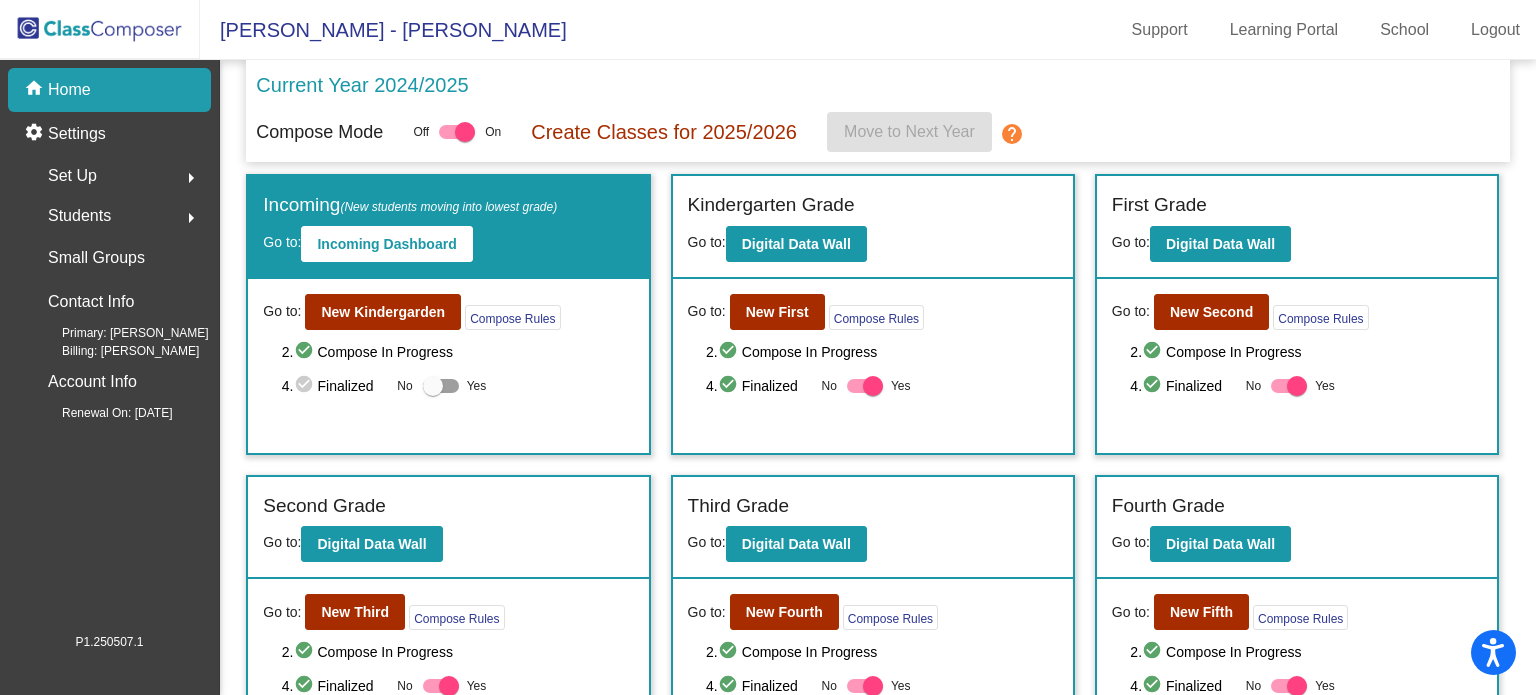 click on "home" 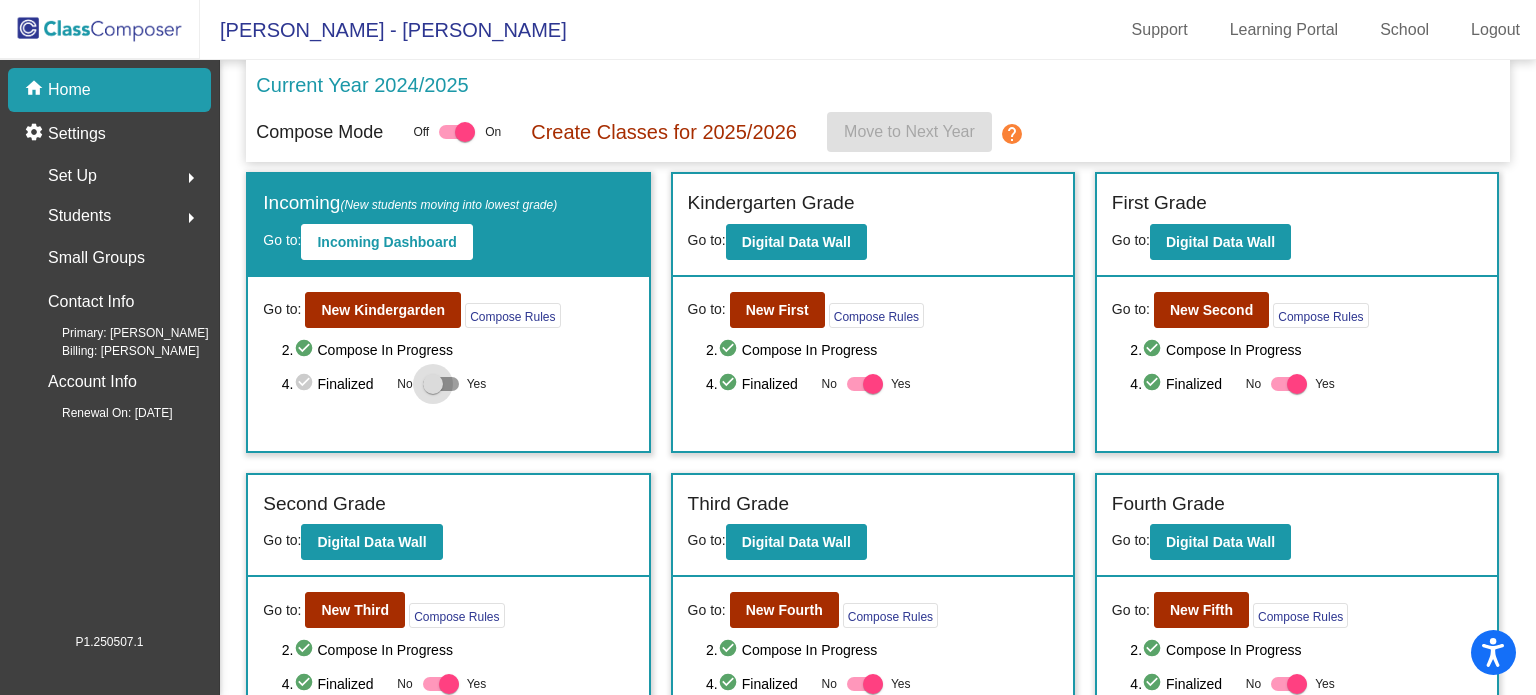 click at bounding box center [441, 384] 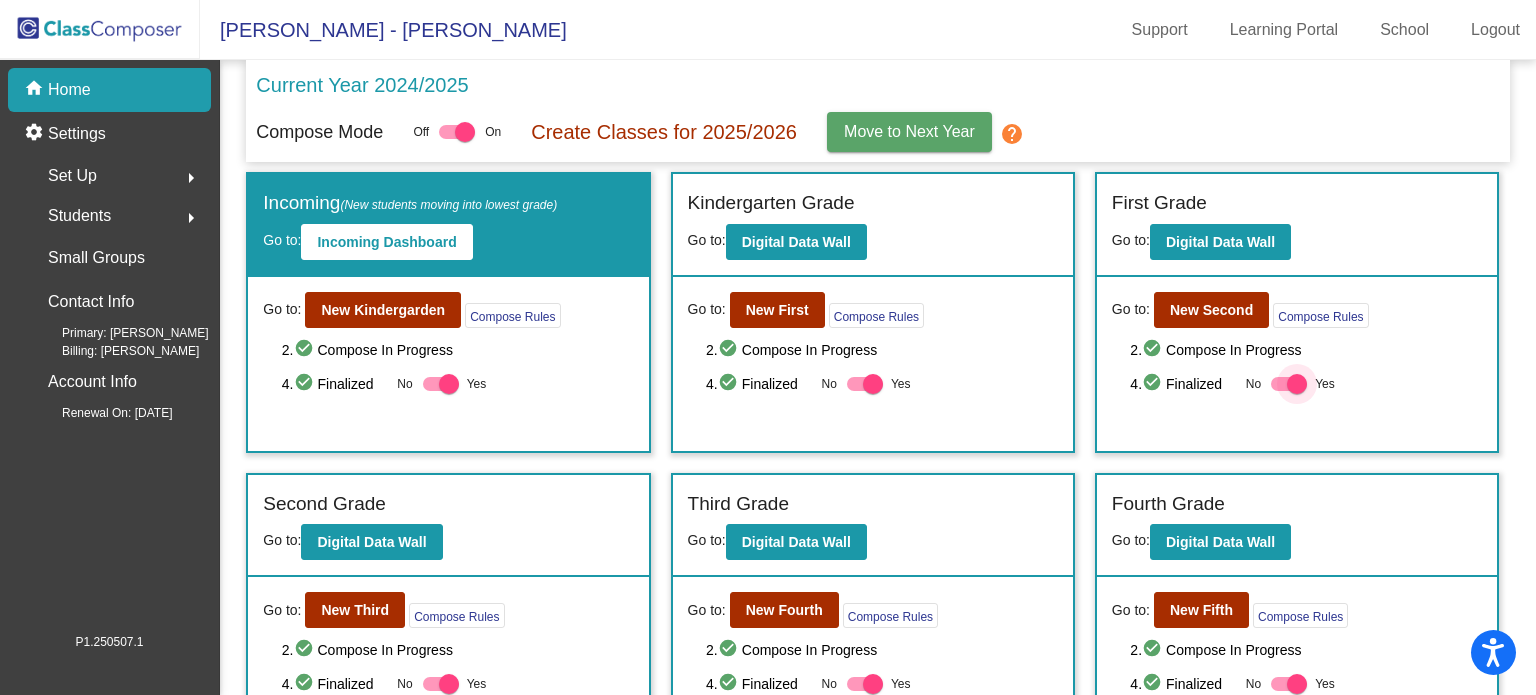 click at bounding box center (1289, 384) 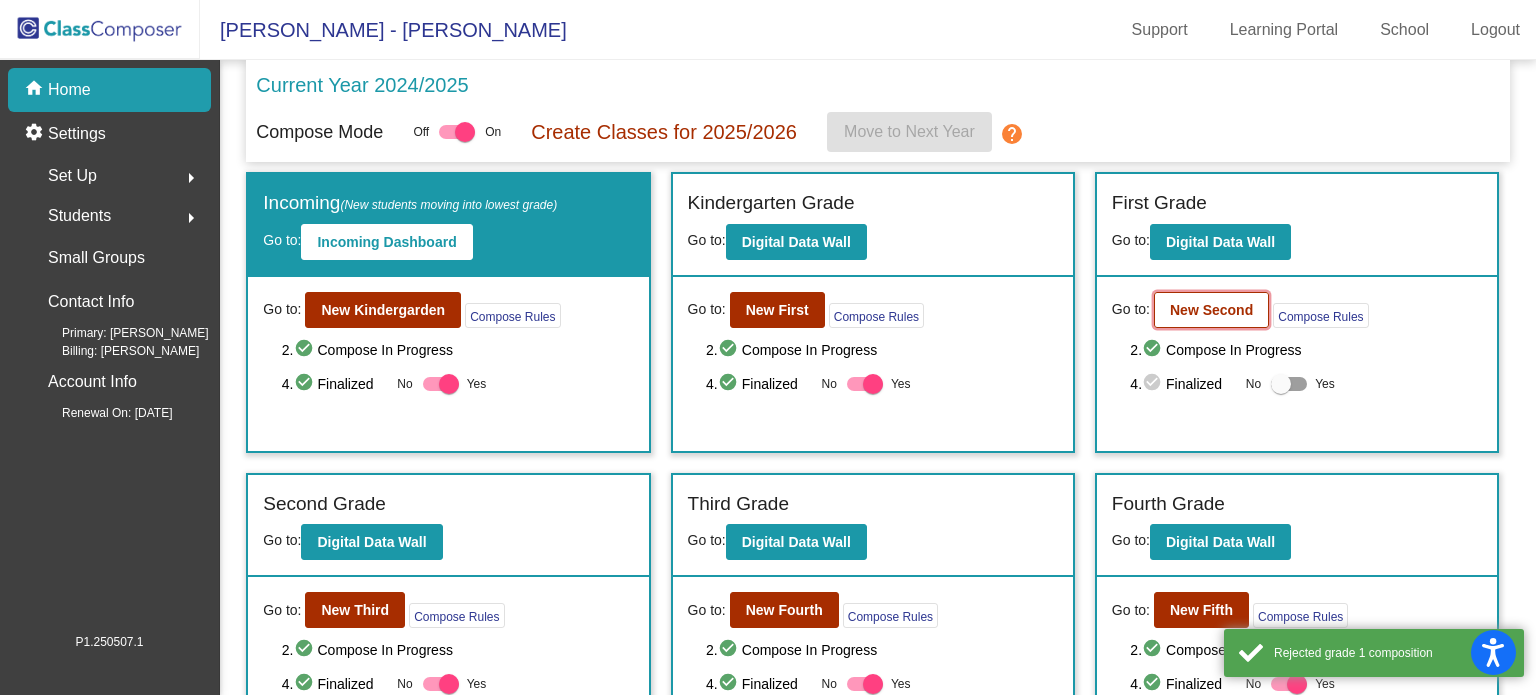 click on "New Second" 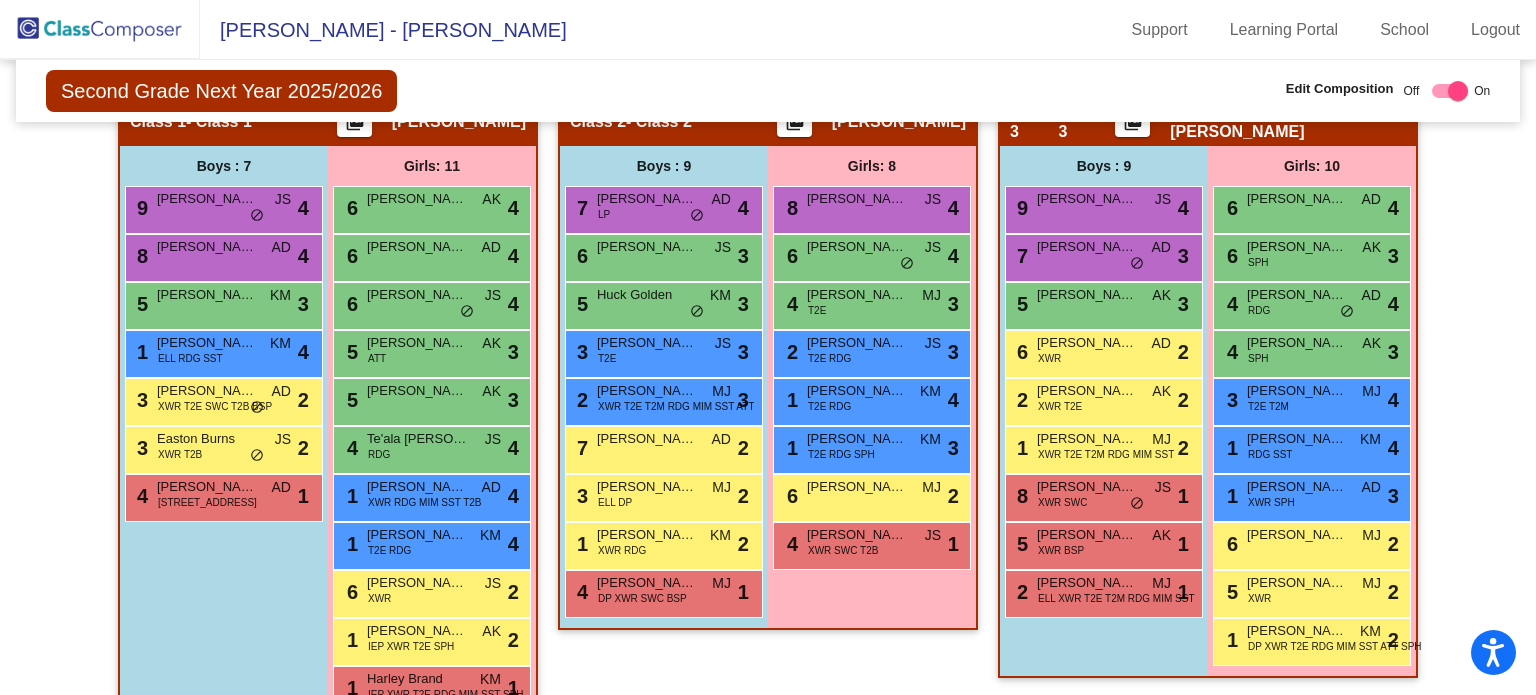 scroll, scrollTop: 552, scrollLeft: 0, axis: vertical 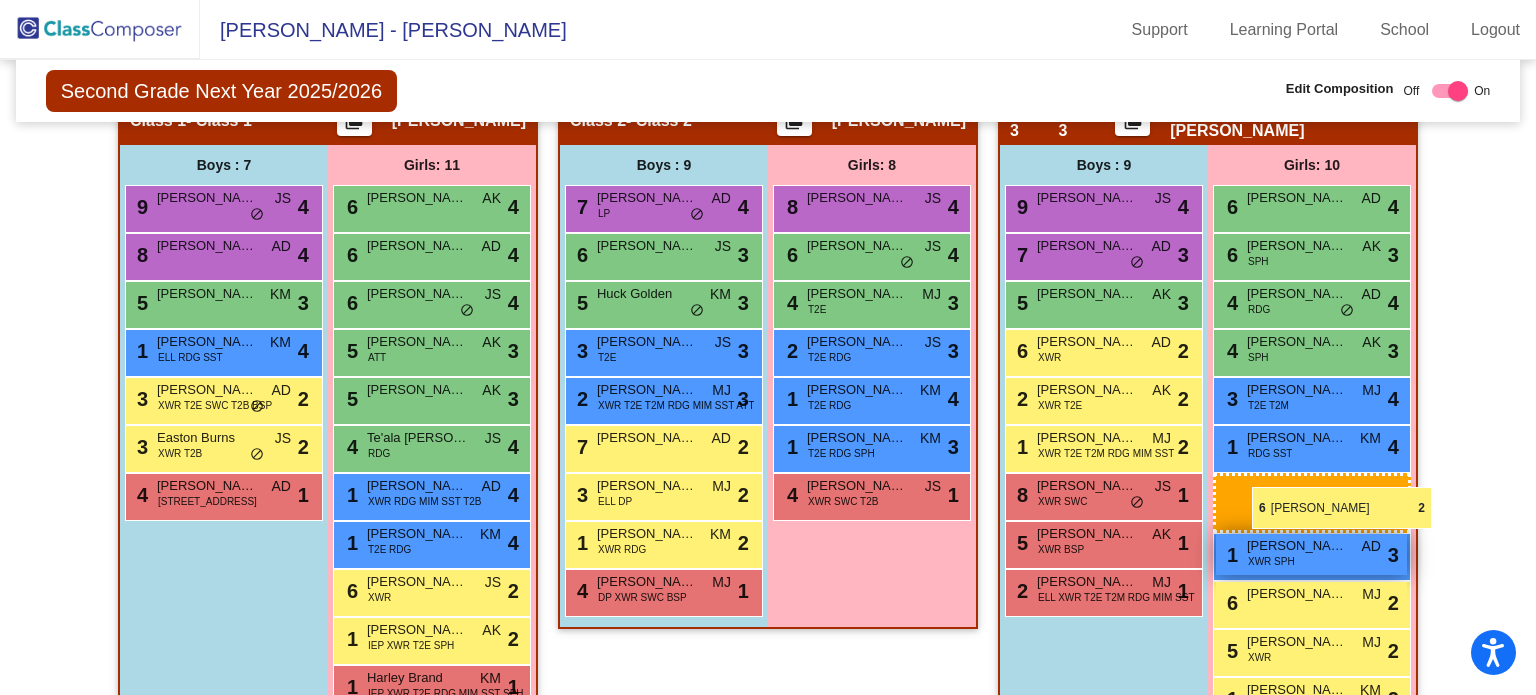 drag, startPoint x: 809, startPoint y: 506, endPoint x: 1252, endPoint y: 487, distance: 443.40726 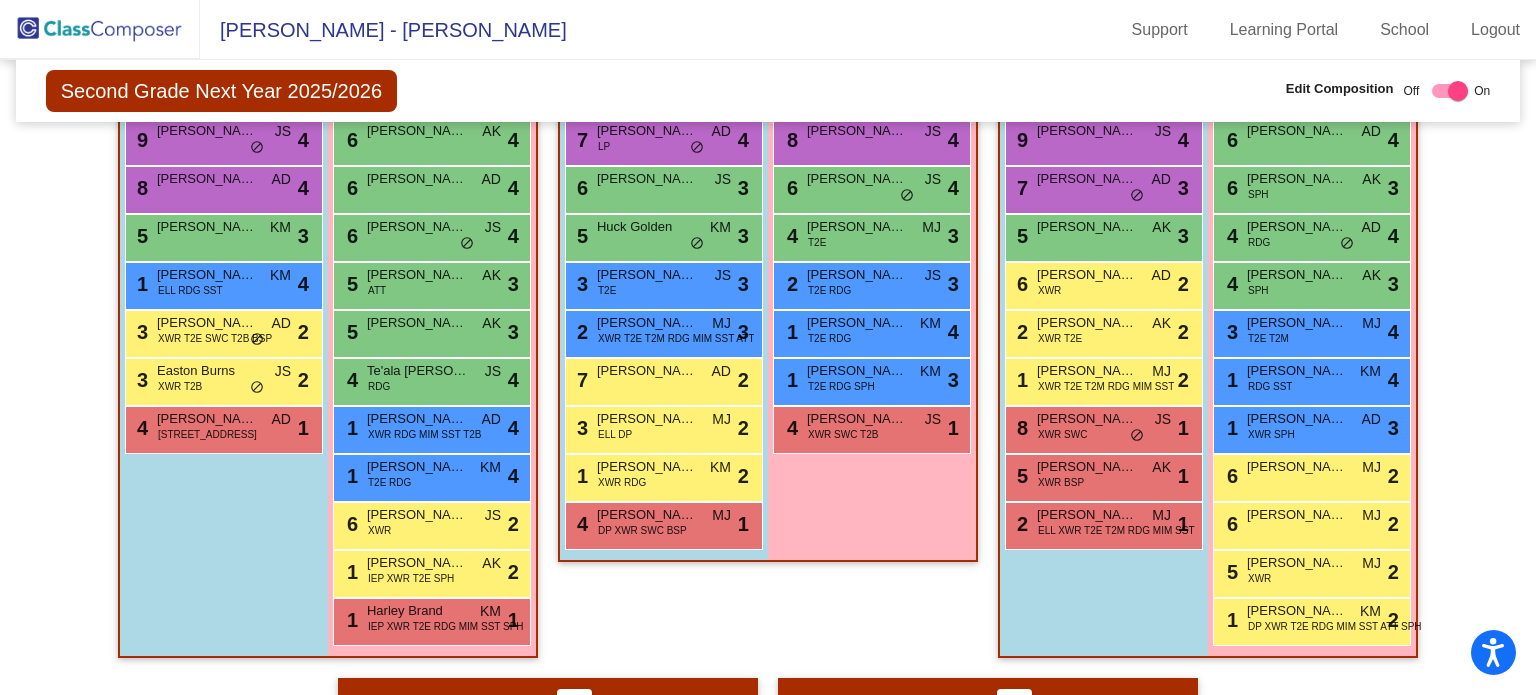 scroll, scrollTop: 620, scrollLeft: 0, axis: vertical 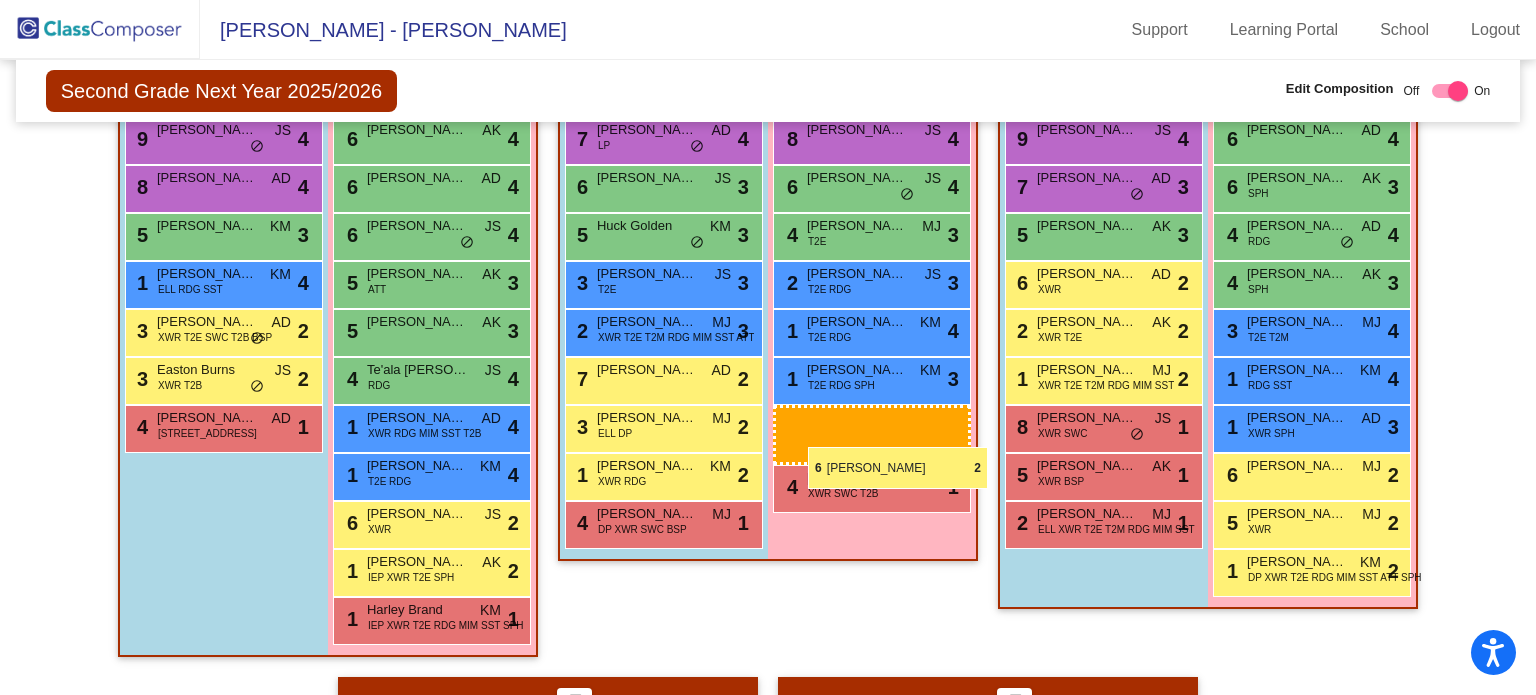 drag, startPoint x: 1278, startPoint y: 466, endPoint x: 808, endPoint y: 447, distance: 470.38388 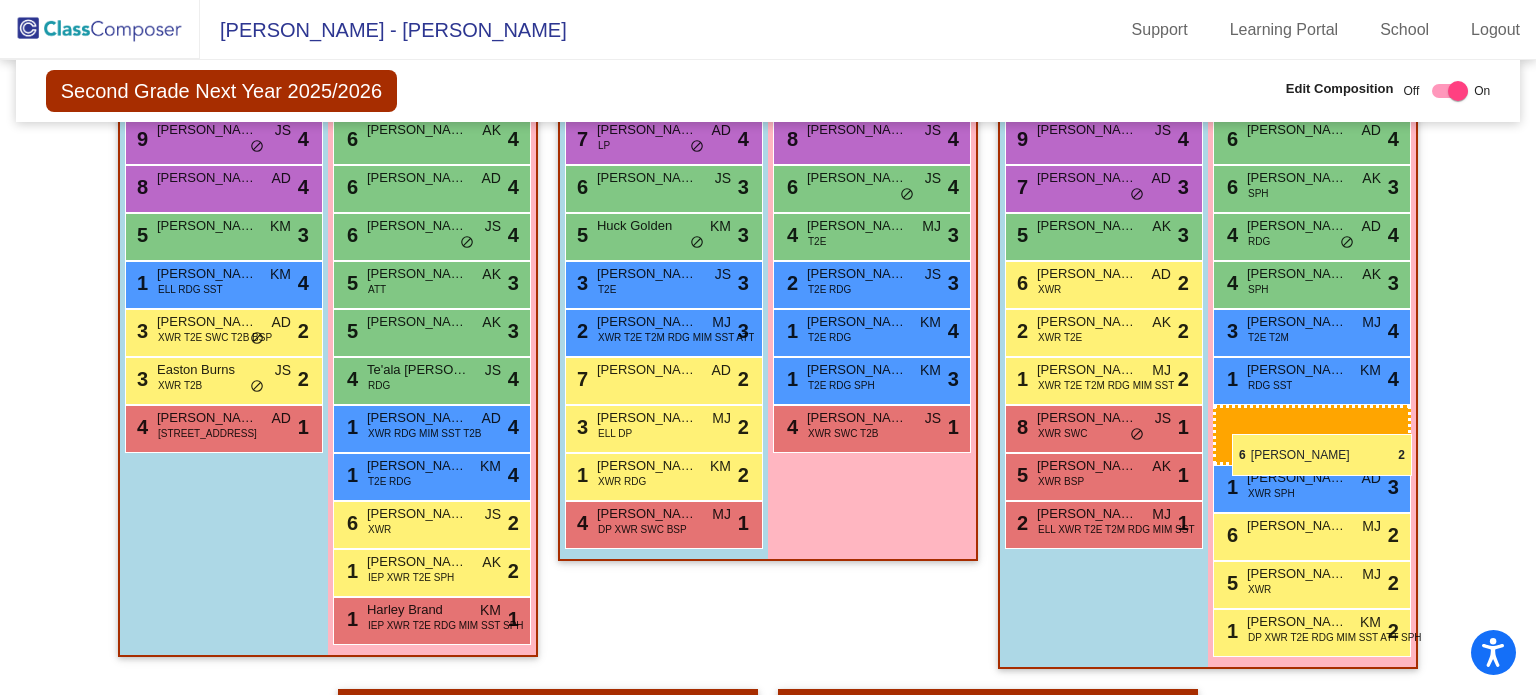 drag, startPoint x: 836, startPoint y: 421, endPoint x: 1232, endPoint y: 434, distance: 396.21332 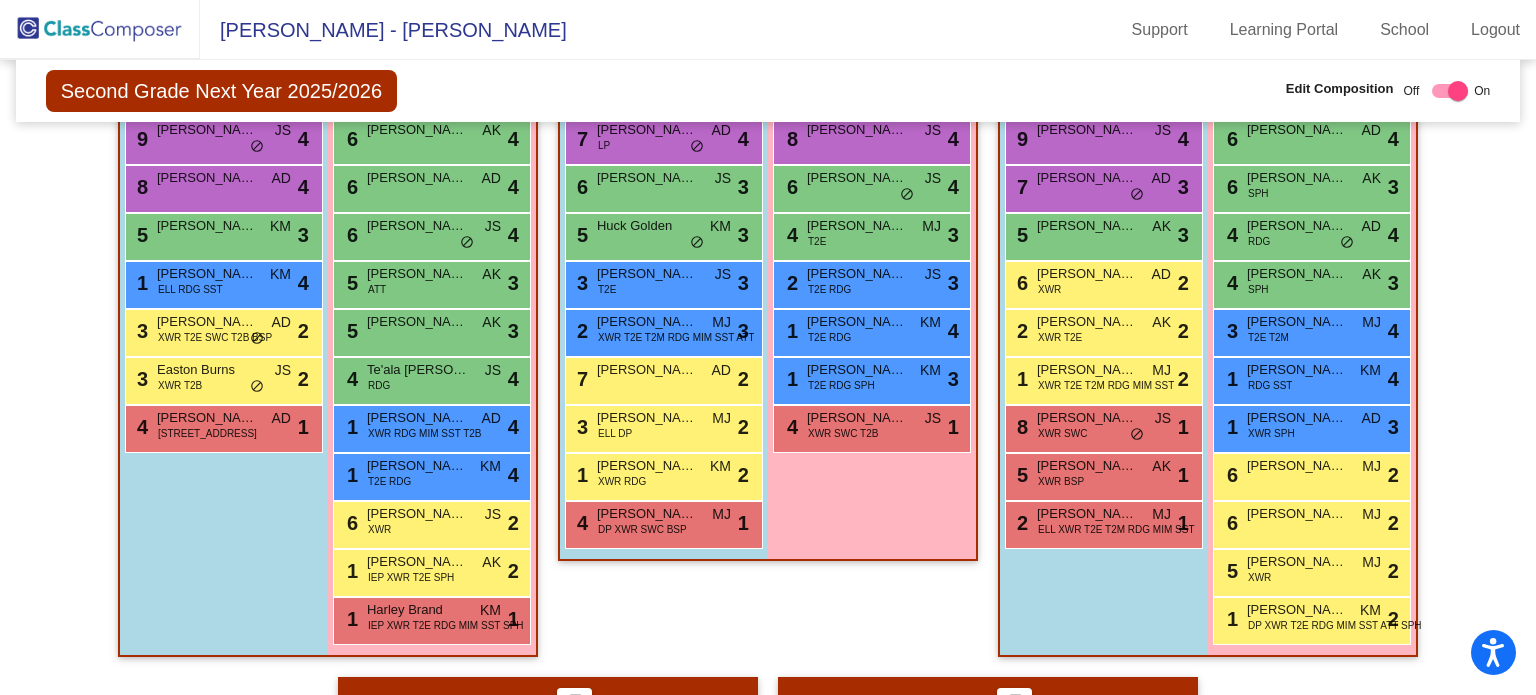 drag, startPoint x: 1277, startPoint y: 519, endPoint x: 976, endPoint y: 491, distance: 302.29953 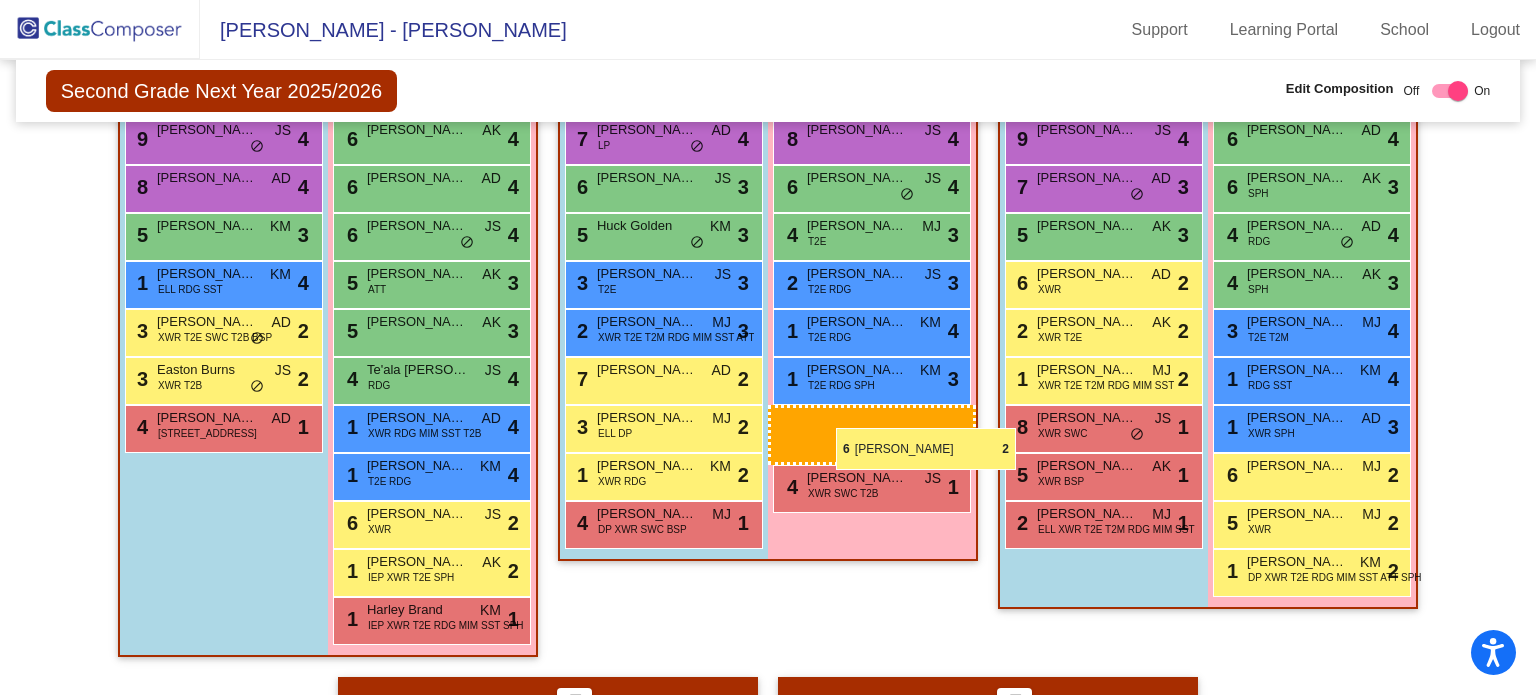 drag, startPoint x: 976, startPoint y: 491, endPoint x: 836, endPoint y: 428, distance: 153.52199 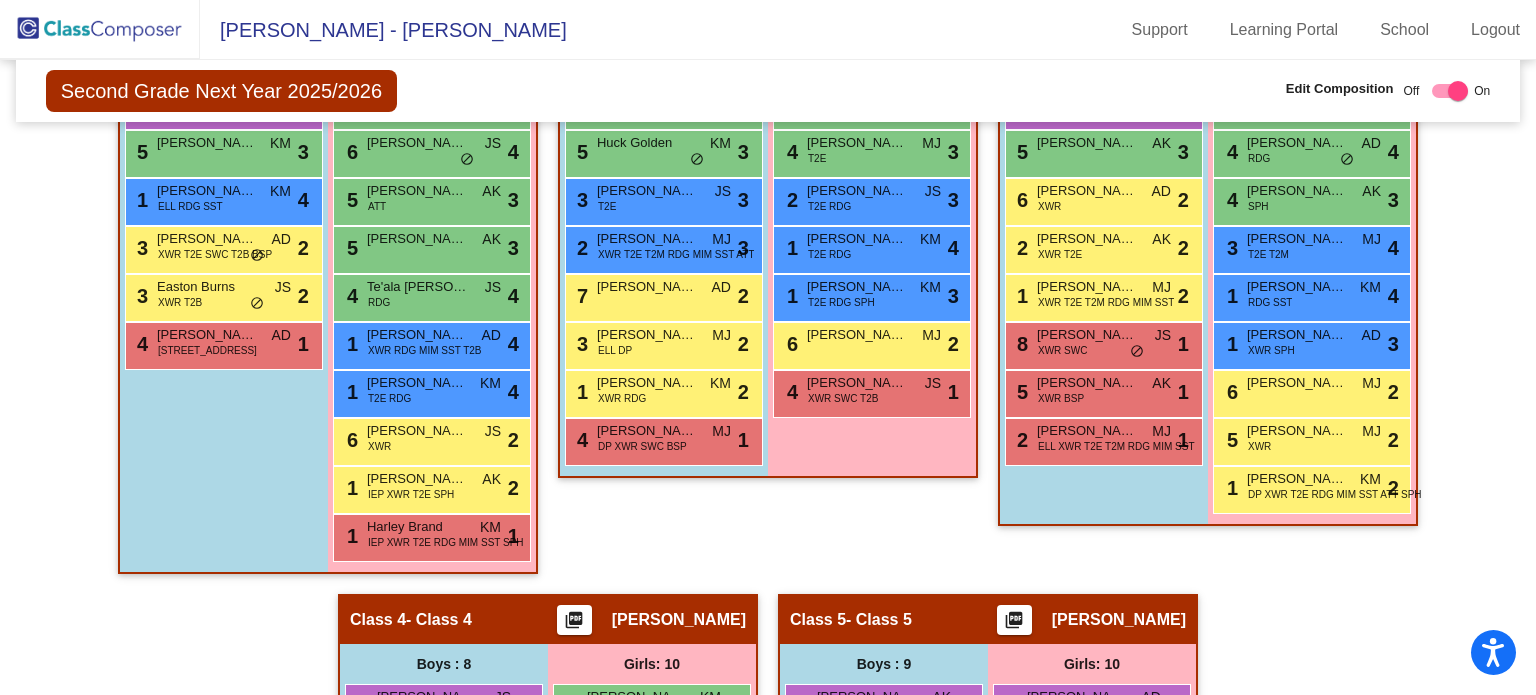 scroll, scrollTop: 0, scrollLeft: 0, axis: both 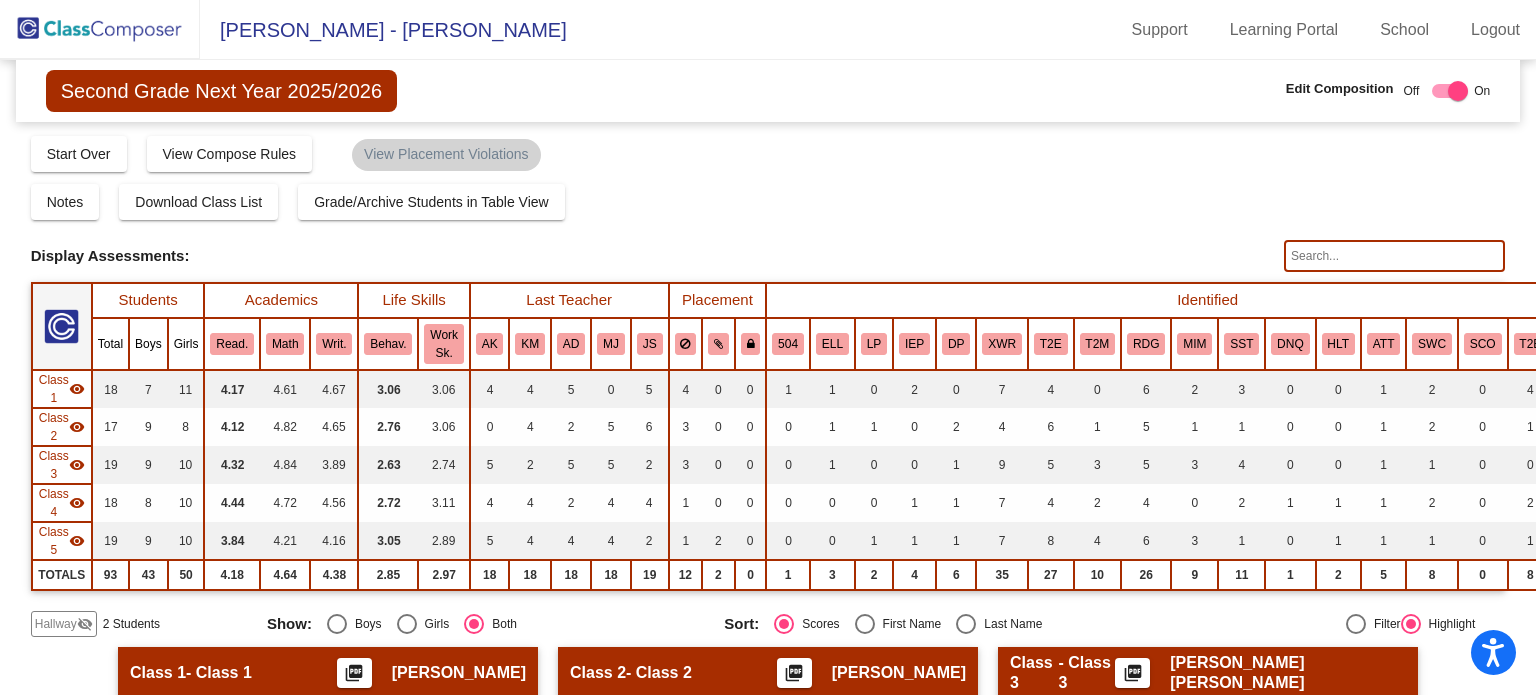 click 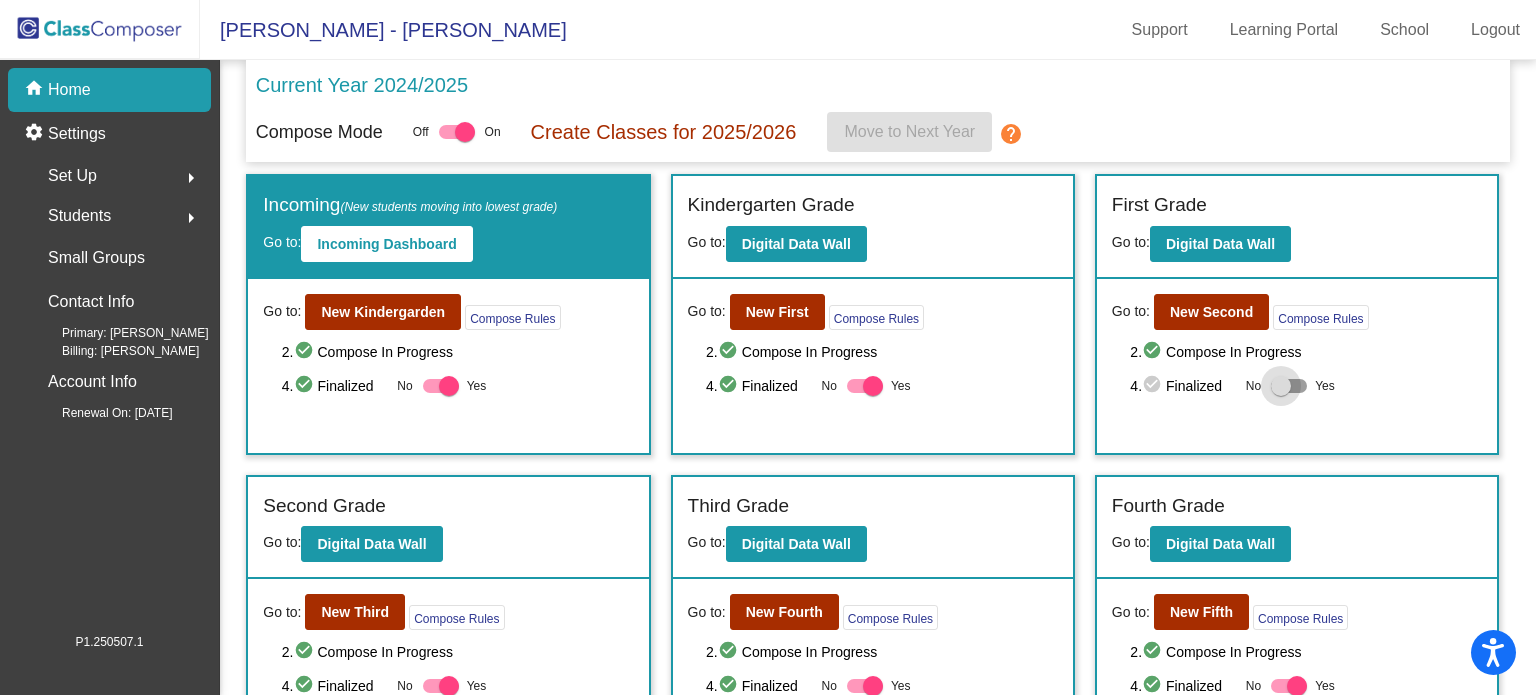 click at bounding box center [1289, 386] 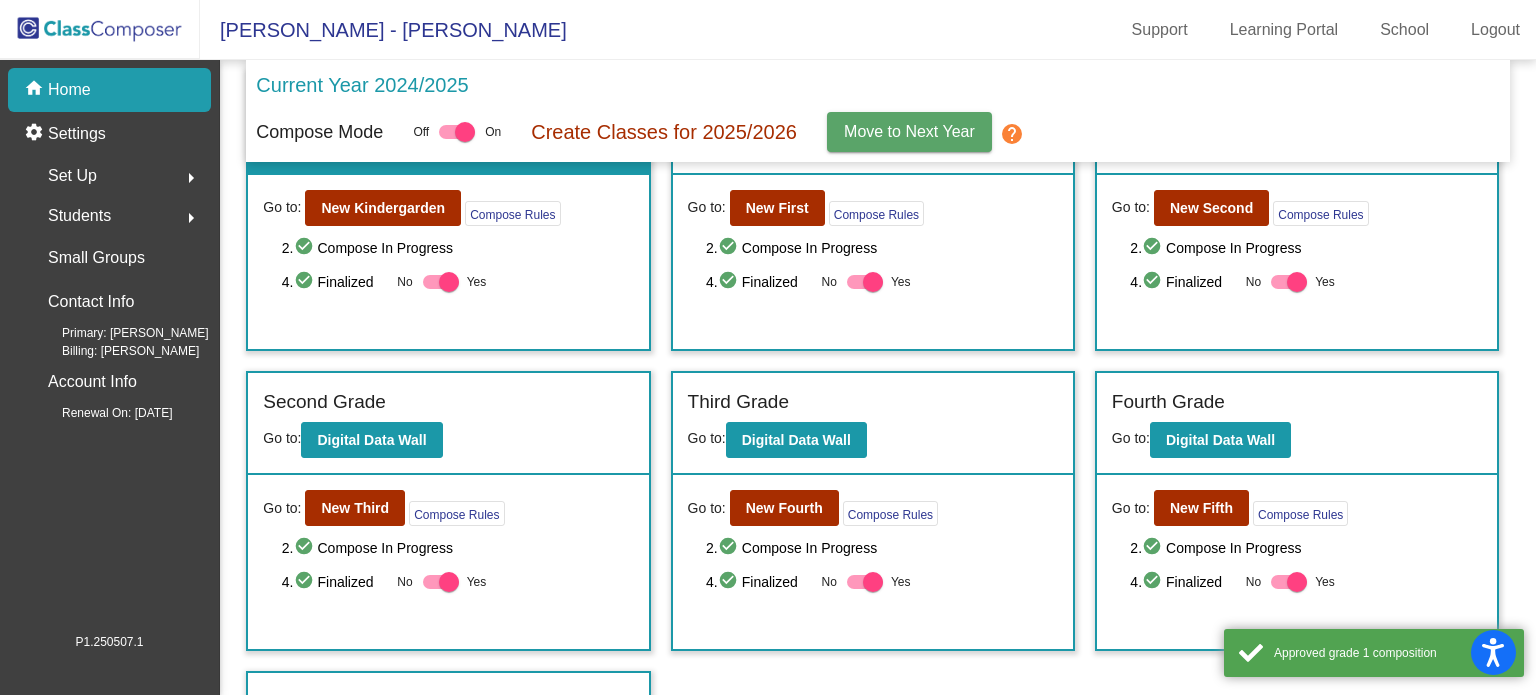 scroll, scrollTop: 180, scrollLeft: 0, axis: vertical 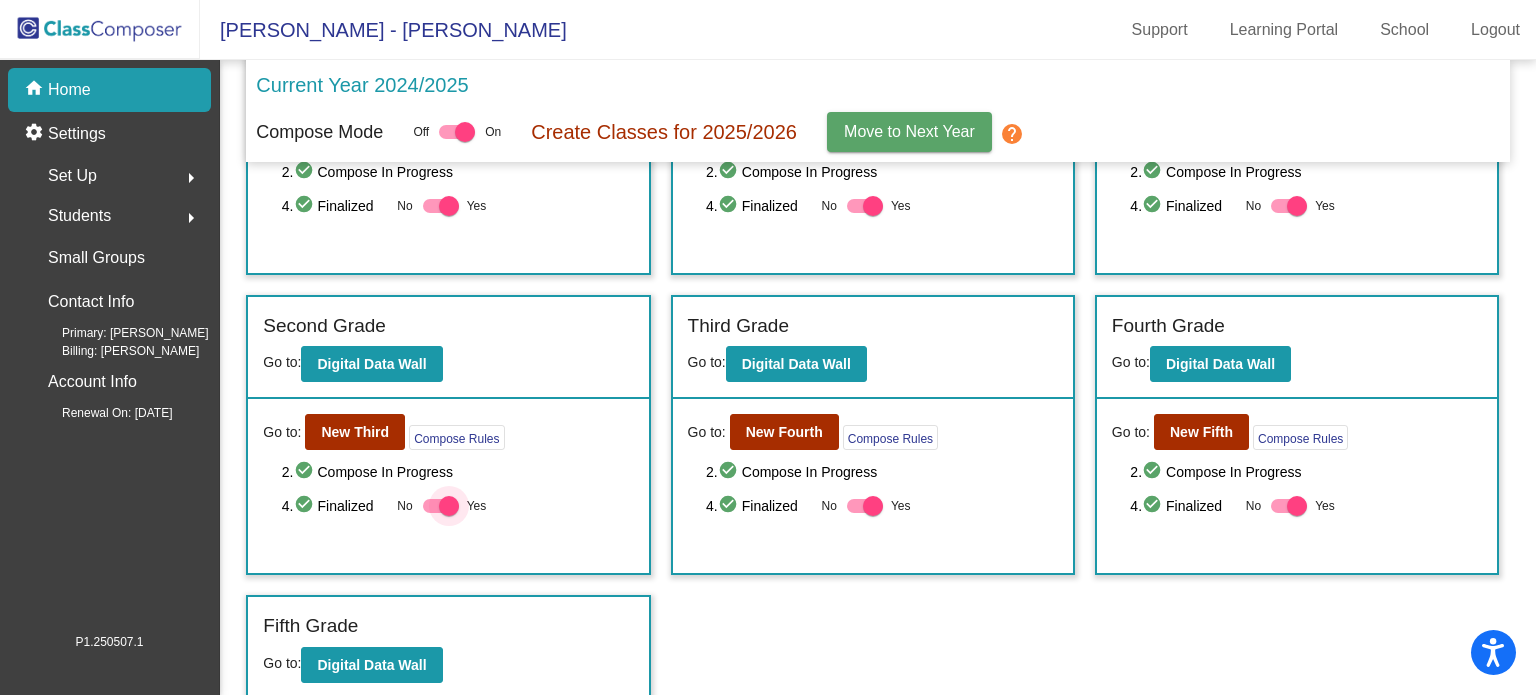 click at bounding box center [441, 506] 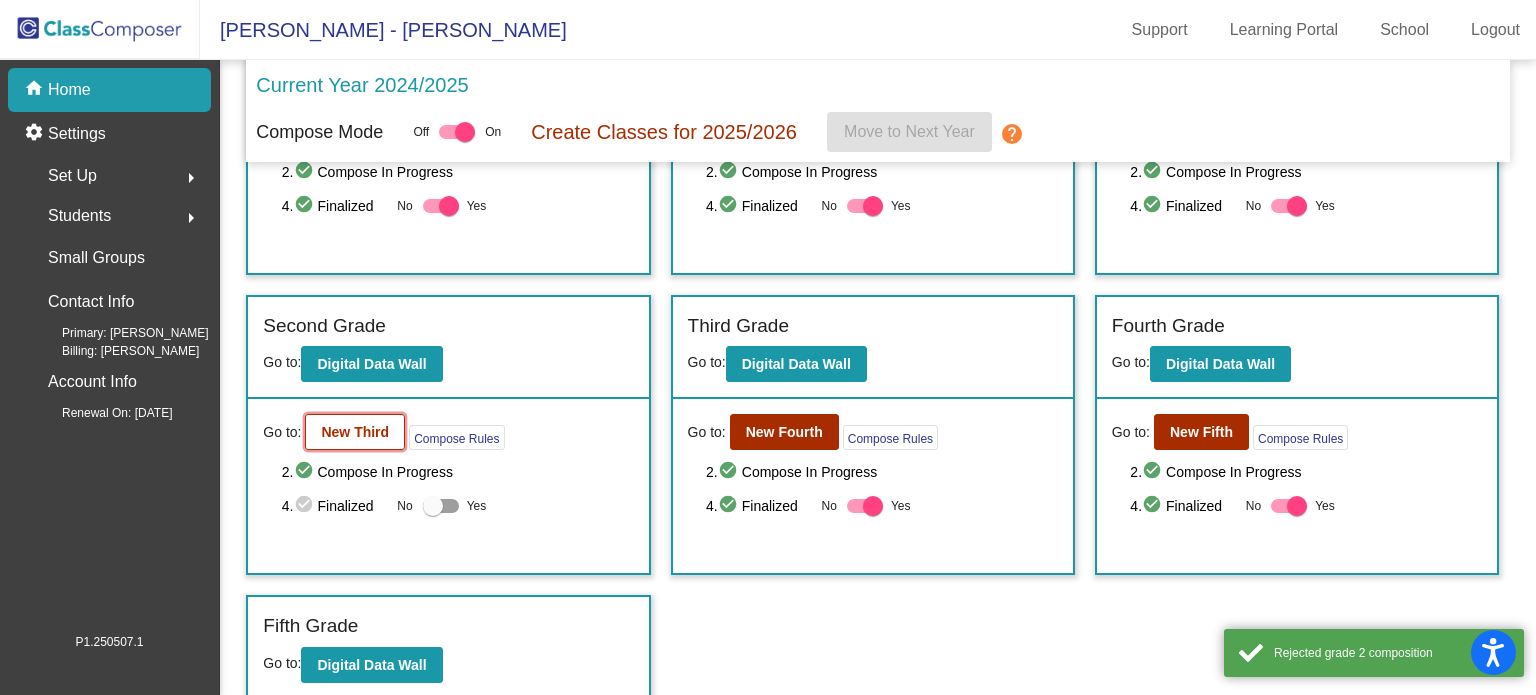 click on "New Third" 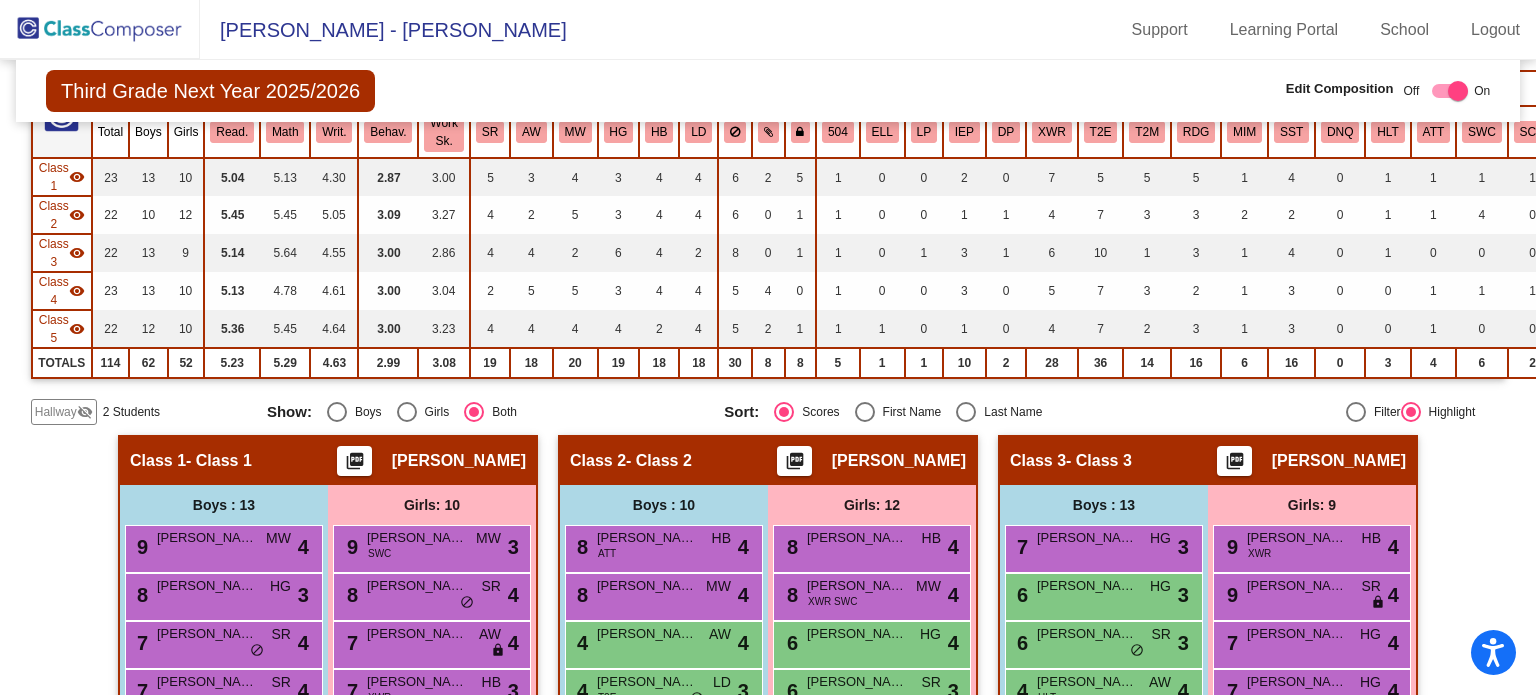 scroll, scrollTop: 0, scrollLeft: 0, axis: both 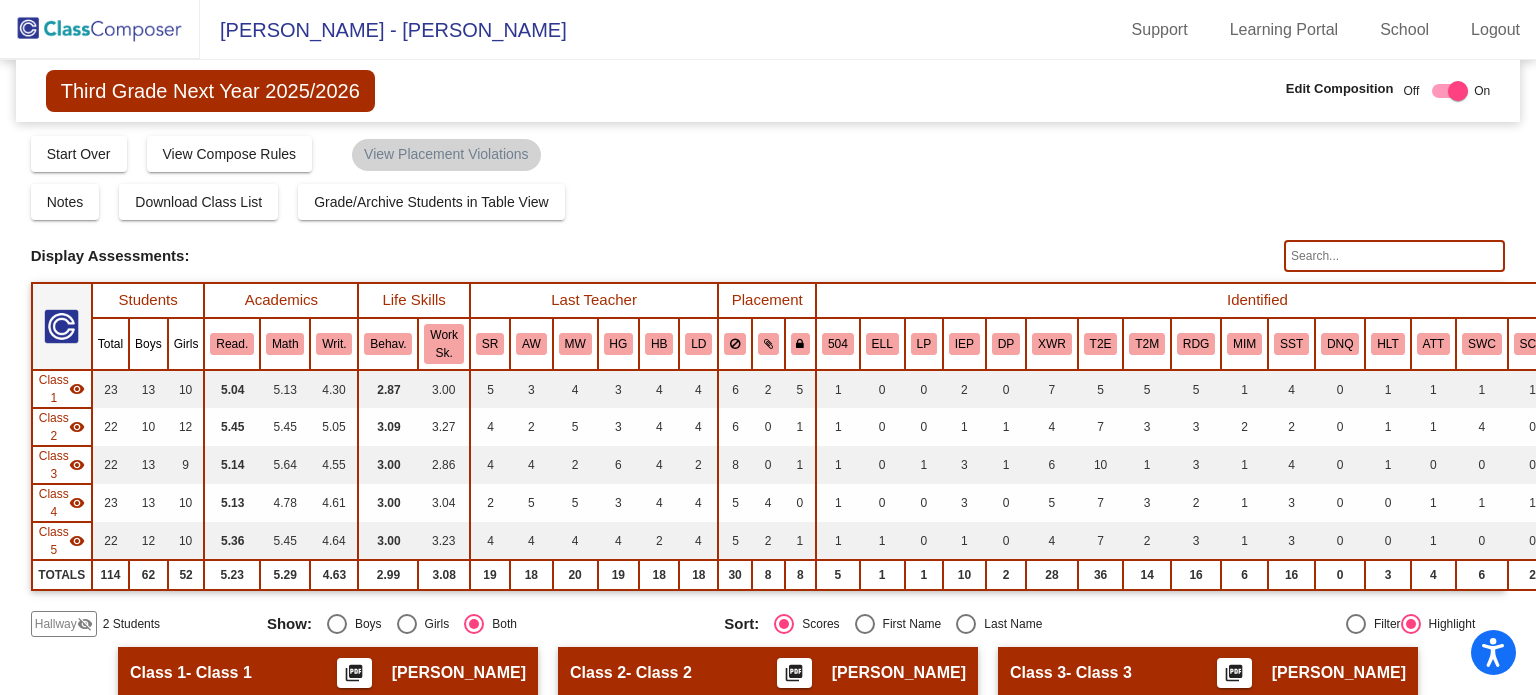 click 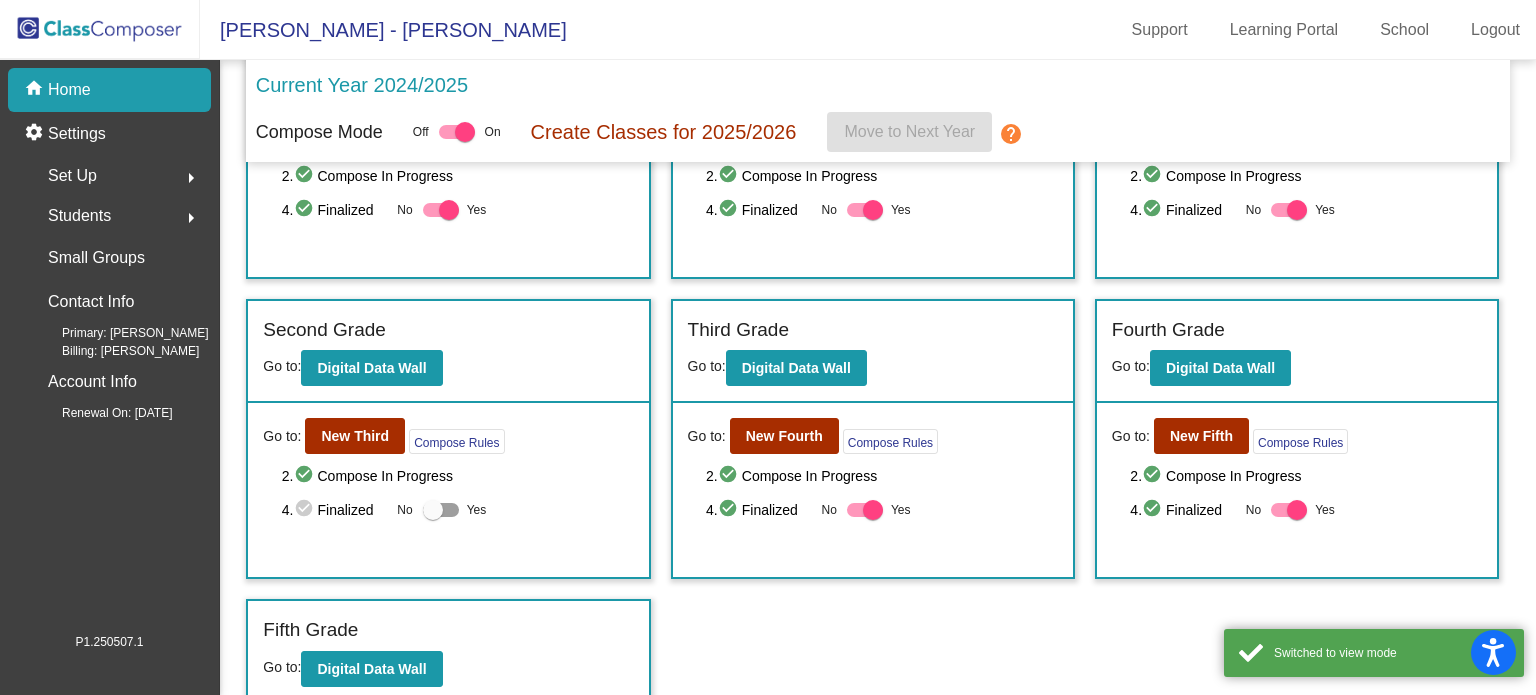 scroll, scrollTop: 180, scrollLeft: 0, axis: vertical 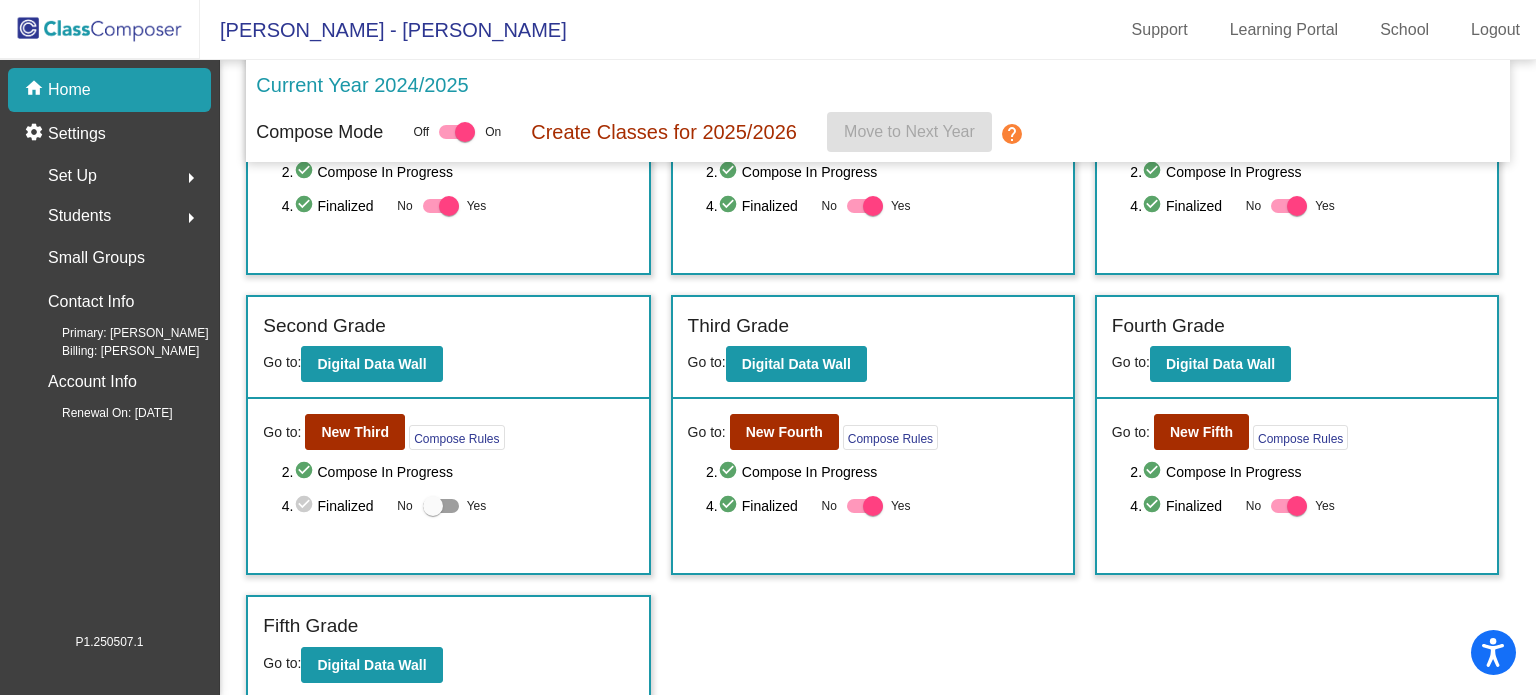 click at bounding box center (441, 506) 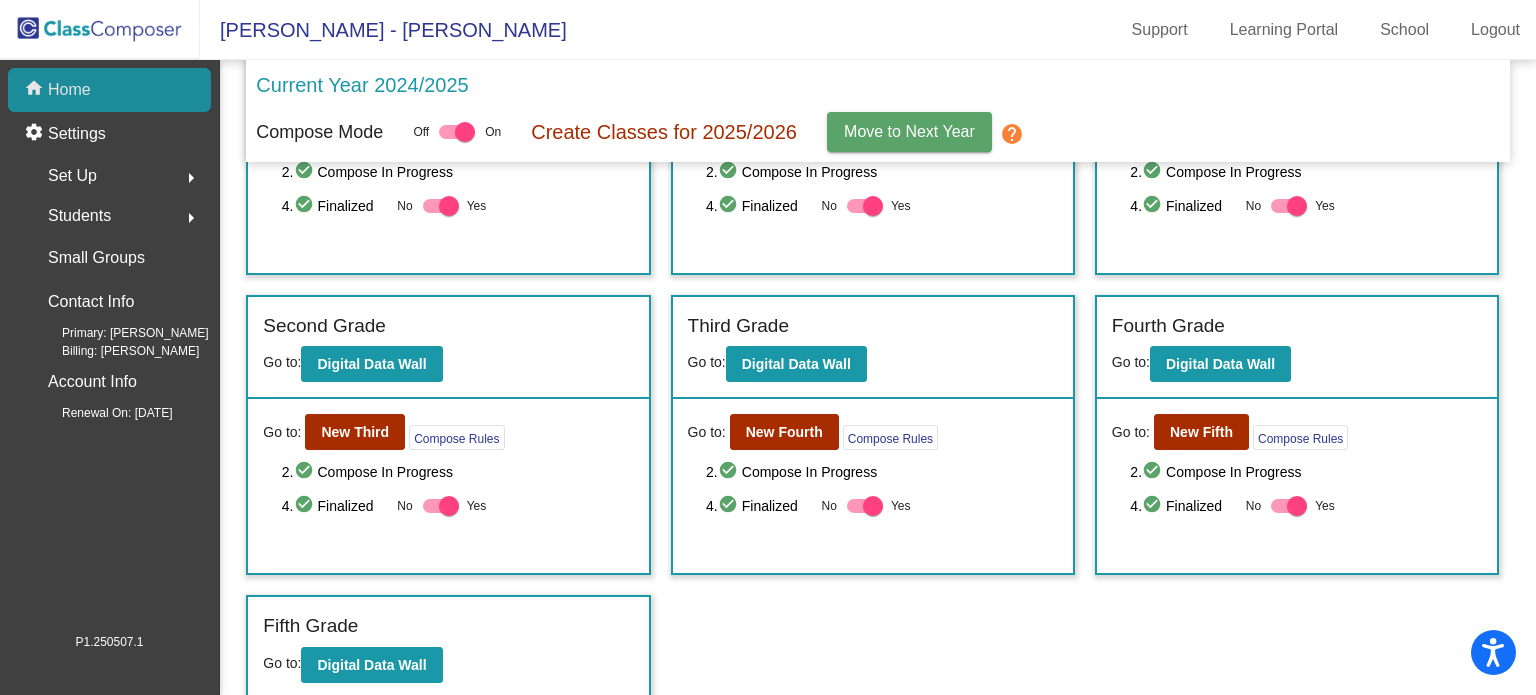 click on "Home" 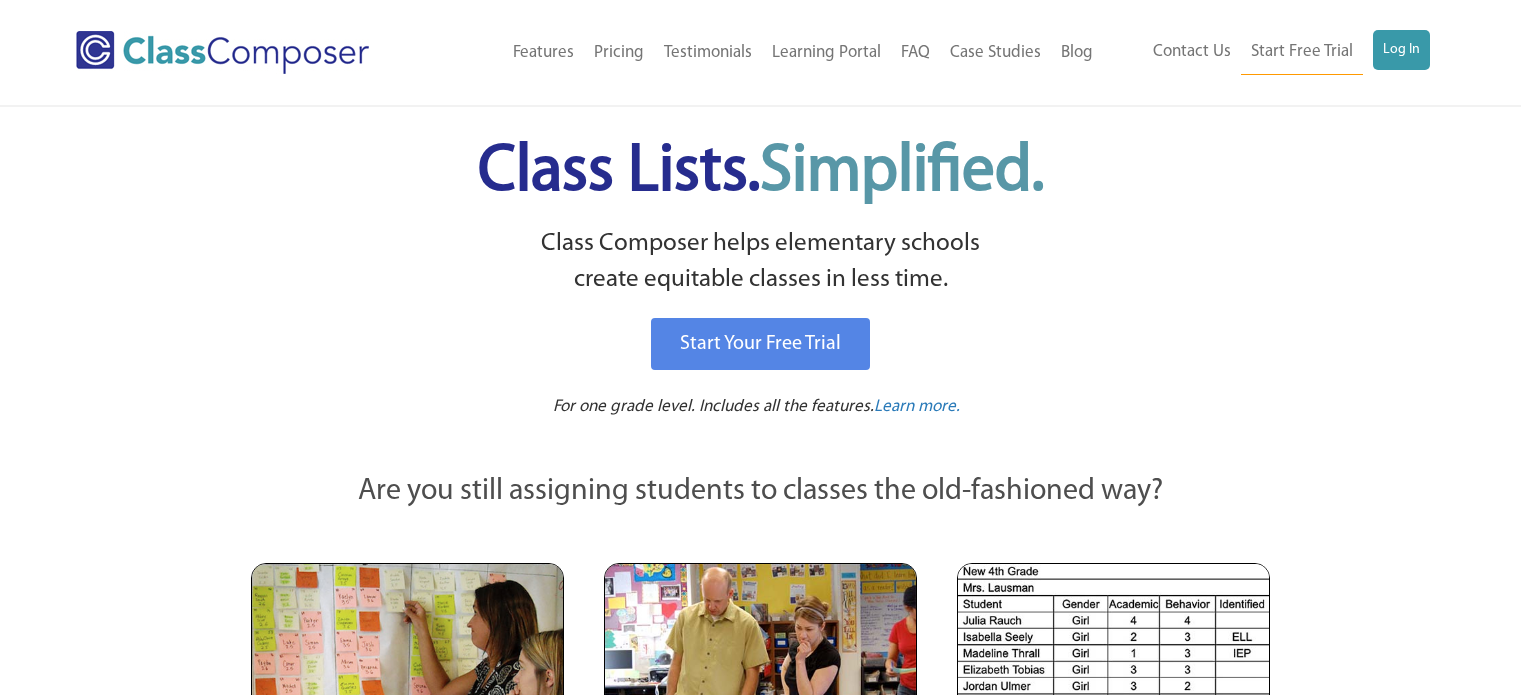 scroll, scrollTop: 0, scrollLeft: 0, axis: both 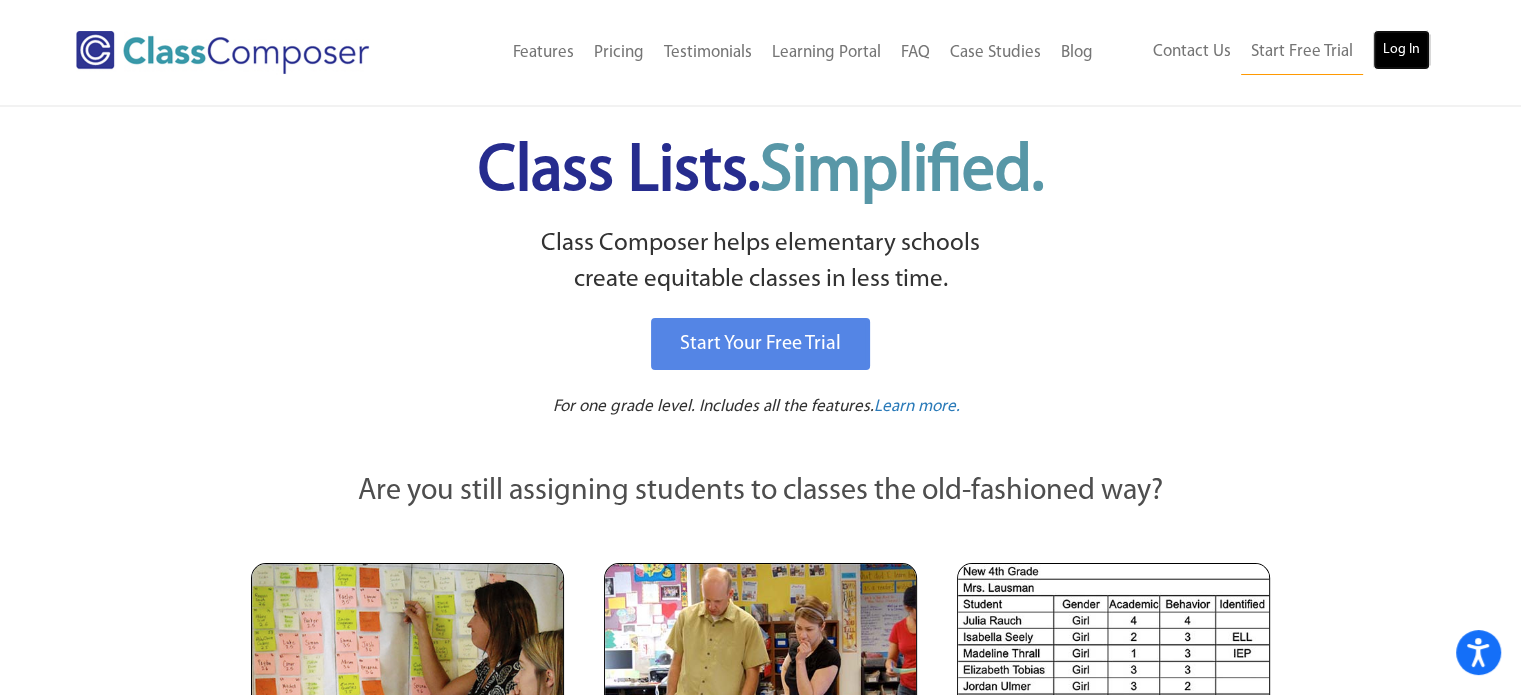click on "Log In" at bounding box center [1401, 50] 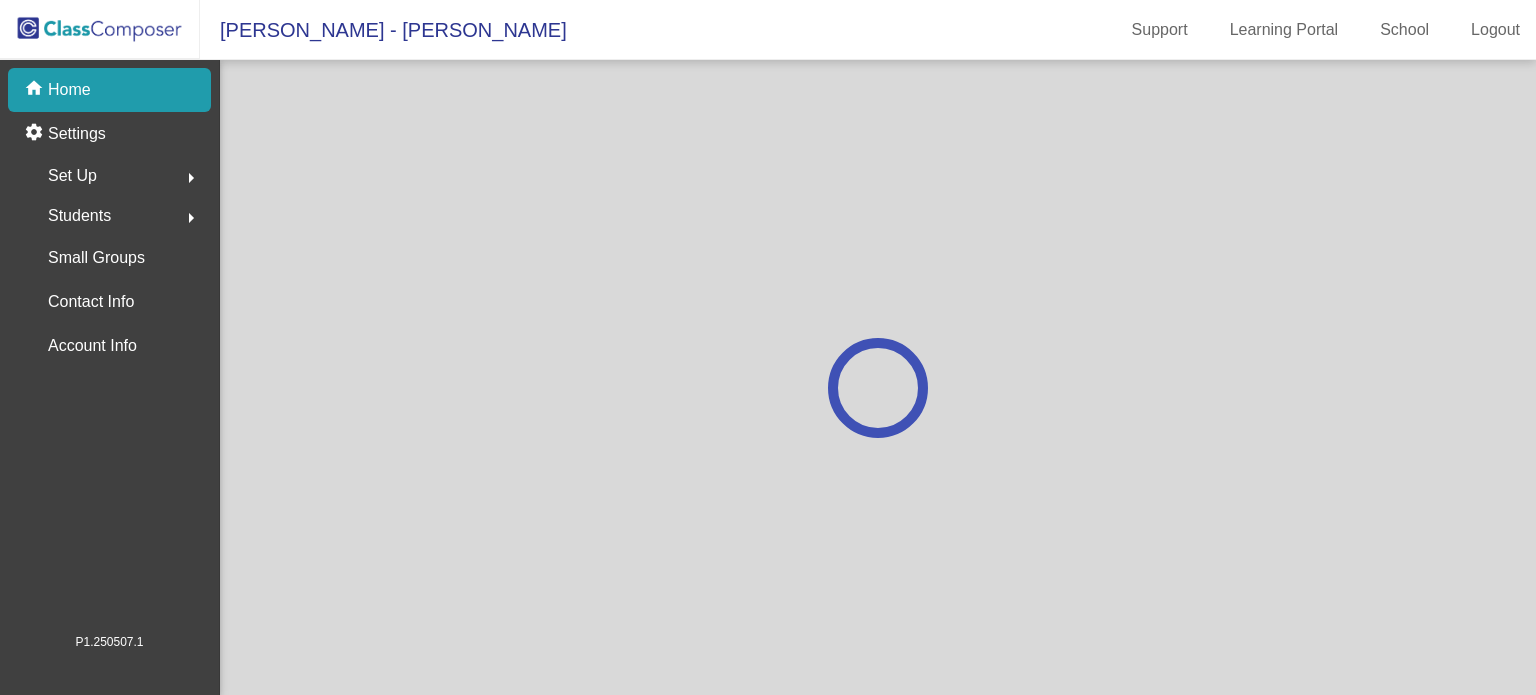 scroll, scrollTop: 0, scrollLeft: 0, axis: both 